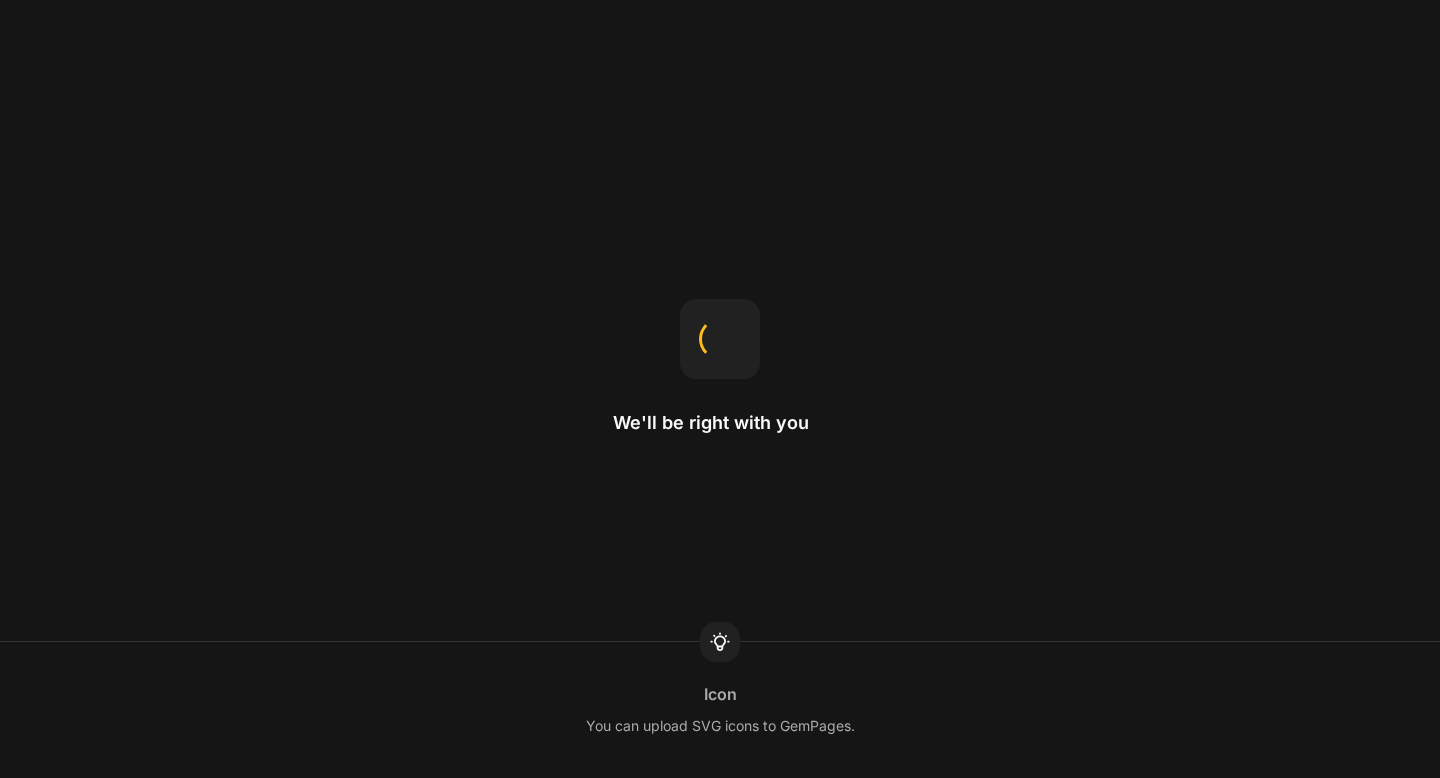 scroll, scrollTop: 0, scrollLeft: 0, axis: both 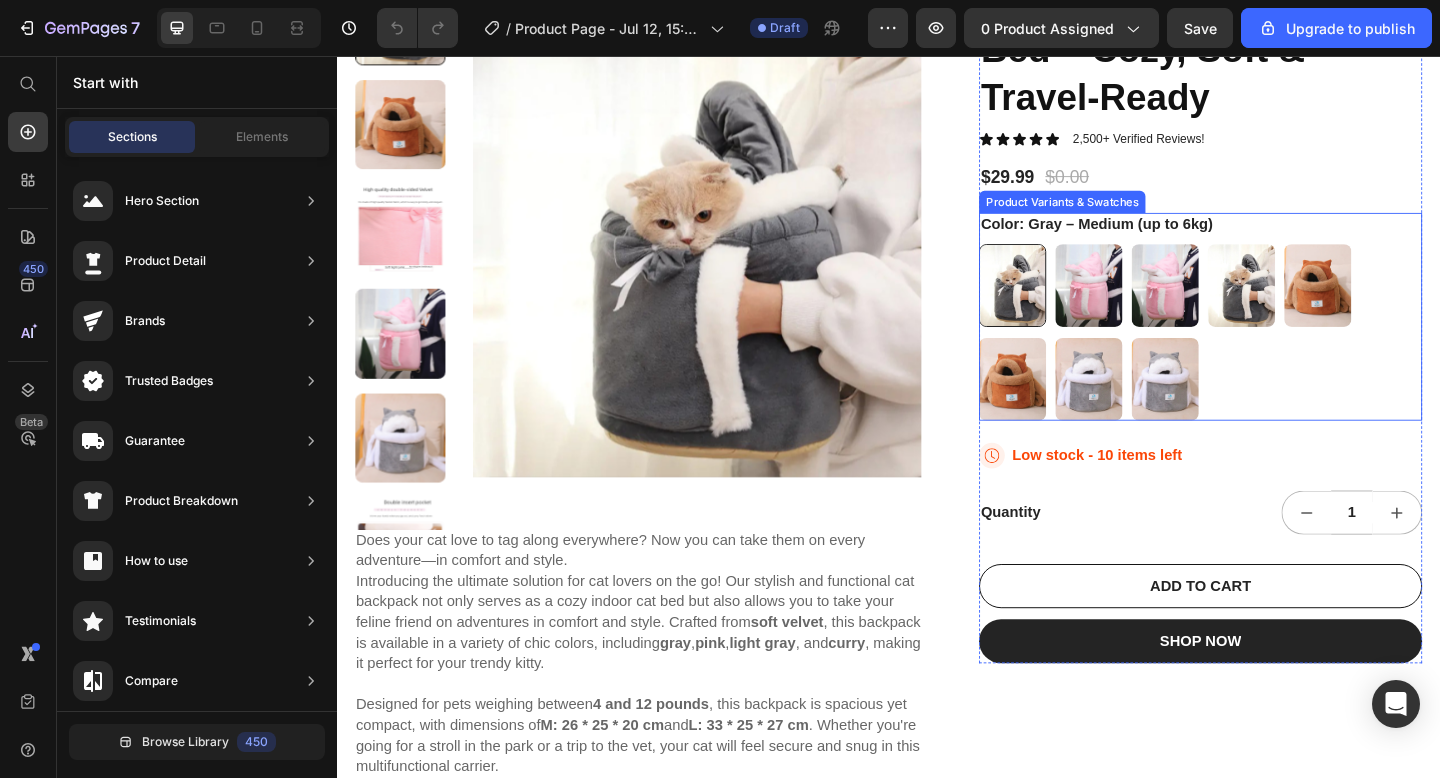 click at bounding box center (1403, 306) 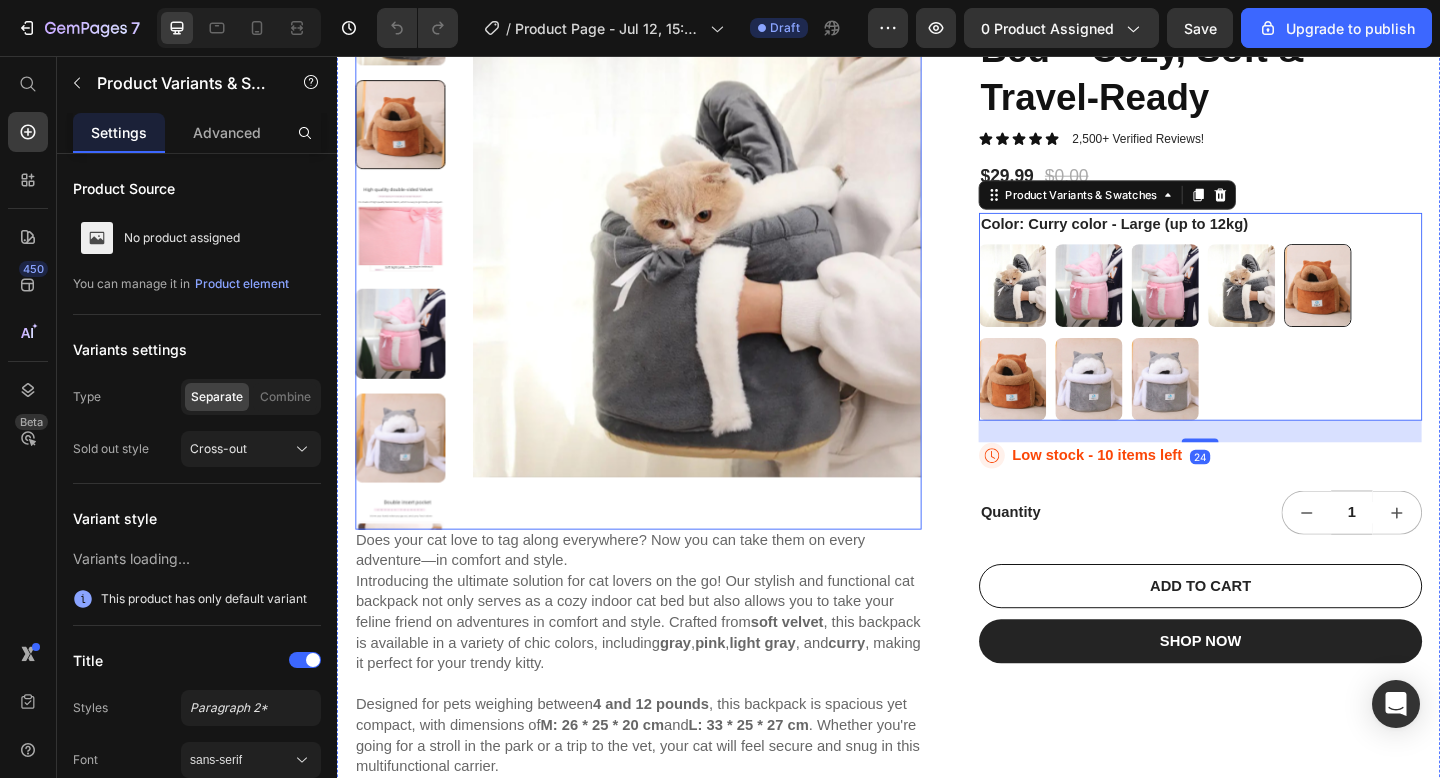 scroll, scrollTop: 298, scrollLeft: 0, axis: vertical 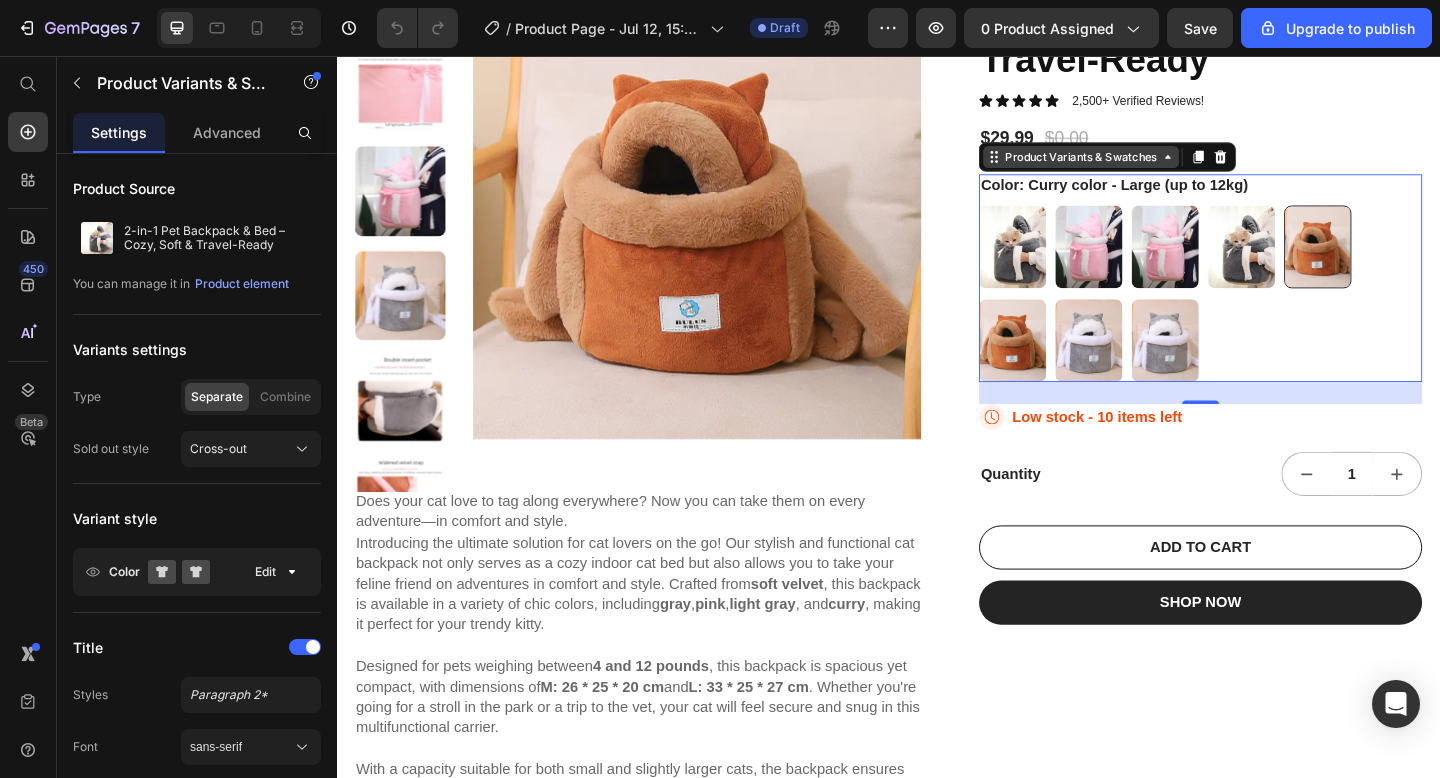 click 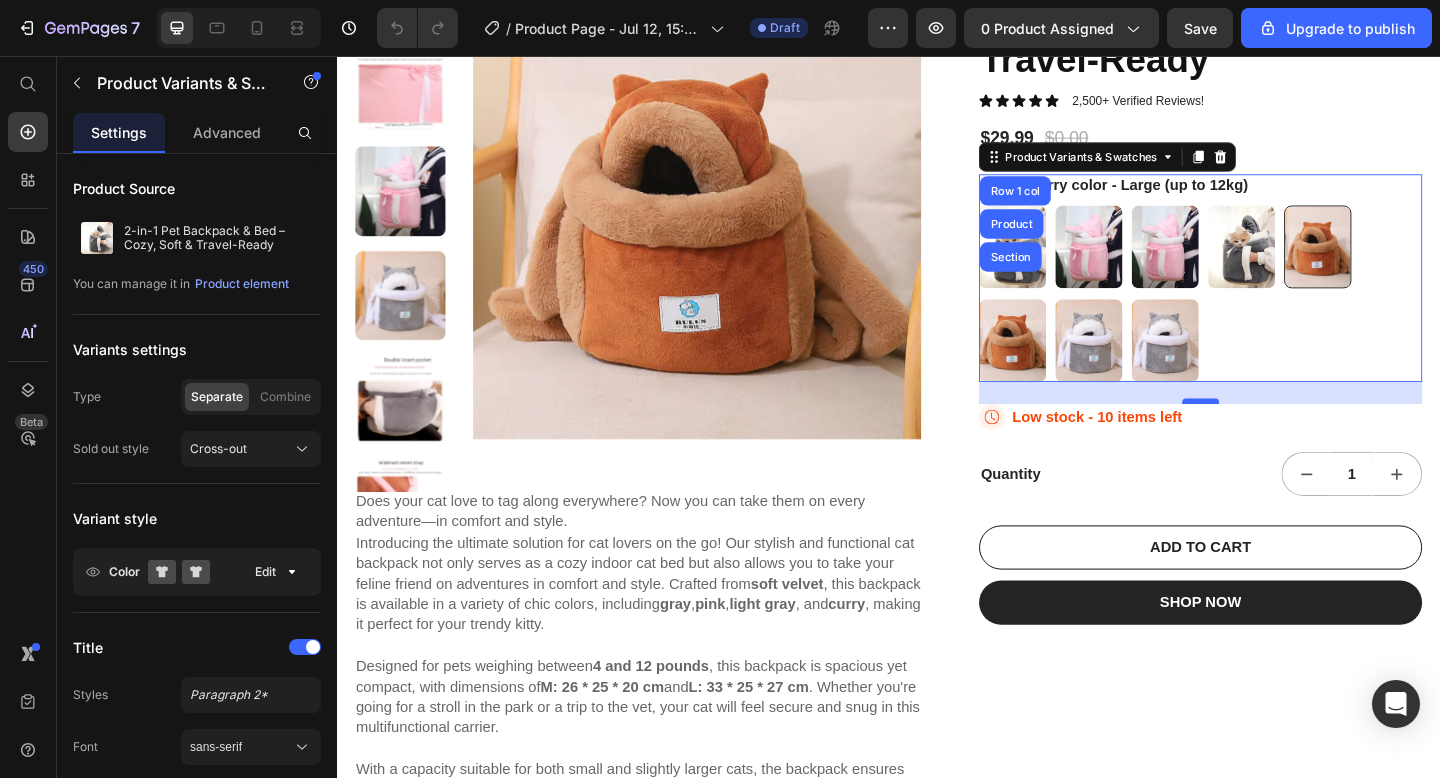click at bounding box center [1276, 432] 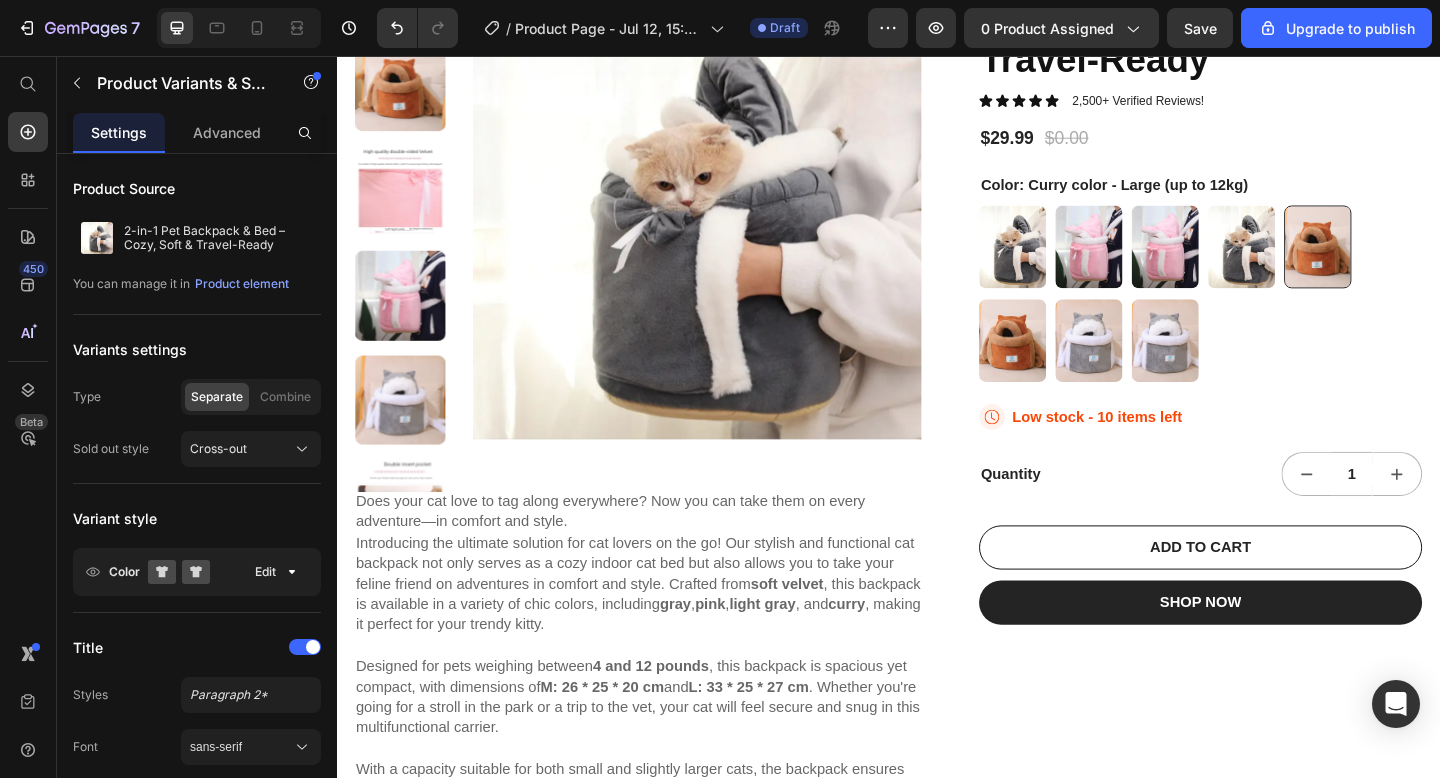 drag, startPoint x: 1284, startPoint y: 434, endPoint x: 1278, endPoint y: 531, distance: 97.18539 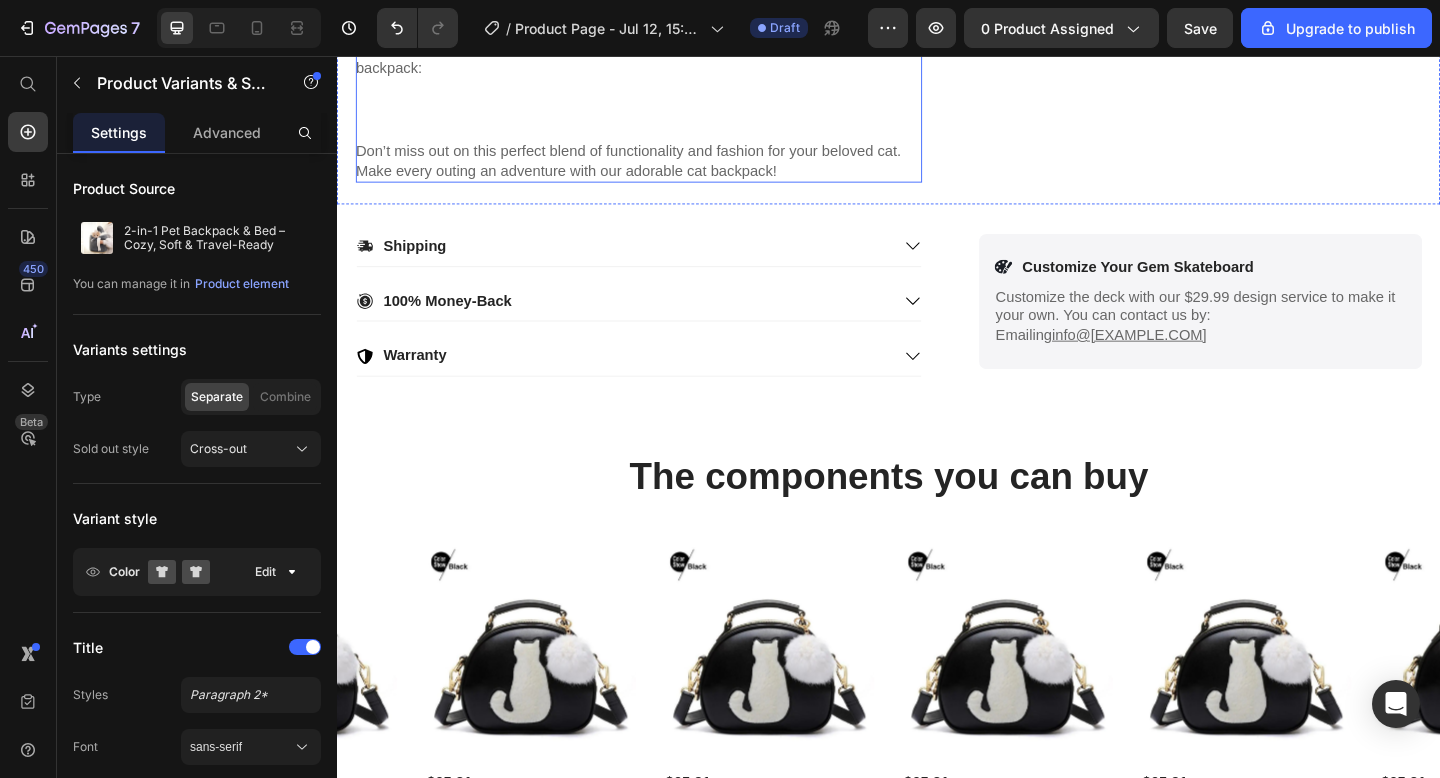 scroll, scrollTop: 1199, scrollLeft: 0, axis: vertical 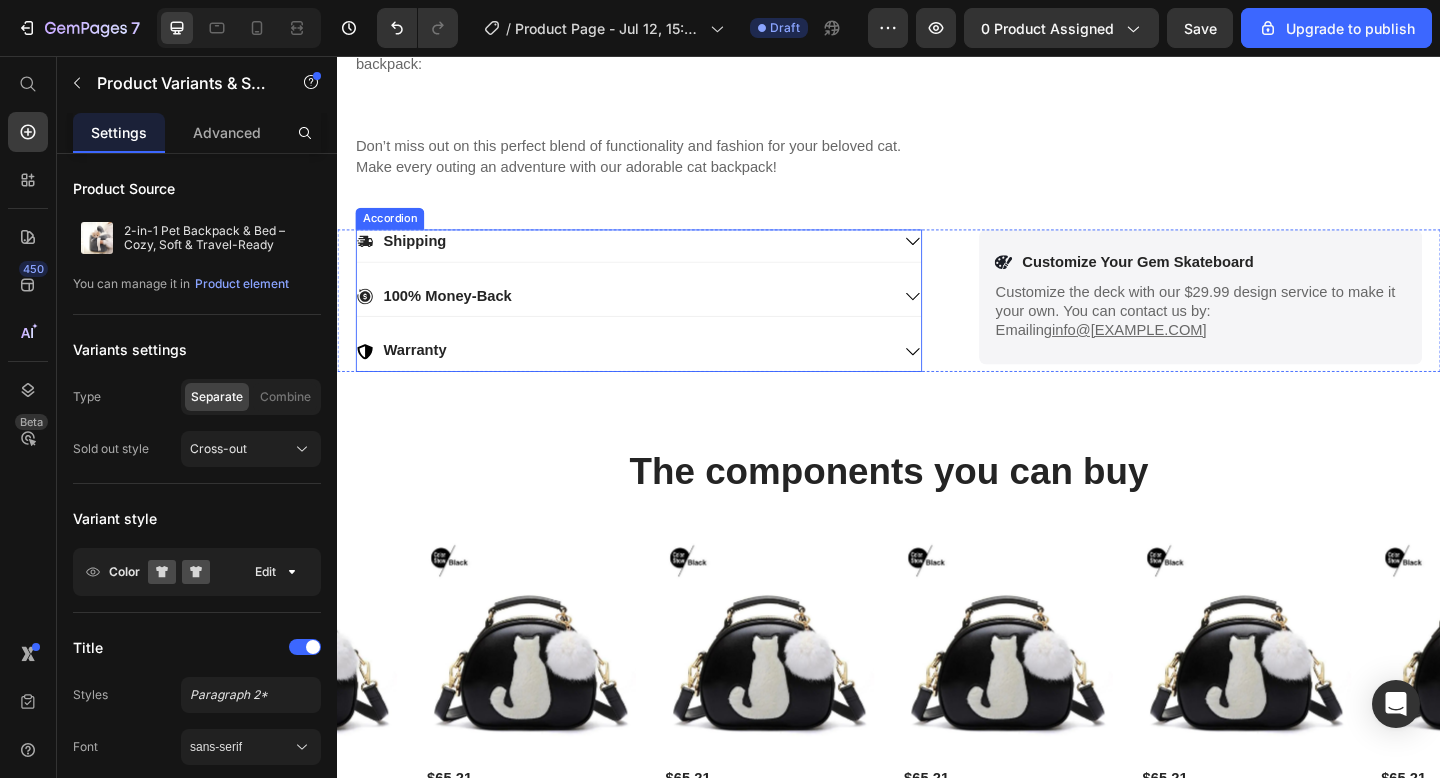 click 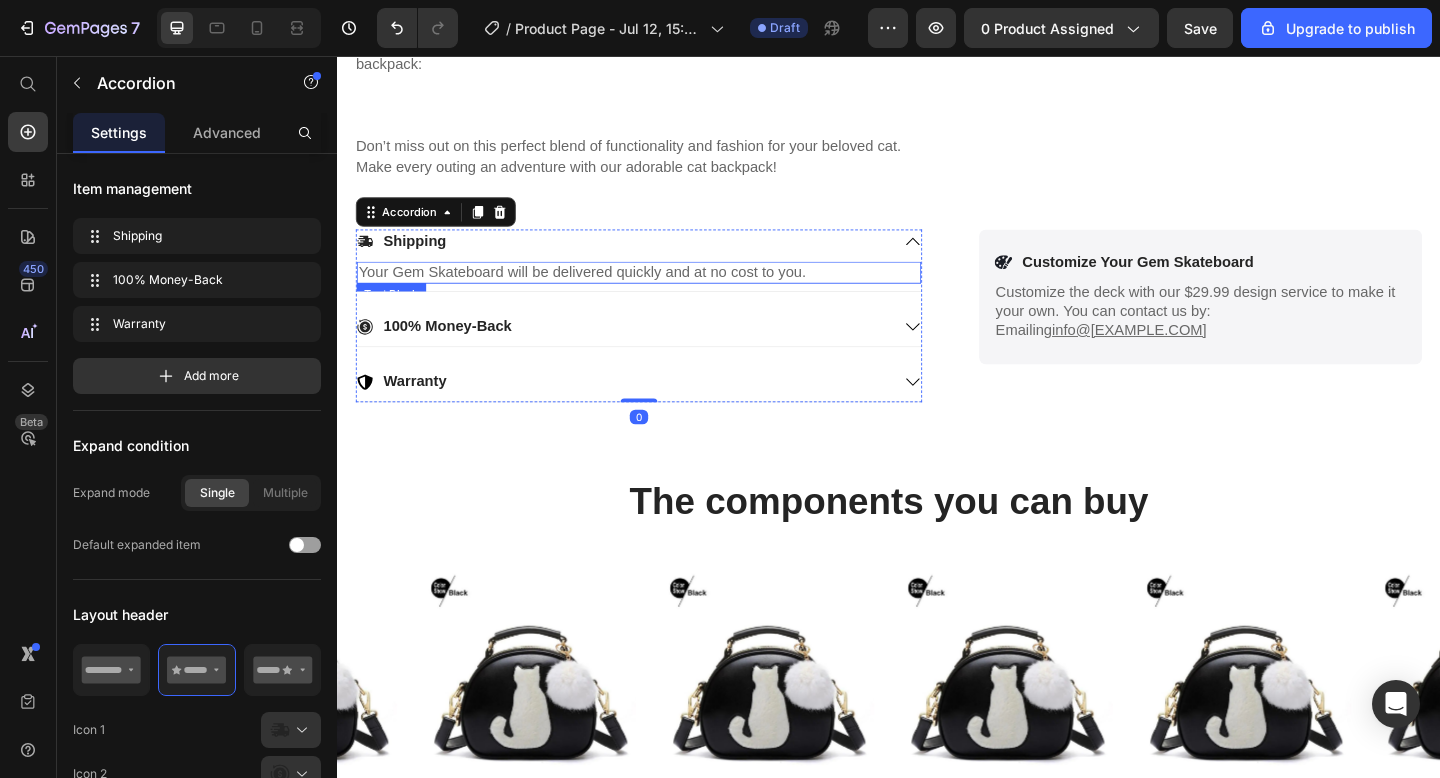 click on "Your Gem Skateboard will be delivered quickly and at no cost to you." at bounding box center [665, 292] 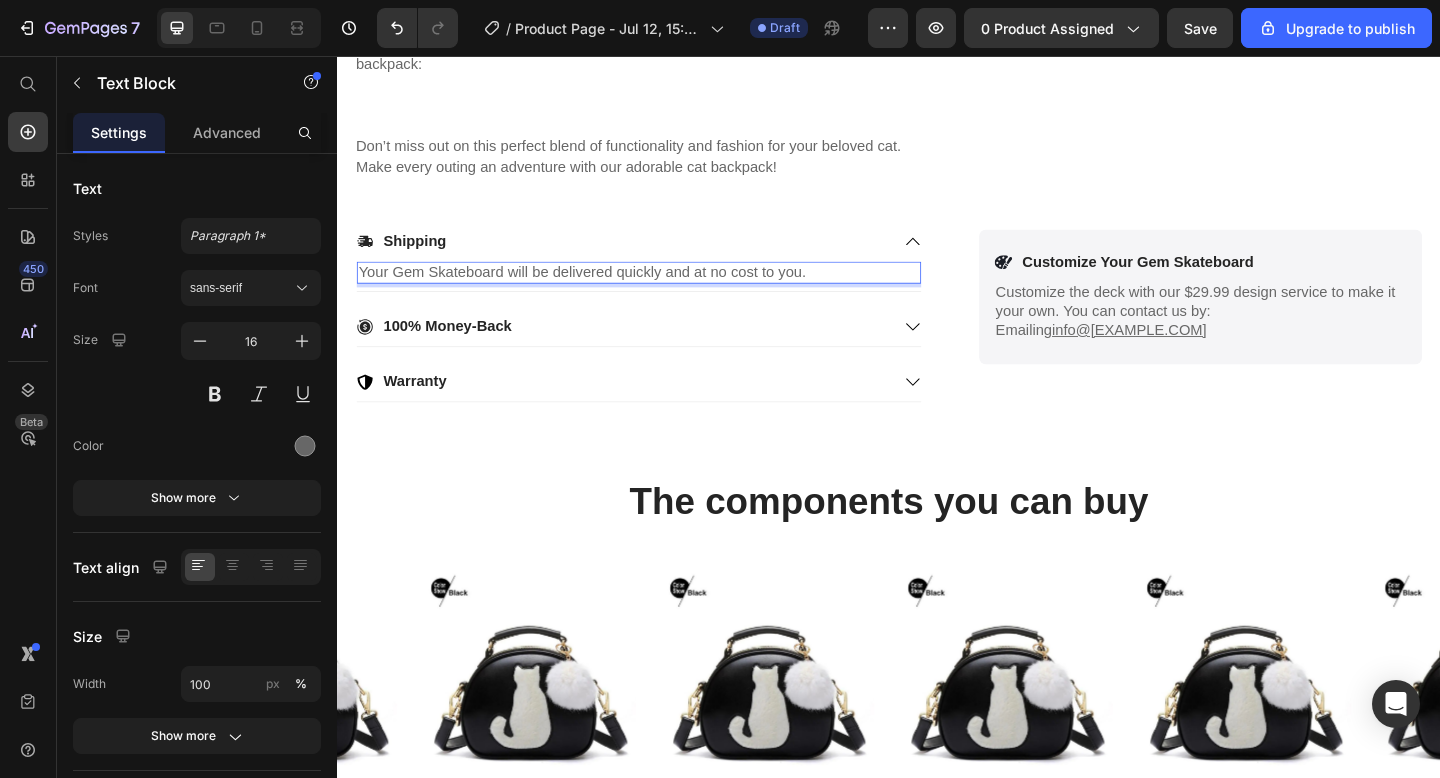 click on "Your Gem Skateboard will be delivered quickly and at no cost to you." at bounding box center [665, 292] 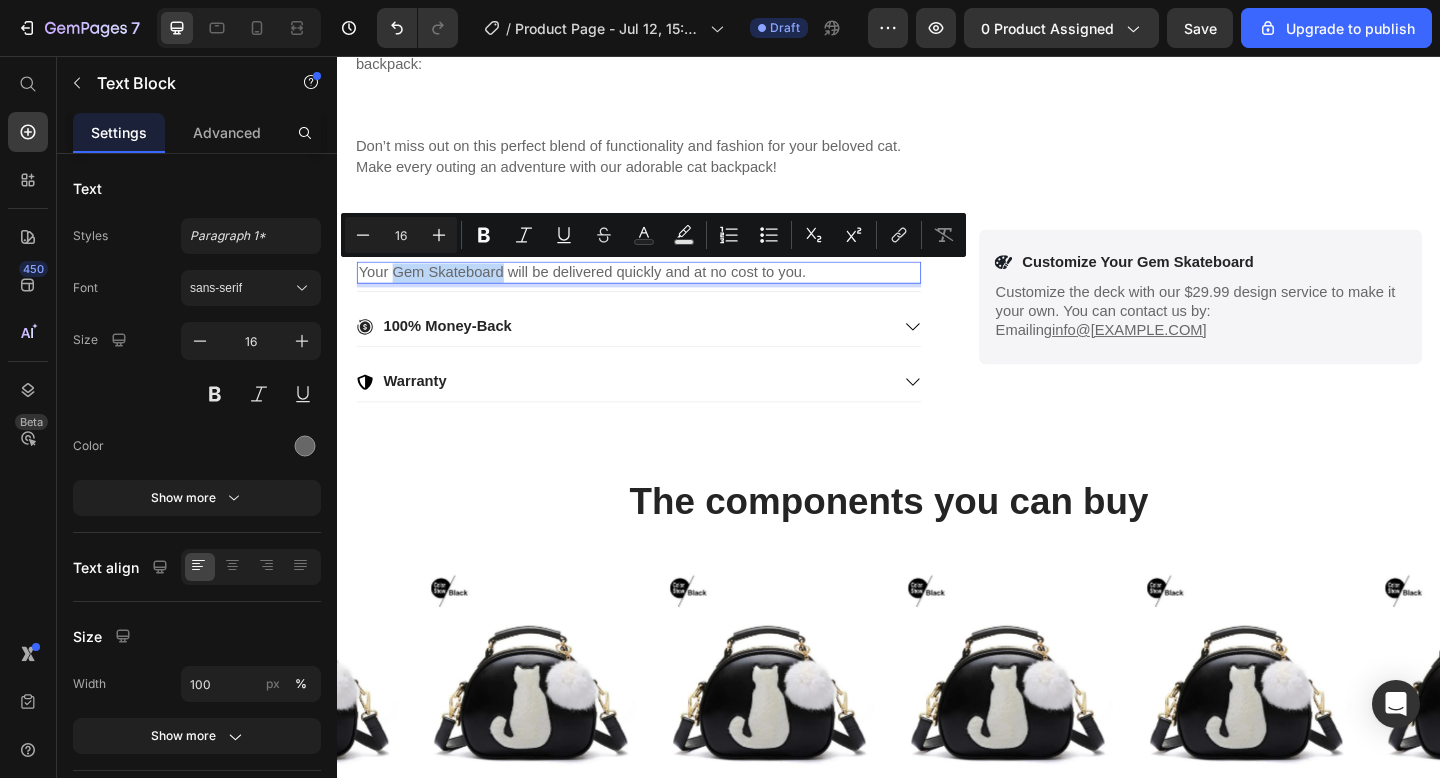 drag, startPoint x: 399, startPoint y: 291, endPoint x: 515, endPoint y: 285, distance: 116.15507 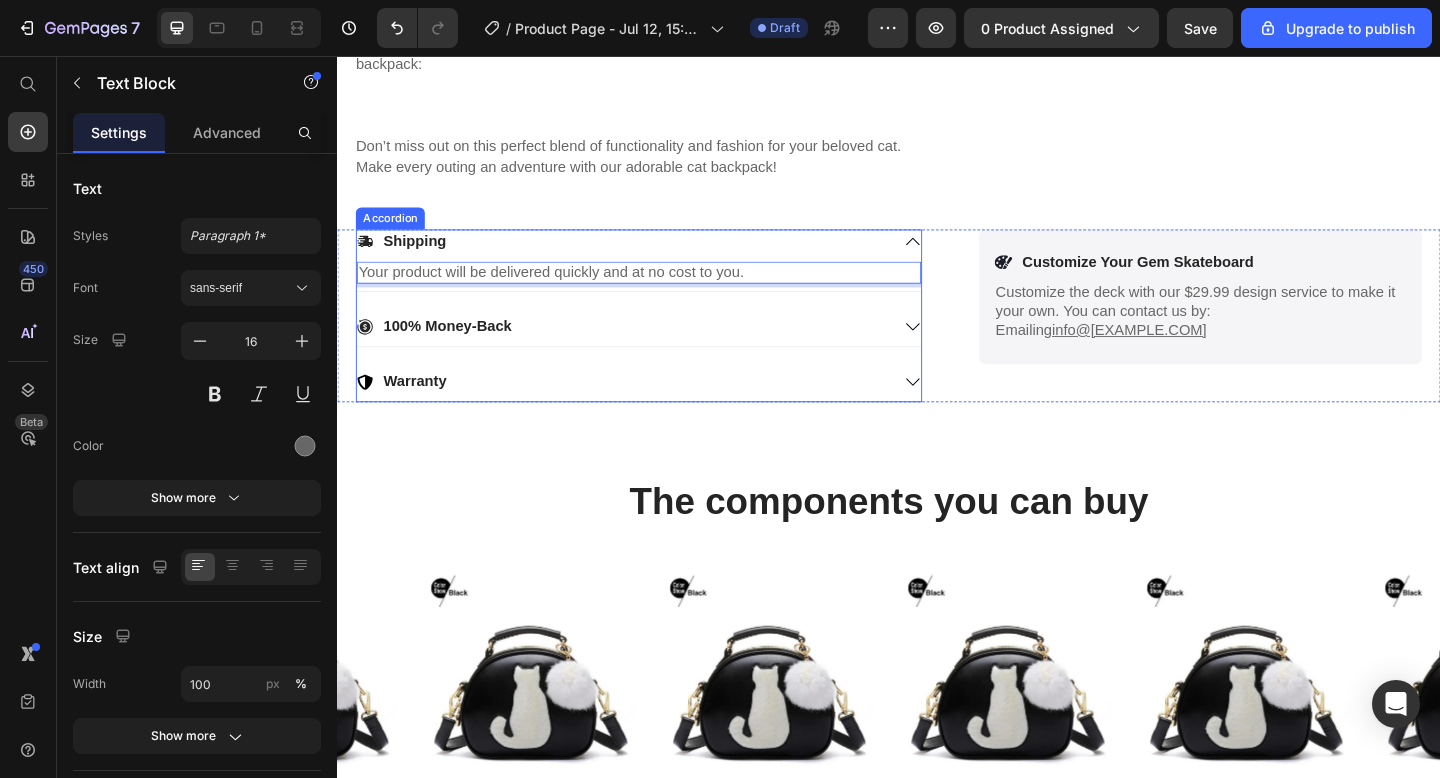 click 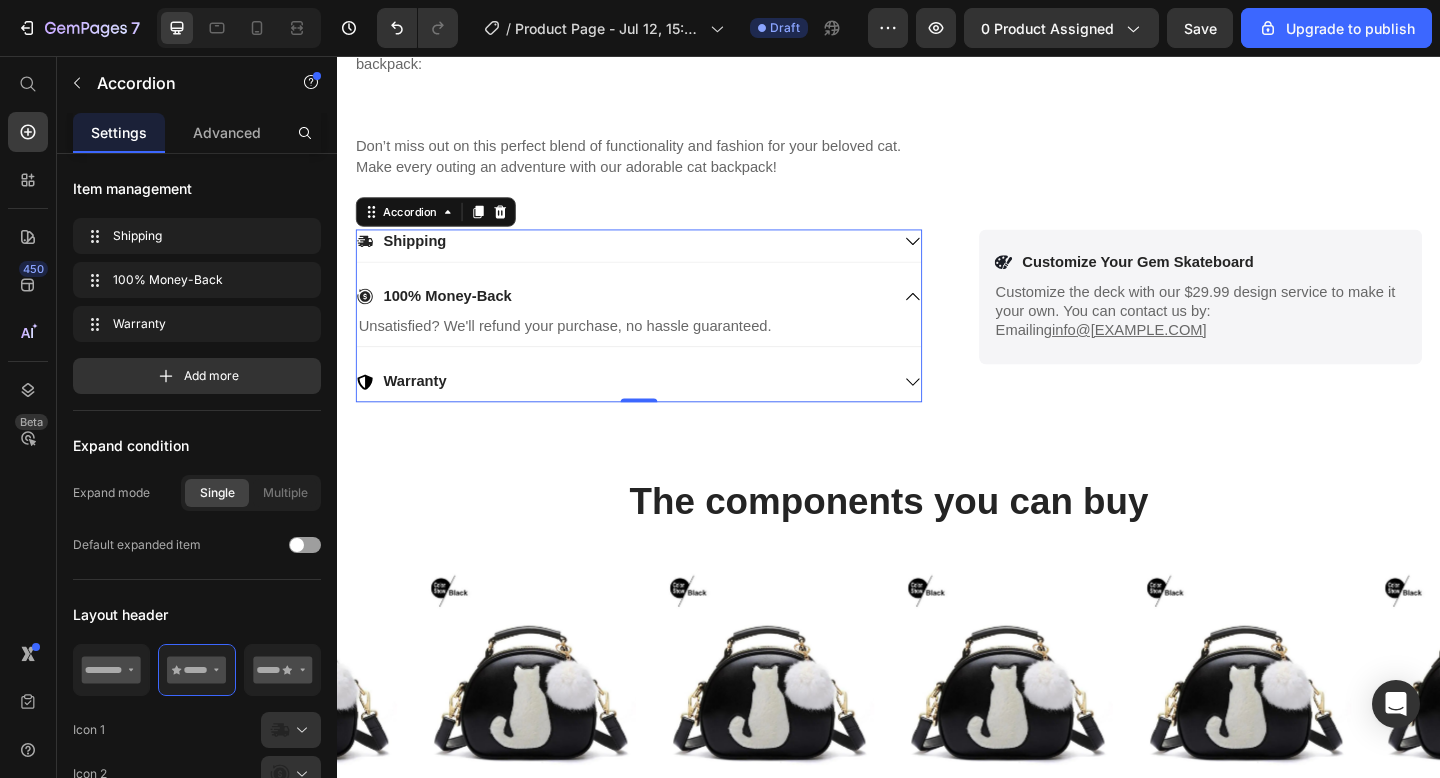 click 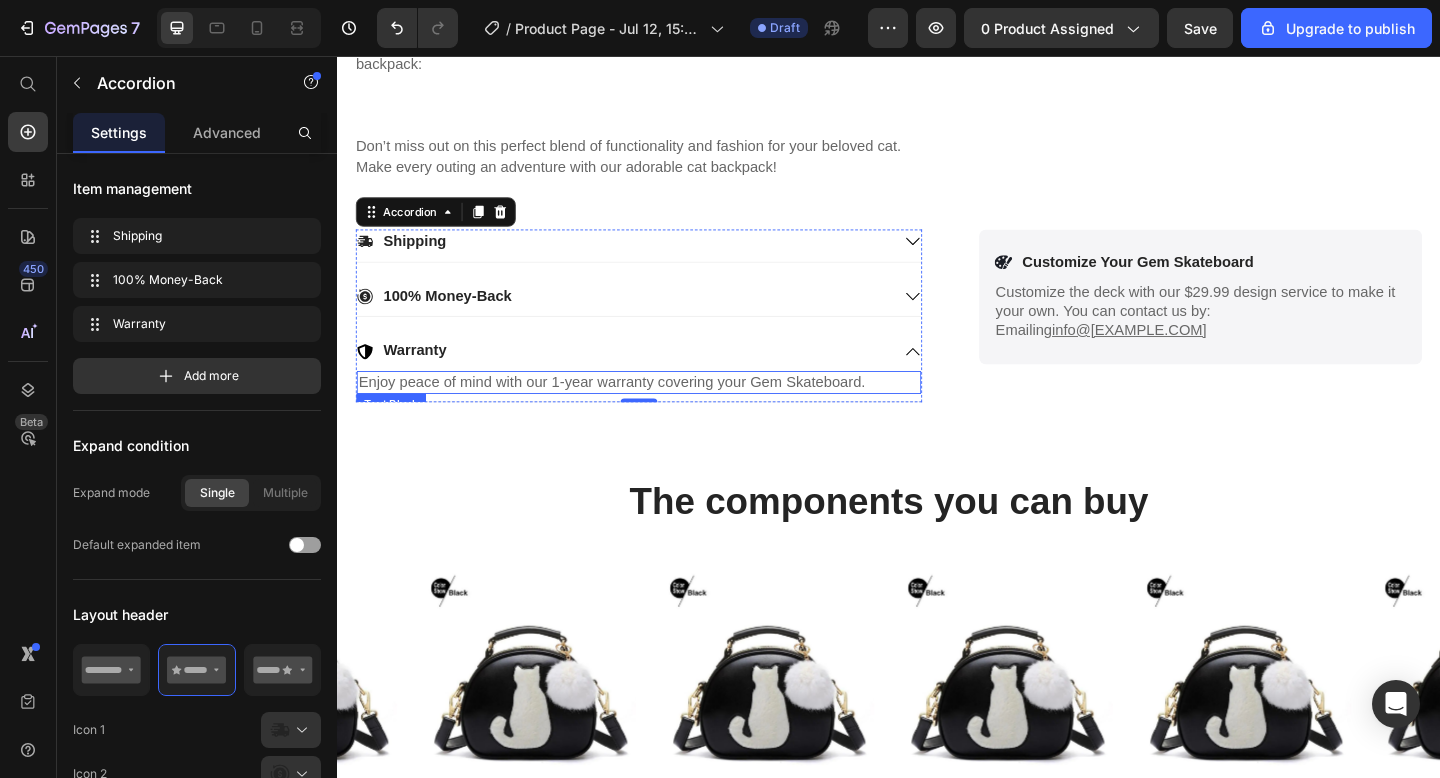 click on "Enjoy peace of mind with our 1-year warranty covering your Gem Skateboard." at bounding box center [665, 411] 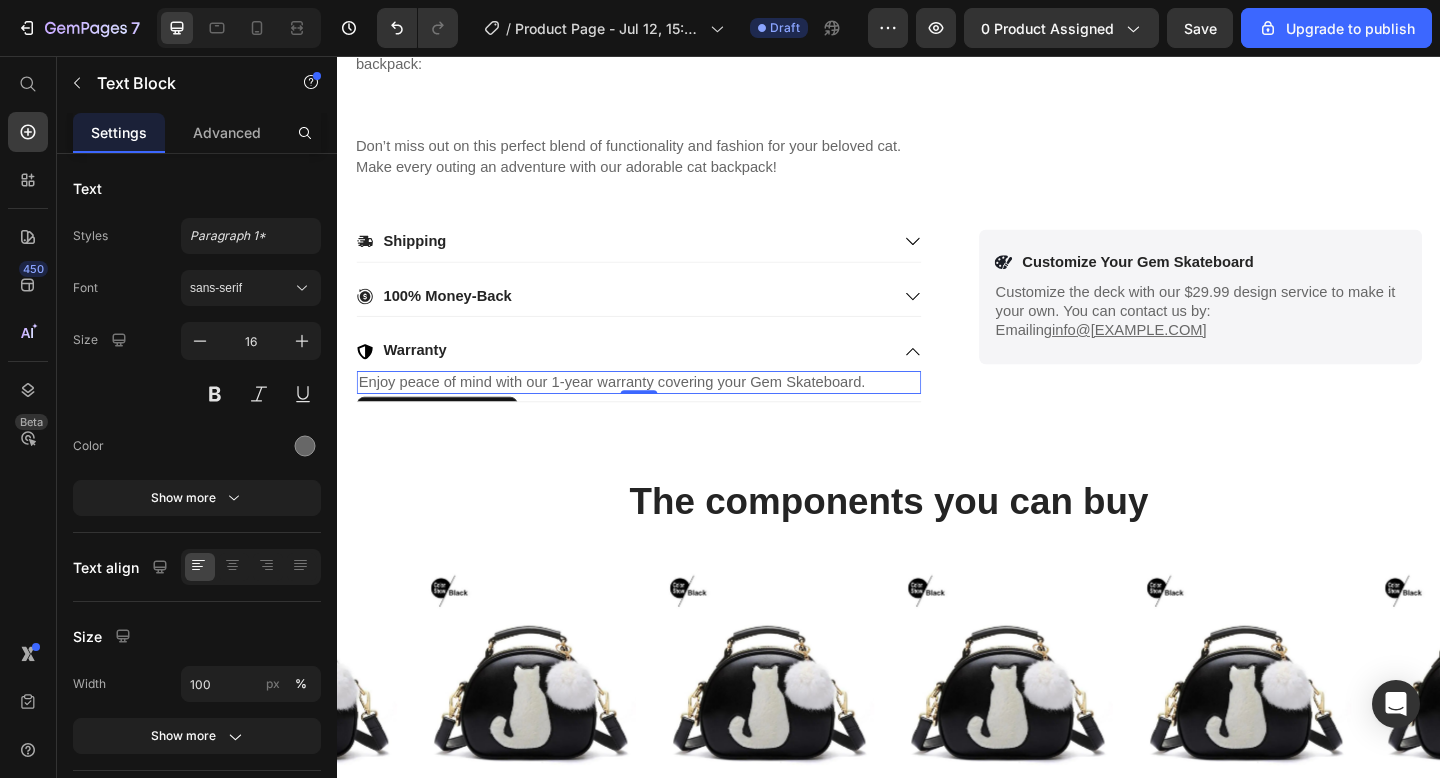 click on "Enjoy peace of mind with our 1-year warranty covering your Gem Skateboard." at bounding box center (665, 411) 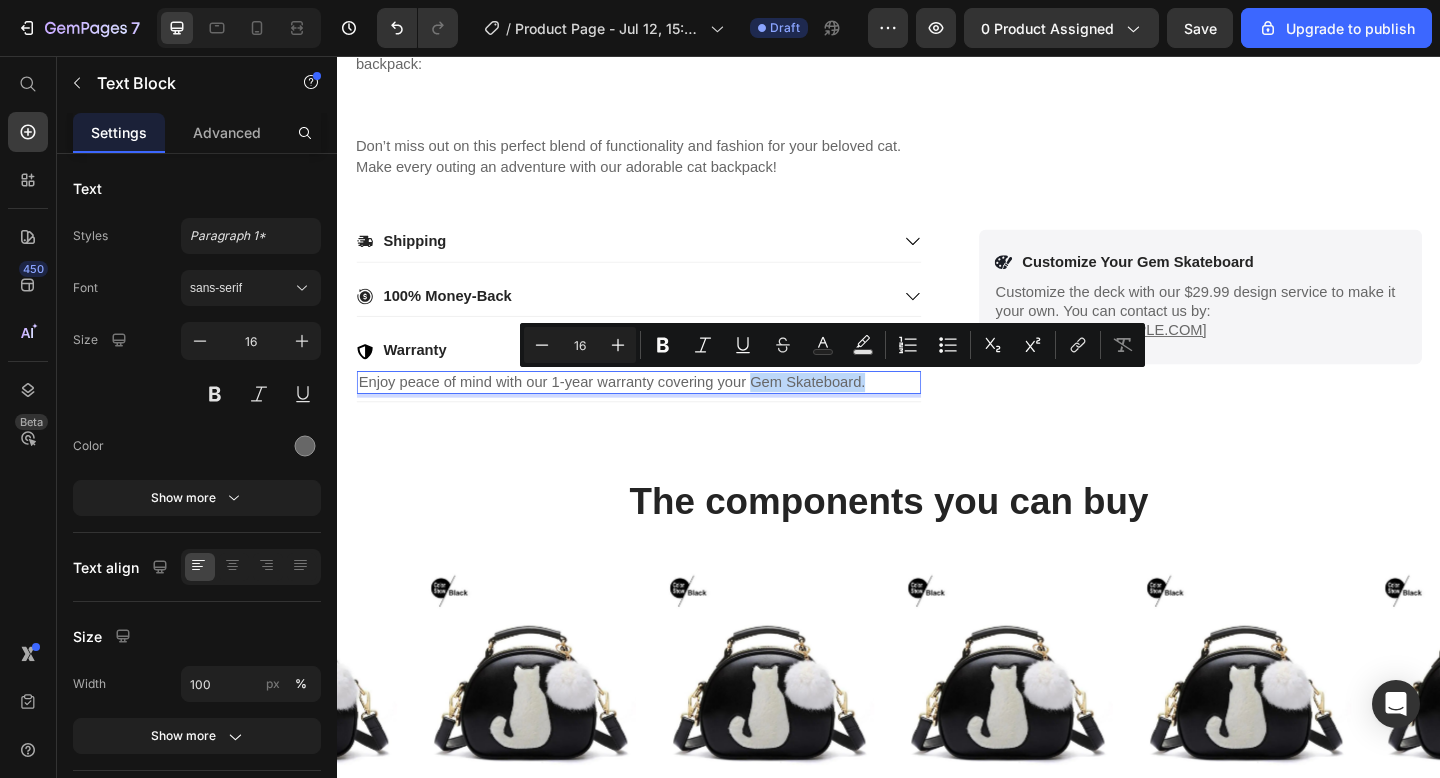 drag, startPoint x: 784, startPoint y: 410, endPoint x: 910, endPoint y: 404, distance: 126.14278 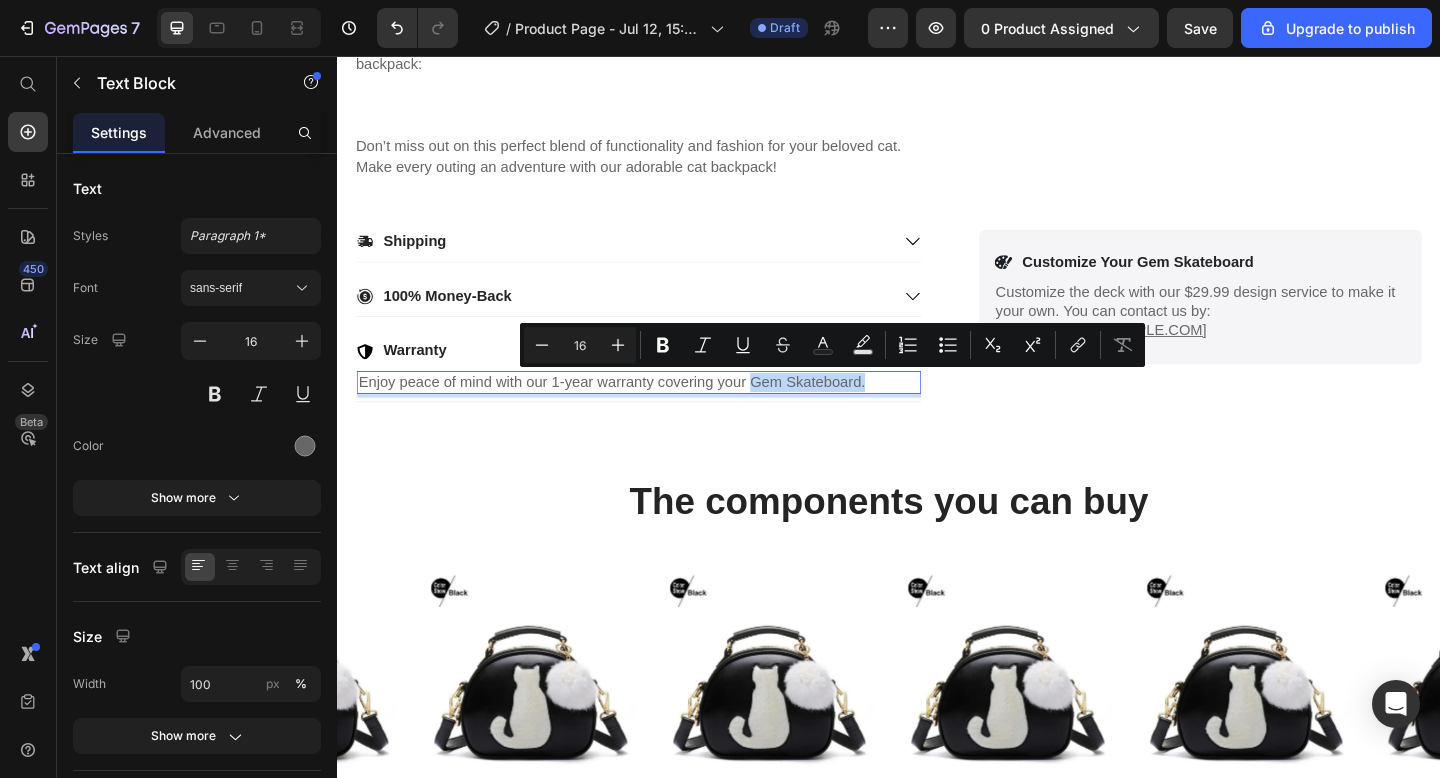 click on "Enjoy peace of mind with our 1-year warranty covering your Gem Skateboard." at bounding box center (665, 411) 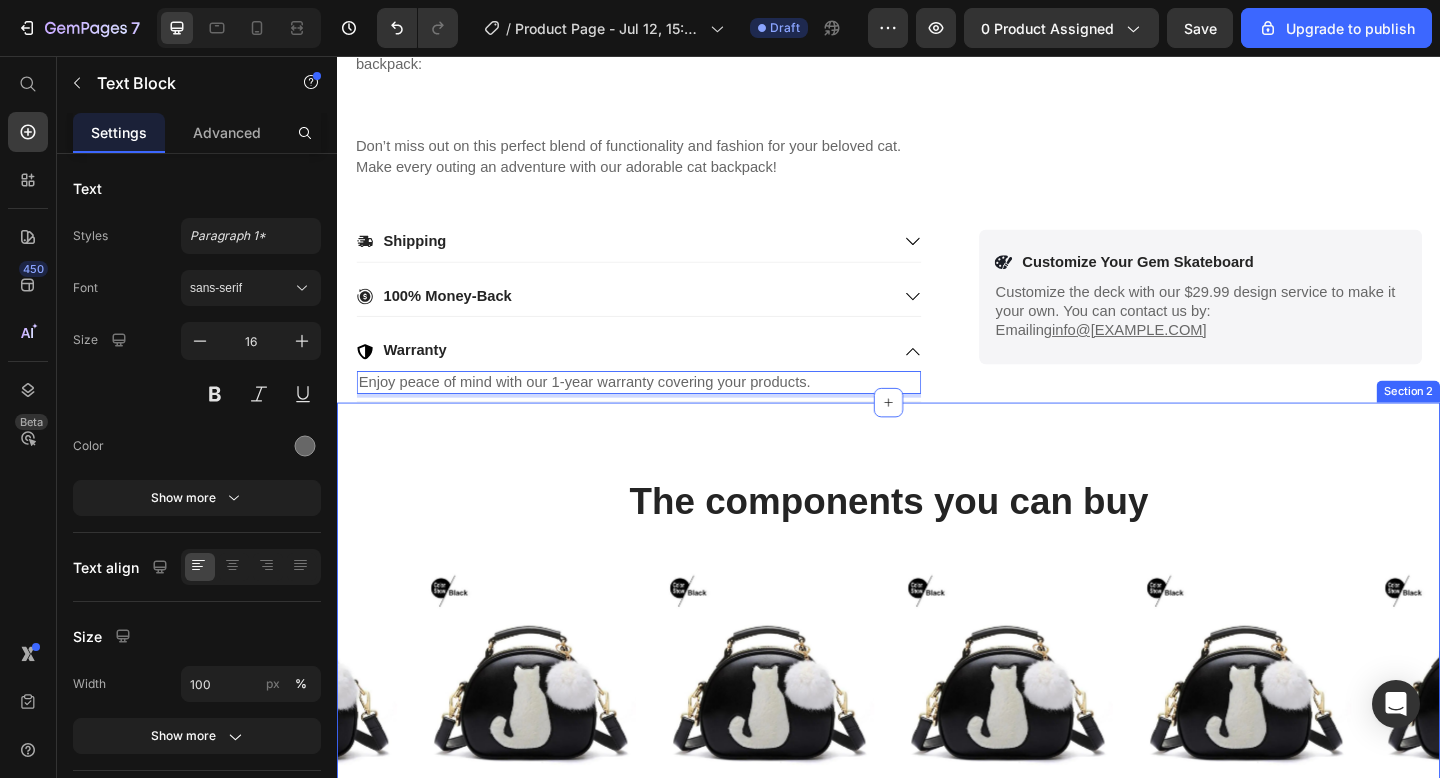 click on "The components you can buy Heading Product Images $65.21 Product Price Cute Women's Shoulder Bag with Cat Pom-Pom Product Title Available both online & offline Text Block Add To Cart Add to Cart Product Product Images $65.21 Product Price Cute Women's Shoulder Bag with Cat Pom-Pom Product Title Available both online & offline Text Block Add To Cart Add to Cart Product Product Images $65.21 Product Price Cute Women's Shoulder Bag with Cat Pom-Pom Product Title Available both online & offline Text Block Add To Cart Add to Cart Product Product Images $65.21 Product Price Cute Women's Shoulder Bag with Cat Pom-Pom Product Title Available both online & offline Text Block Add To Cart Add to Cart Product Product Images $65.21 Product Price Cute Women's Shoulder Bag with Cat Pom-Pom Product Title Available both online & offline Text Block Add To Cart Add to Cart Product Product Images $65.21 Product Price Cute Women's Shoulder Bag with Cat Pom-Pom Product Title Available both online & offline Text Block Add To Cart" at bounding box center [937, 774] 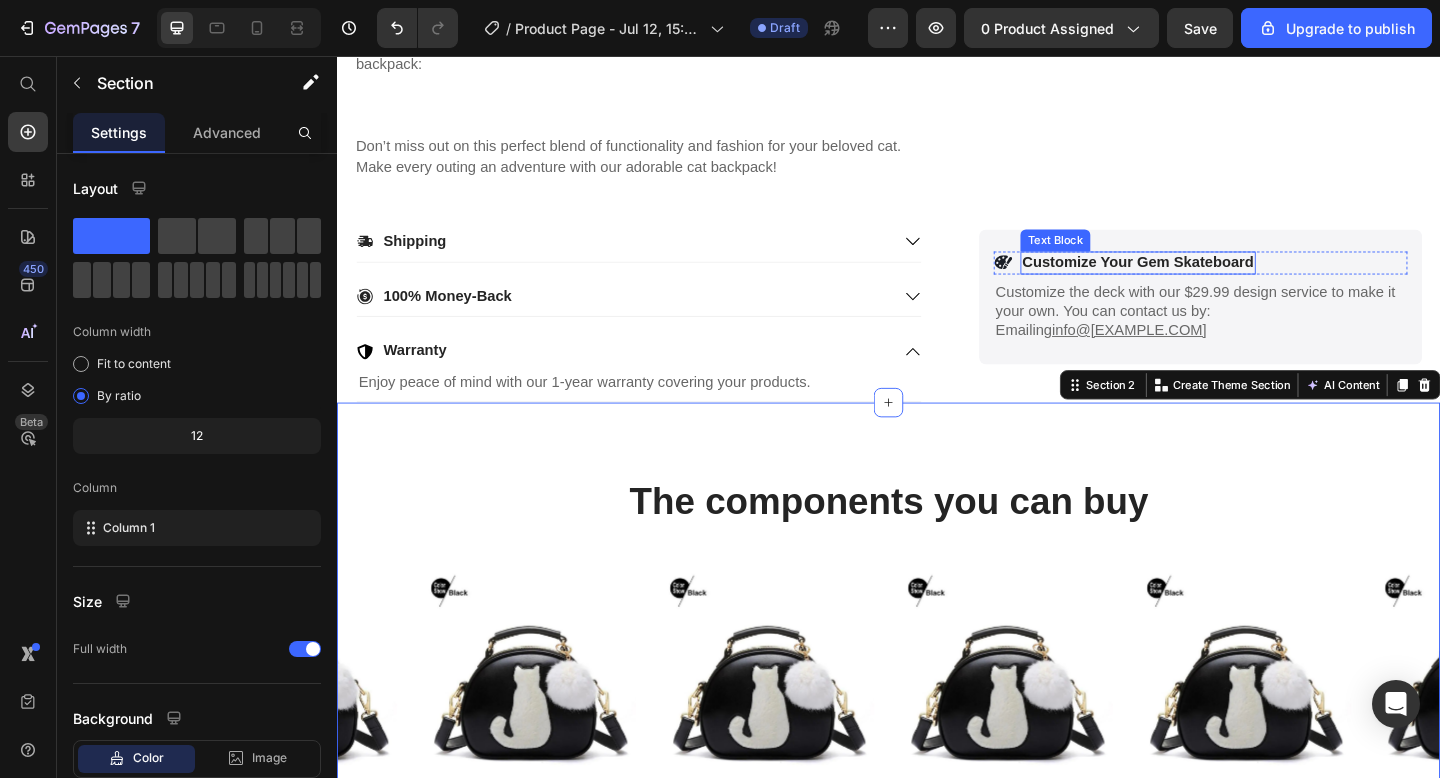 click on "Text Block" at bounding box center (1118, 257) 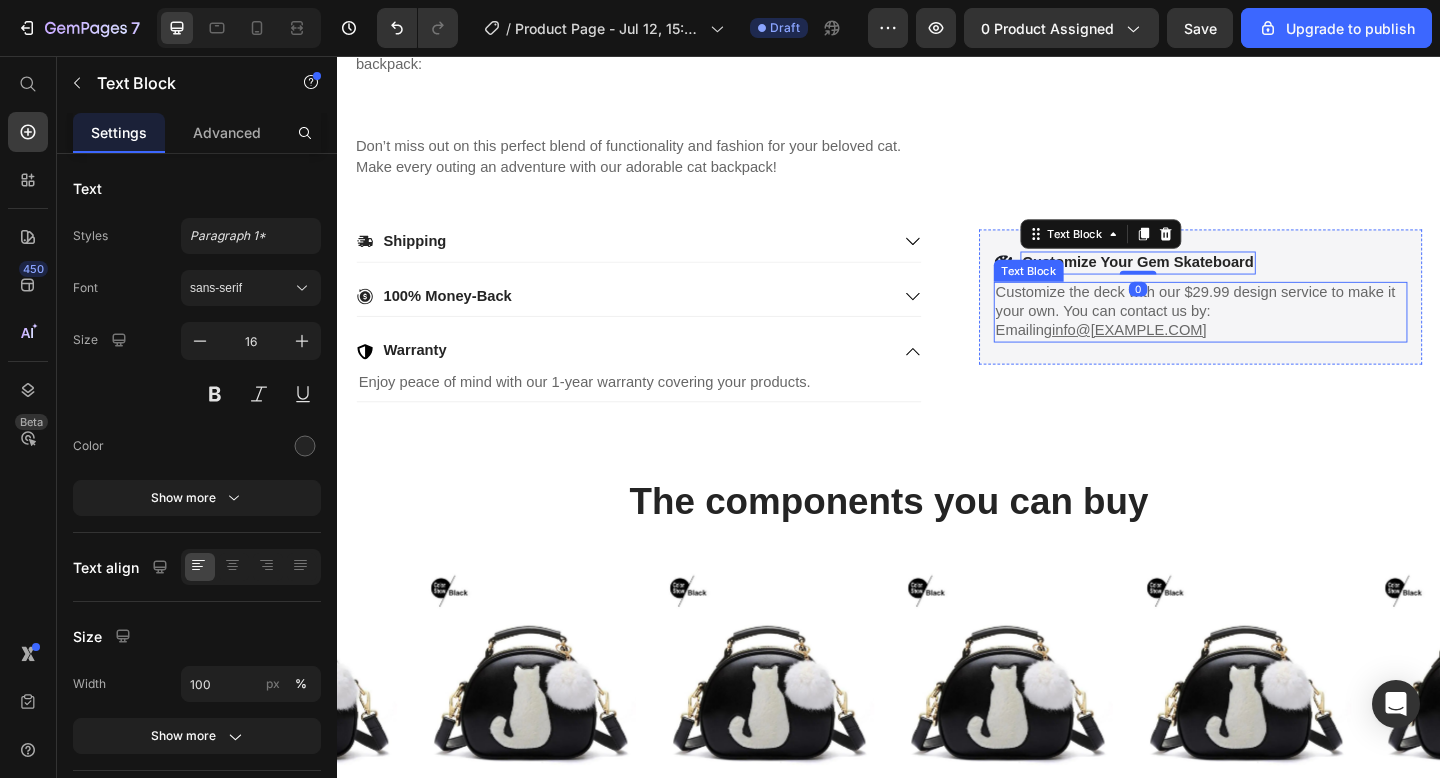 click on "info@[EXAMPLE.COM]" at bounding box center (1198, 354) 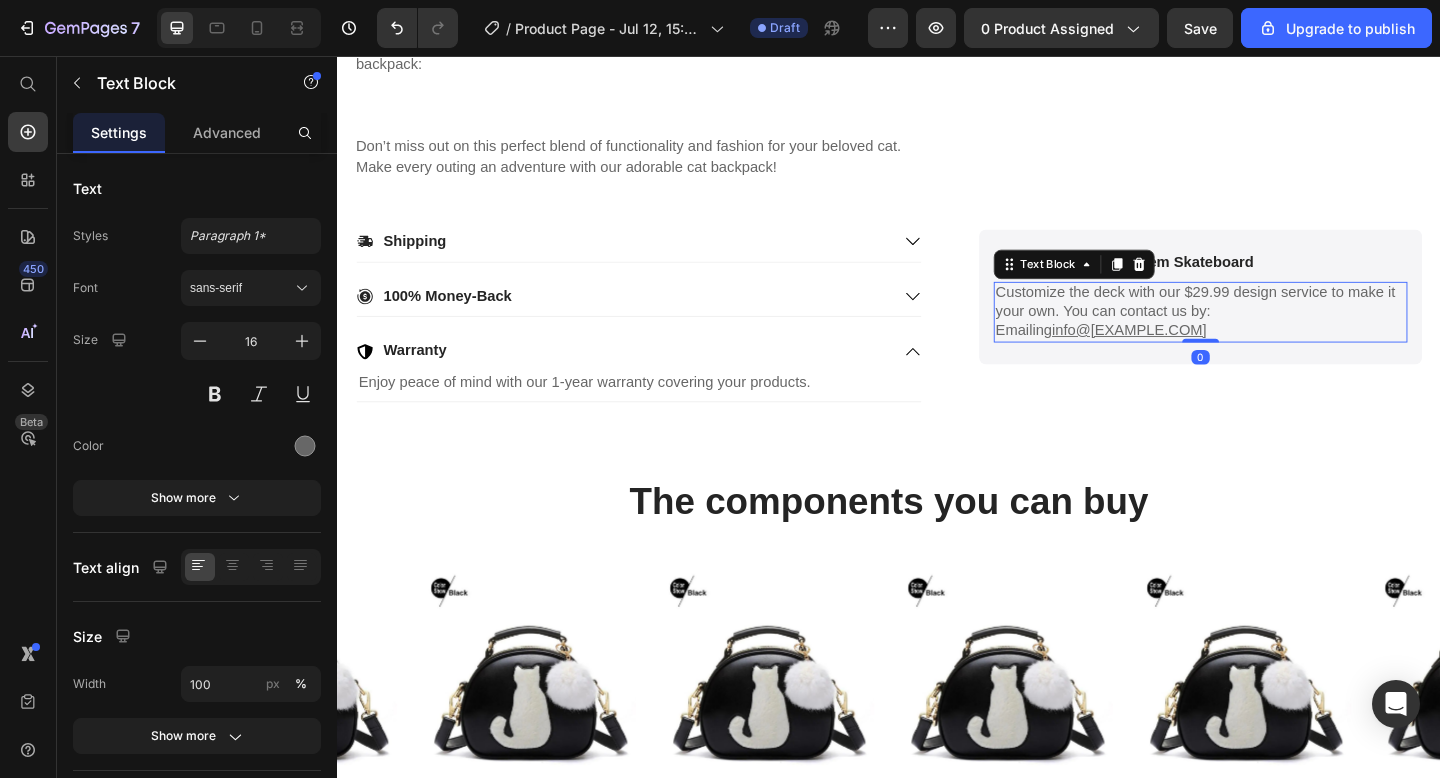 click on "Customize the deck with our $29.99 design service to make it your own. You can contact us by: Emailing  info@[EXAMPLE.COM]" at bounding box center [1276, 335] 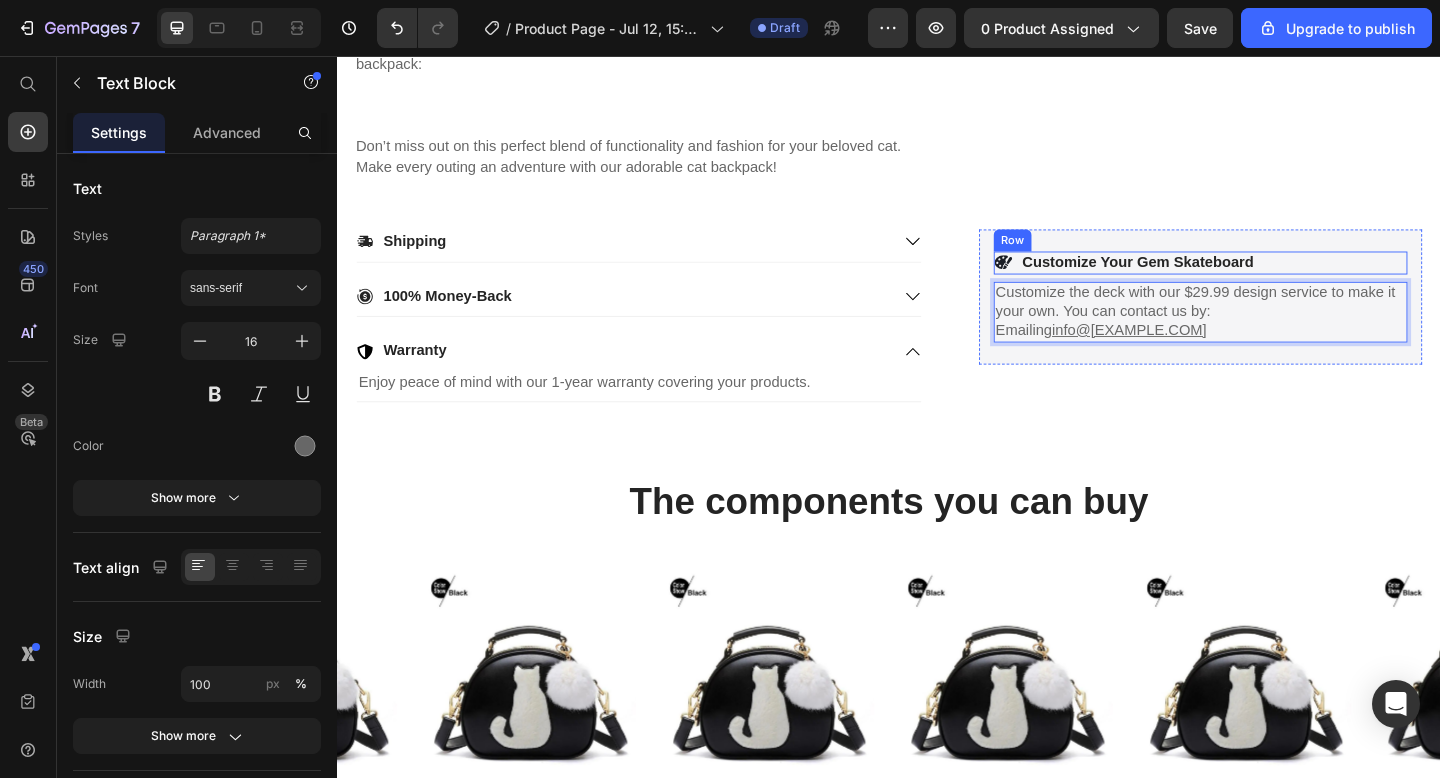 click on "Icon Customize Your Gem Skateboard Text Block Row" at bounding box center [1276, 281] 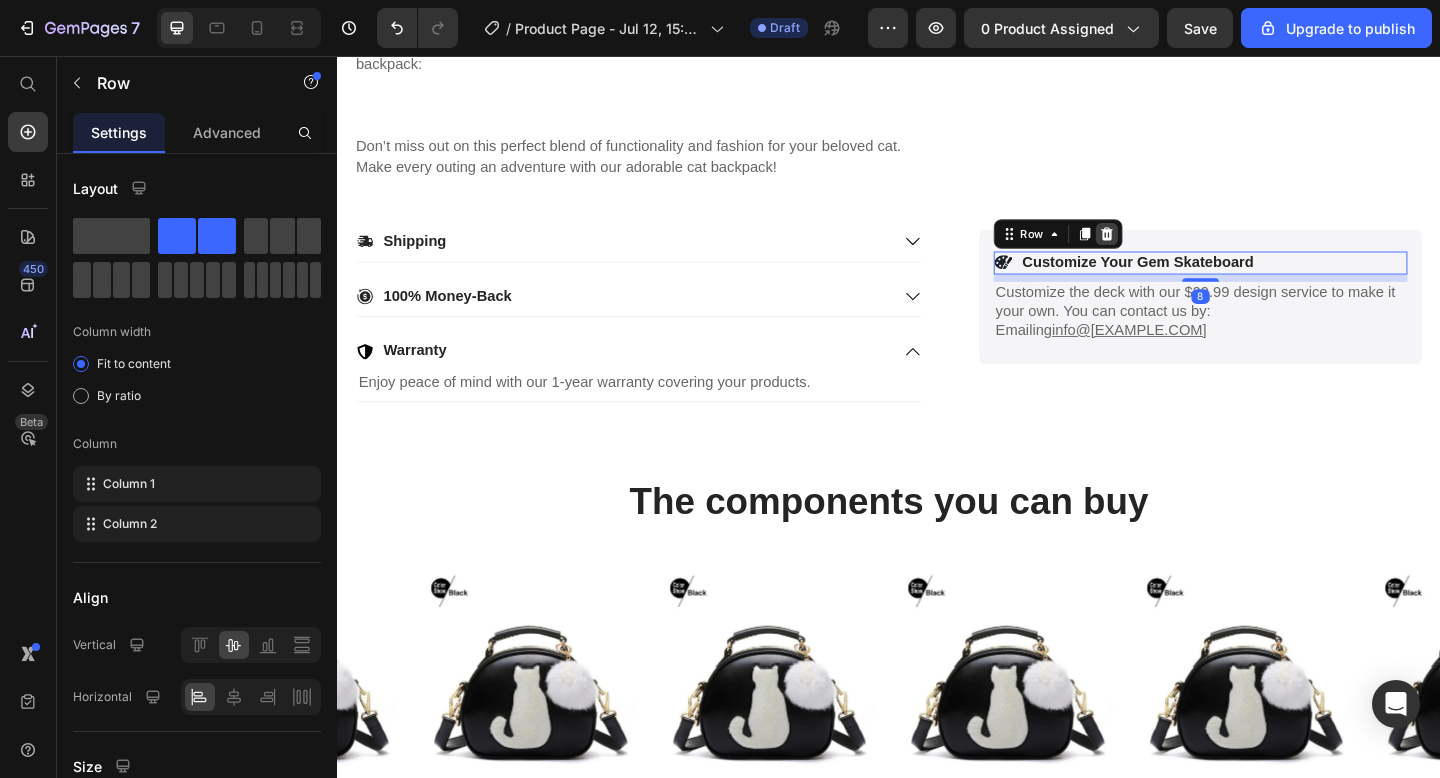 click 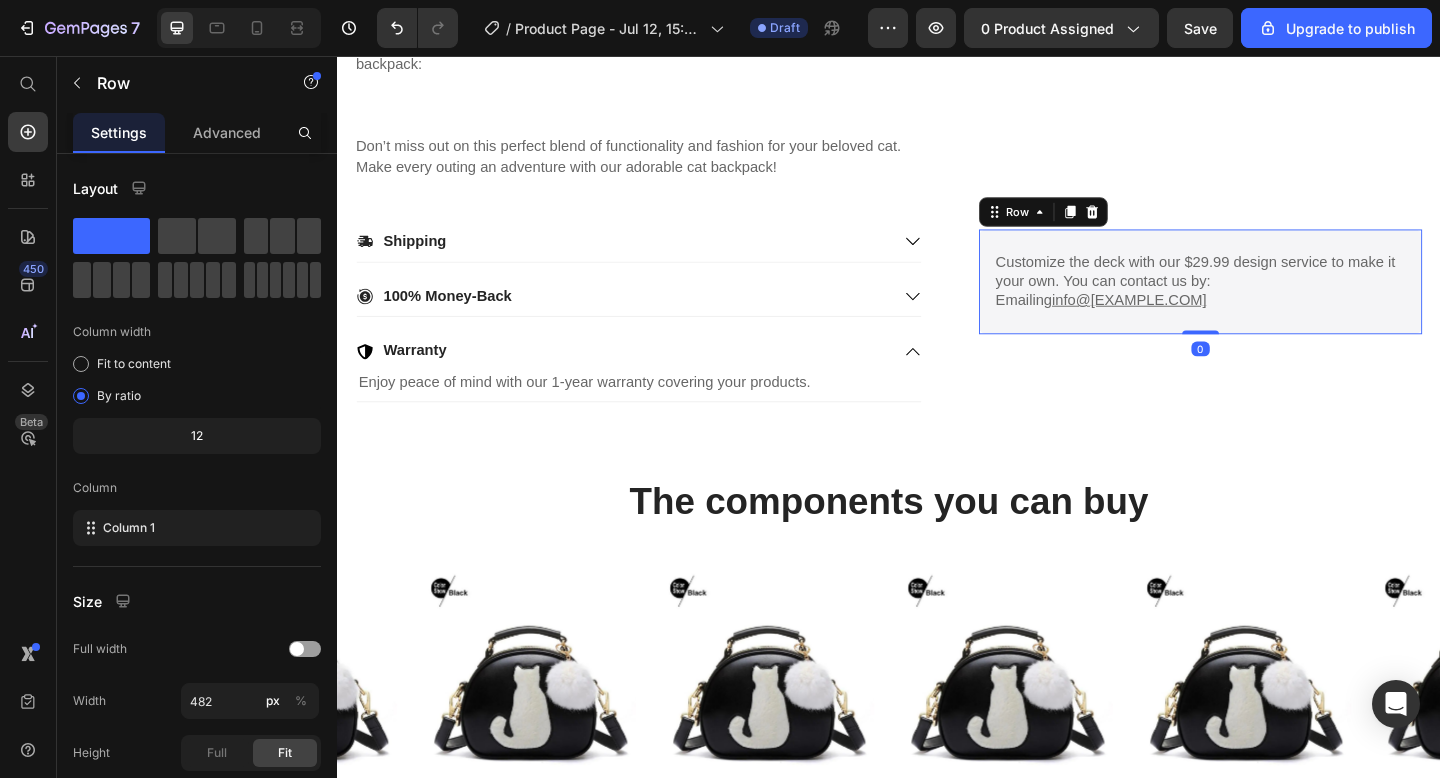 click on "Customize the deck with our $29.99 design service to make it your own. You can contact us by: Emailing  info@[EXAMPLE.COM] Text Block Row   0" at bounding box center (1276, 302) 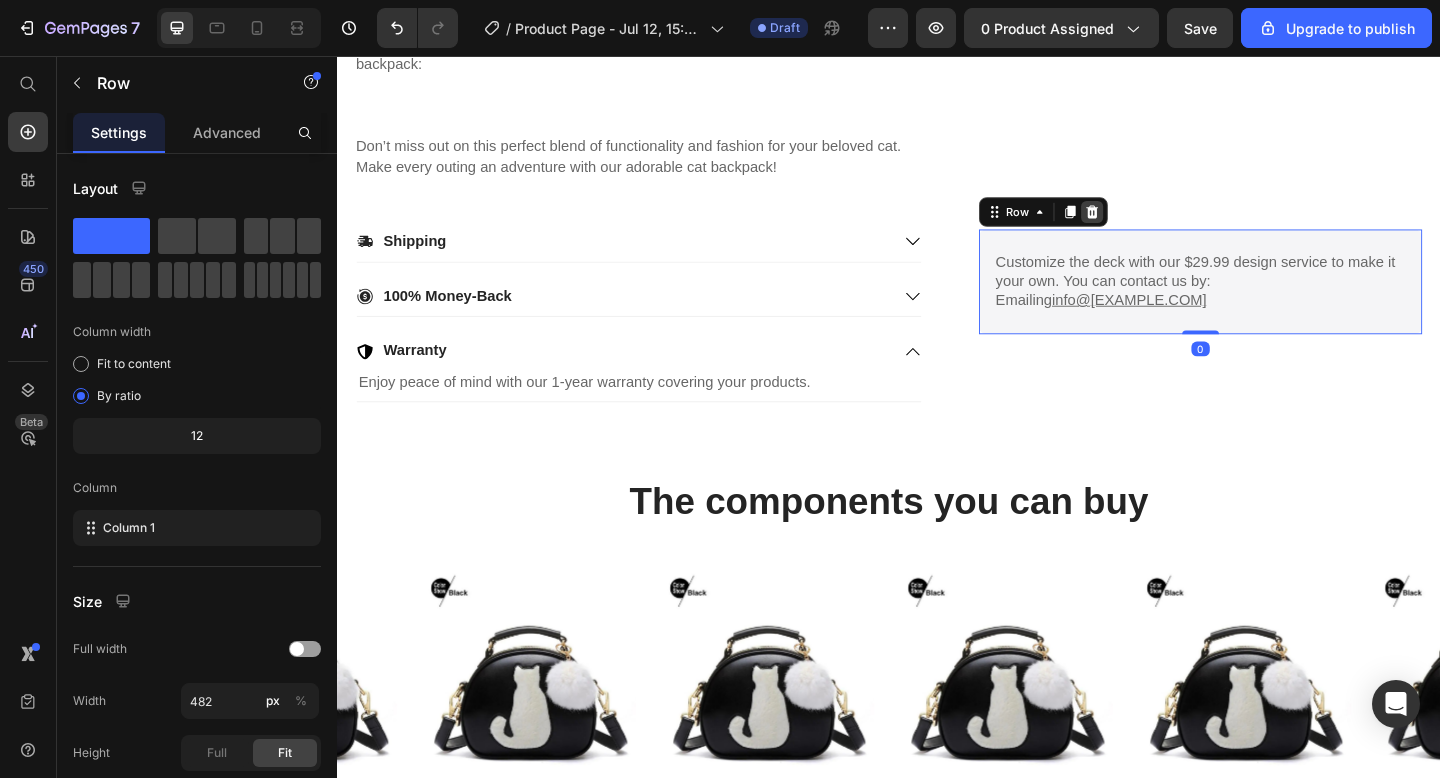 click 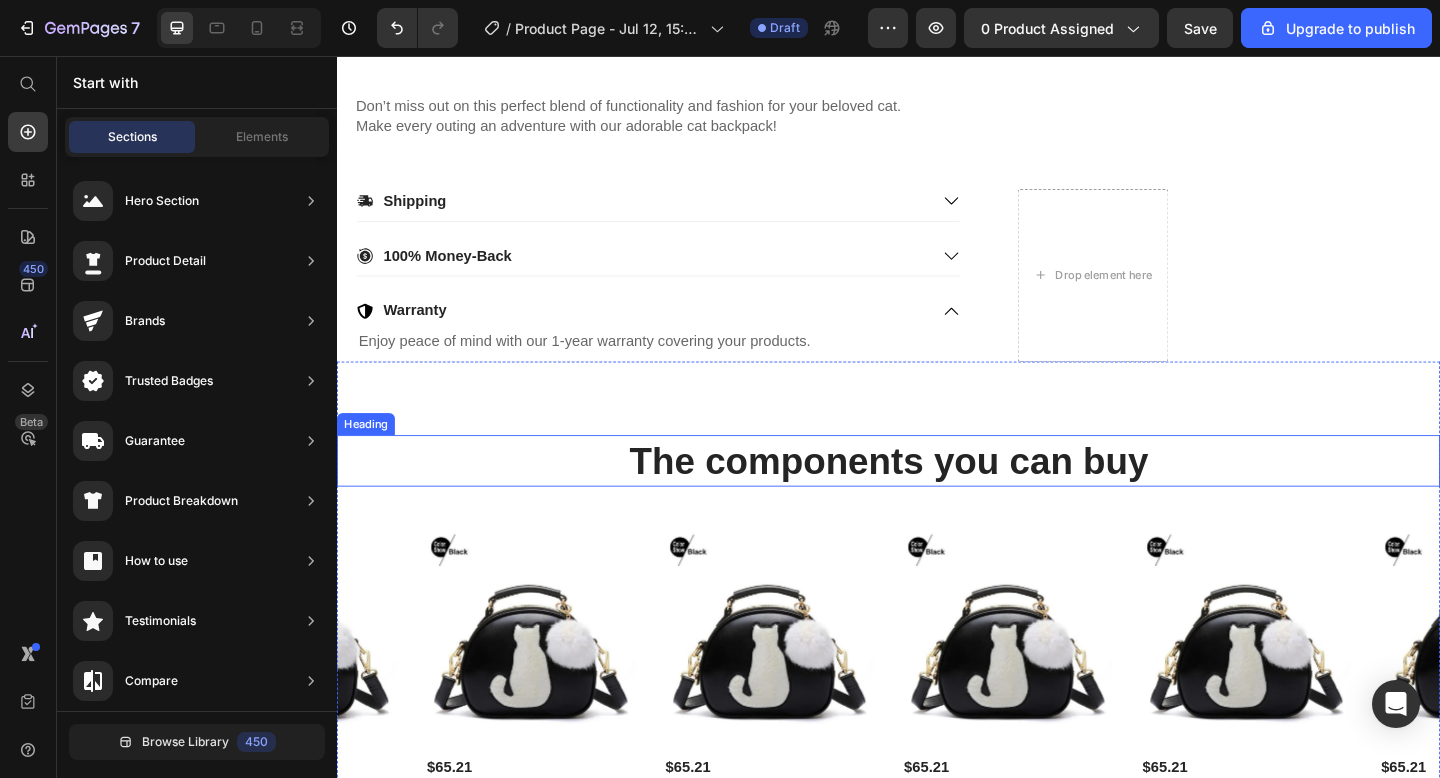 scroll, scrollTop: 1252, scrollLeft: 0, axis: vertical 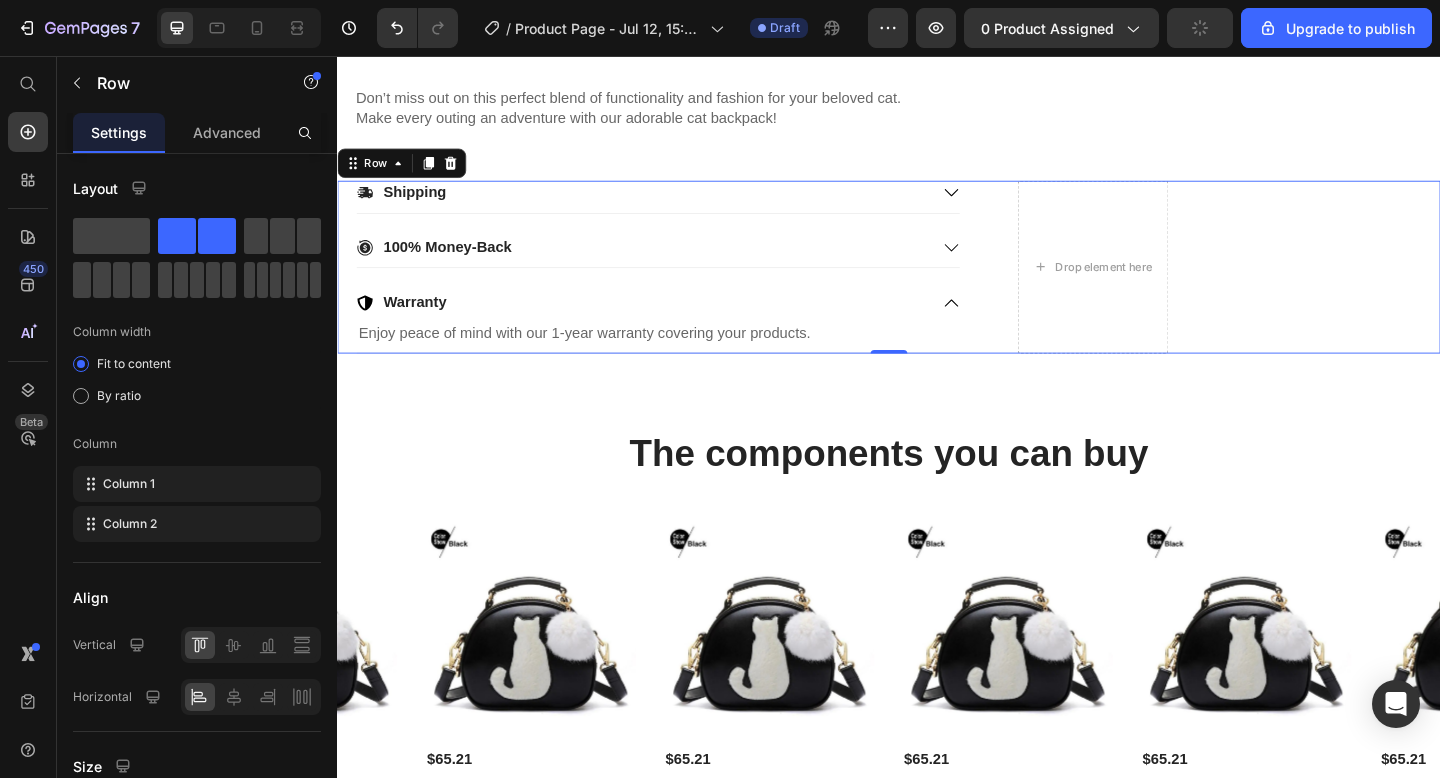 click on "Shipping
100% Money-Back
Warranty Enjoy peace of mind with our 1-year warranty covering your products. Text Block Accordion
Drop element here Row   0" at bounding box center [937, 286] 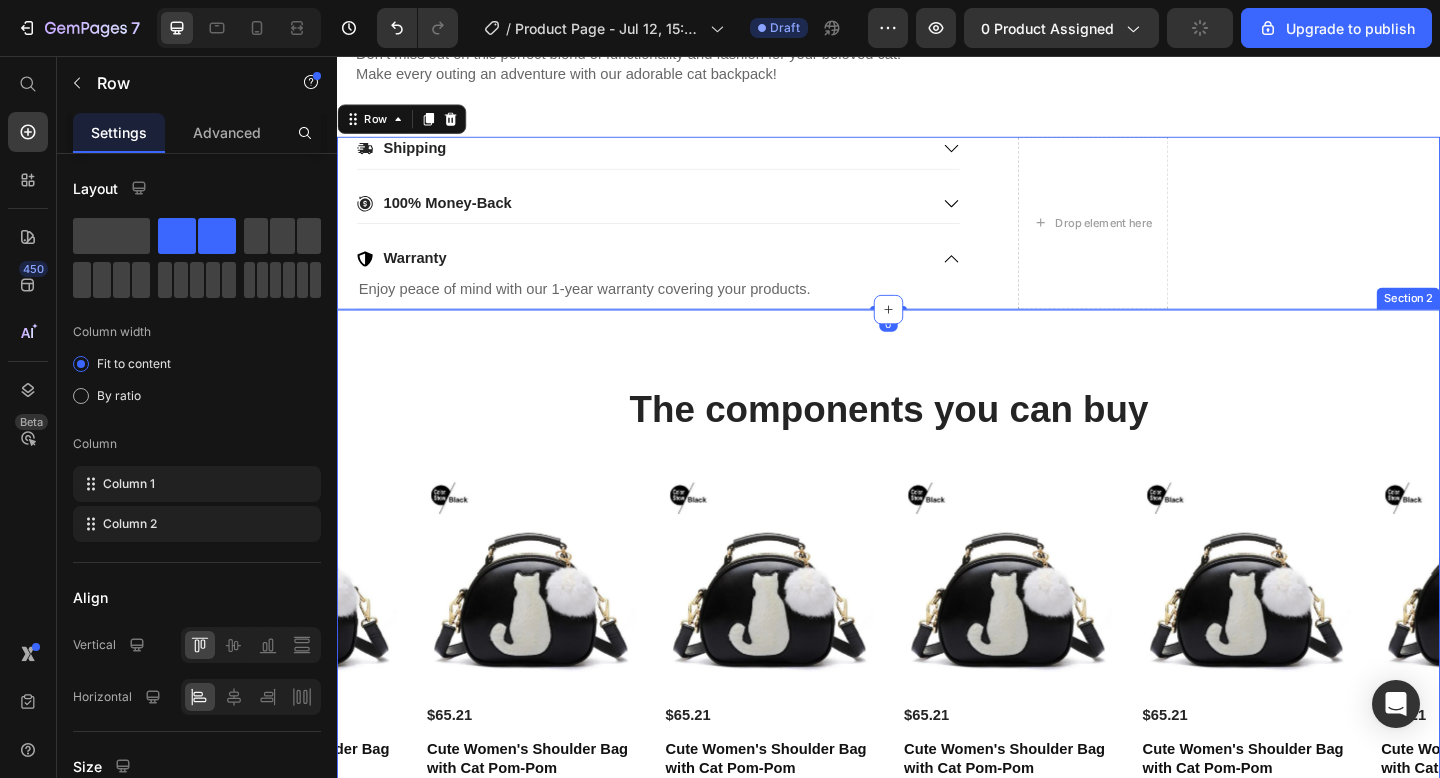 scroll, scrollTop: 1301, scrollLeft: 0, axis: vertical 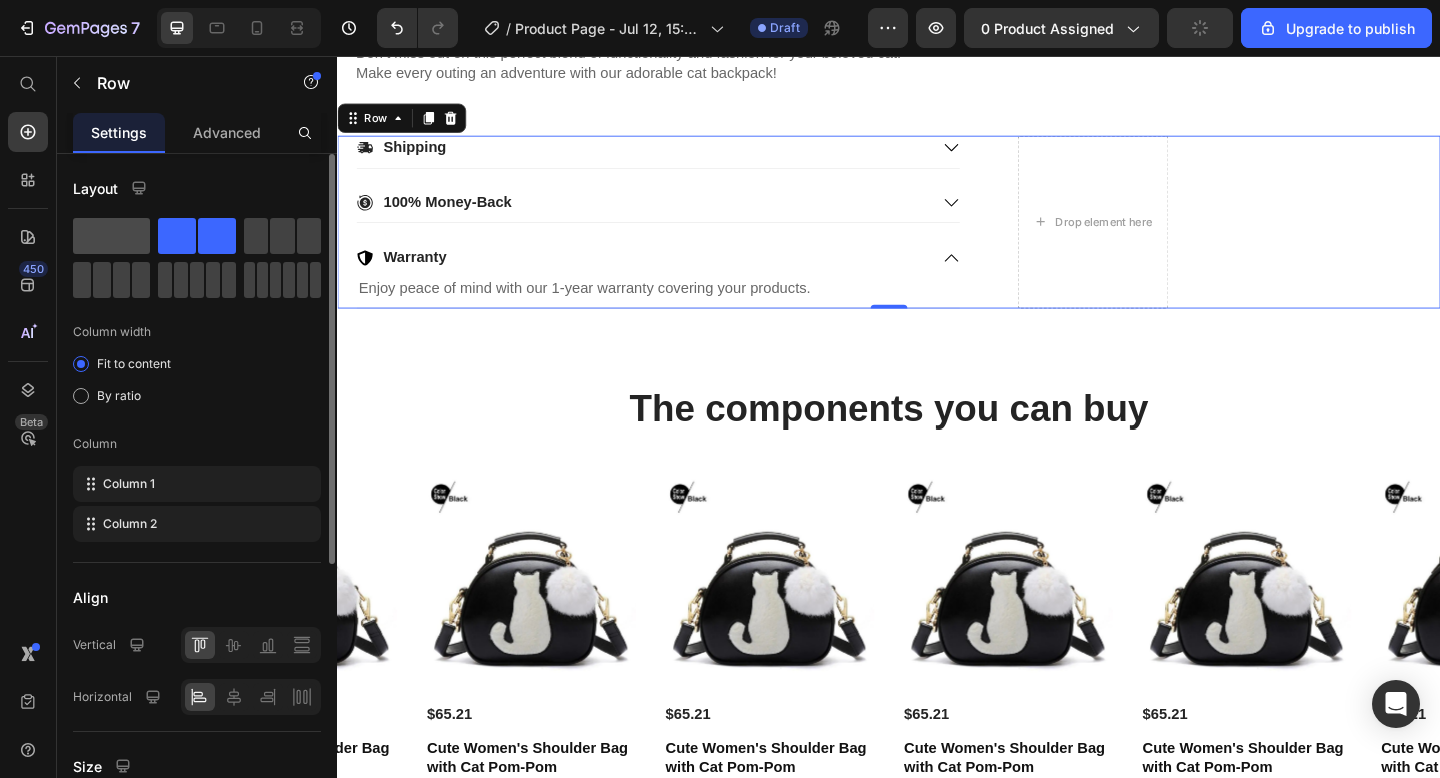 click 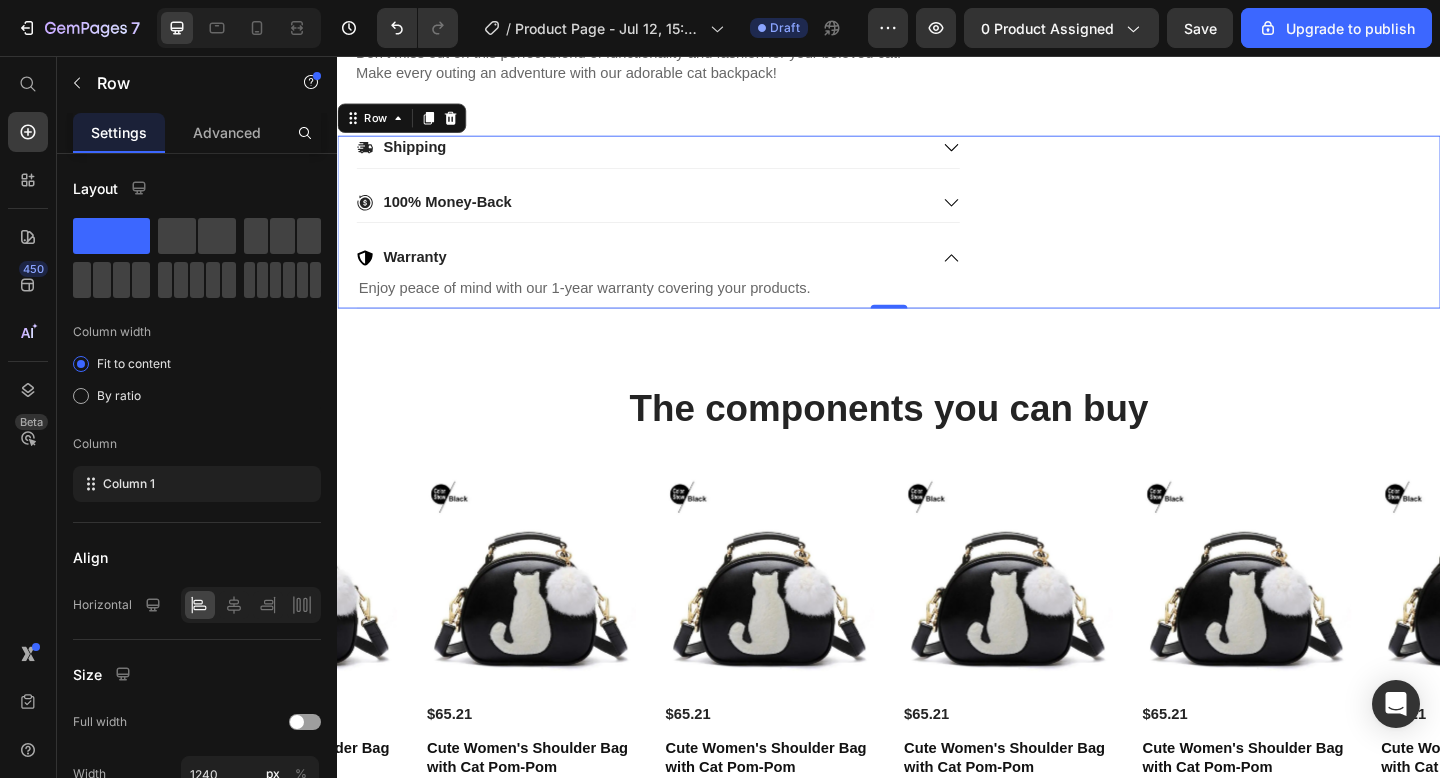 click on "Shipping
100% Money-Back
Warranty Enjoy peace of mind with our 1-year warranty covering your products. Text Block Accordion Row   0" at bounding box center [937, 237] 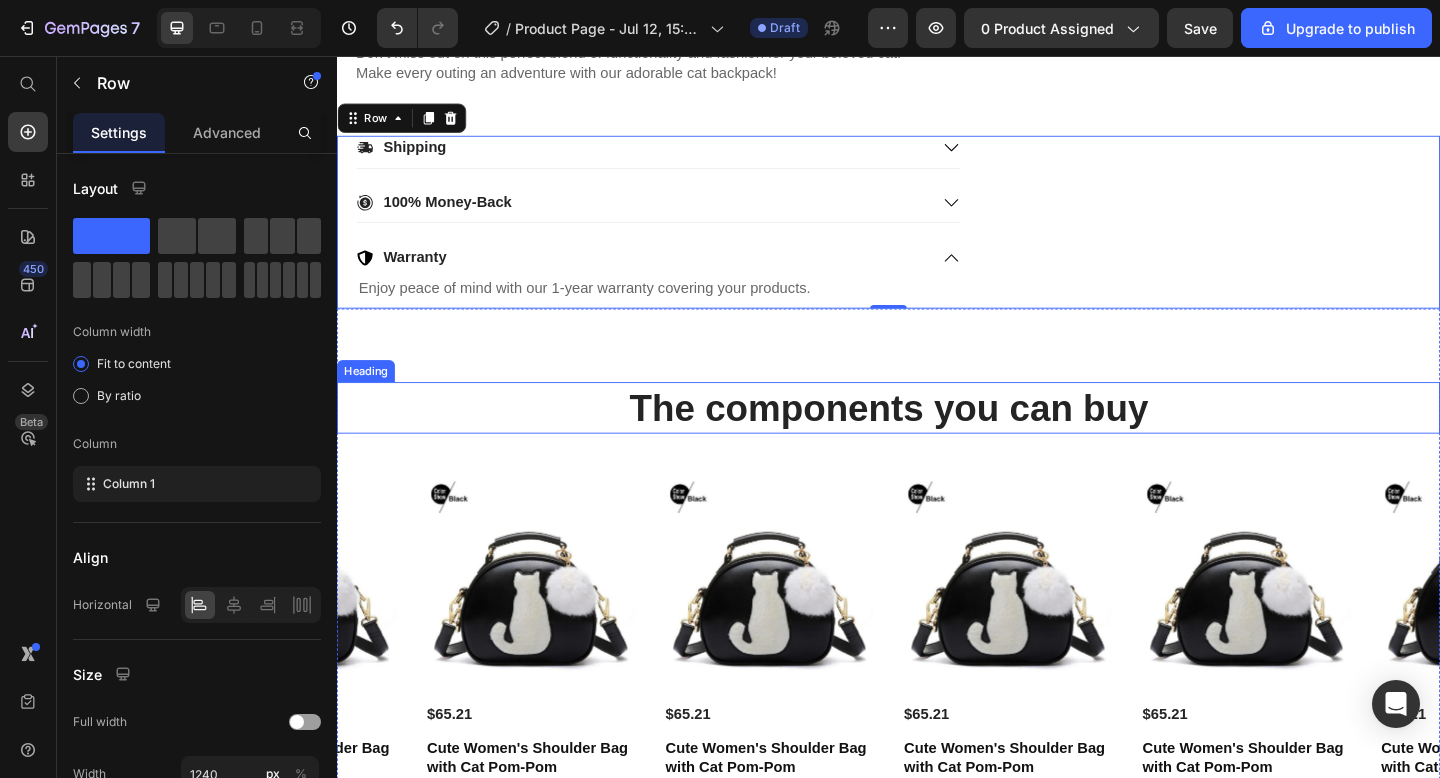 click on "The components you can buy Heading Product Images $65.21 Product Price Cute Women's Shoulder Bag with Cat Pom-Pom Product Title Available both online & offline Text Block Add To Cart Add to Cart Product Product Images $65.21 Product Price Cute Women's Shoulder Bag with Cat Pom-Pom Product Title Available both online & offline Text Block Add To Cart Add to Cart Product Product Images $65.21 Product Price Cute Women's Shoulder Bag with Cat Pom-Pom Product Title Available both online & offline Text Block Add To Cart Add to Cart Product Product Images $65.21 Product Price Cute Women's Shoulder Bag with Cat Pom-Pom Product Title Available both online & offline Text Block Add To Cart Add to Cart Product Product Images $65.21 Product Price Cute Women's Shoulder Bag with Cat Pom-Pom Product Title Available both online & offline Text Block Add To Cart Add to Cart Product Product Images $65.21 Product Price Cute Women's Shoulder Bag with Cat Pom-Pom Product Title Available both online & offline Text Block Add To Cart" at bounding box center (937, 672) 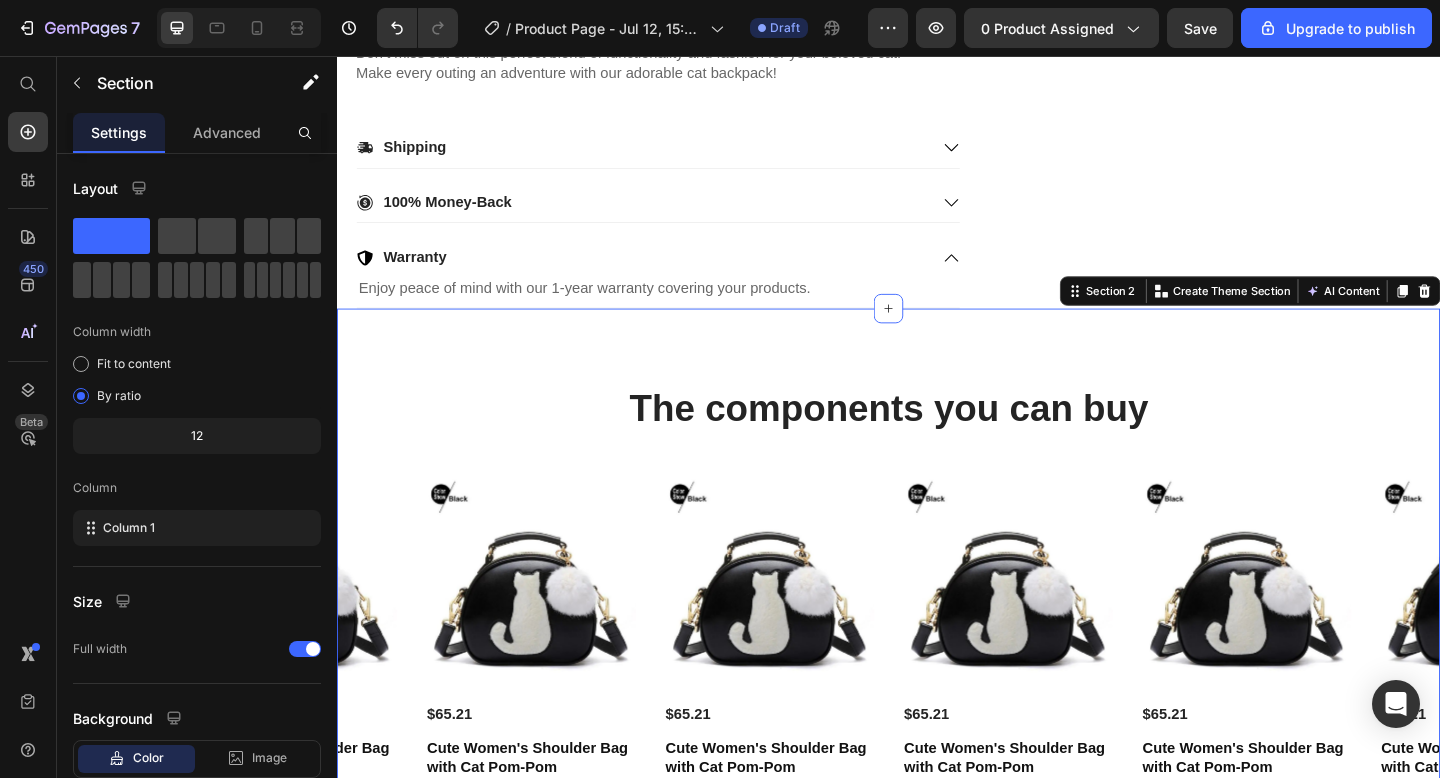 click on "100% Money-Back" at bounding box center [669, 216] 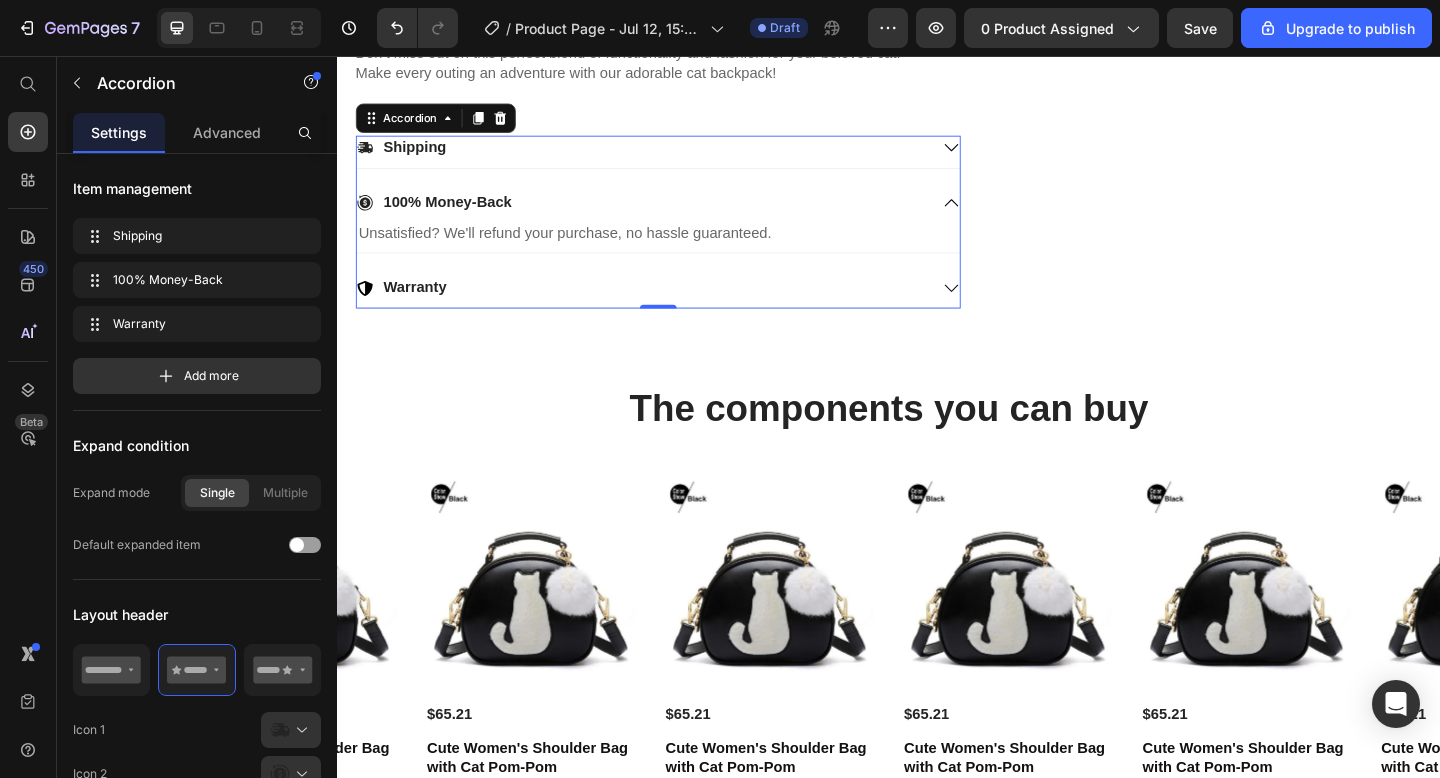 drag, startPoint x: 957, startPoint y: 204, endPoint x: 861, endPoint y: 278, distance: 121.21056 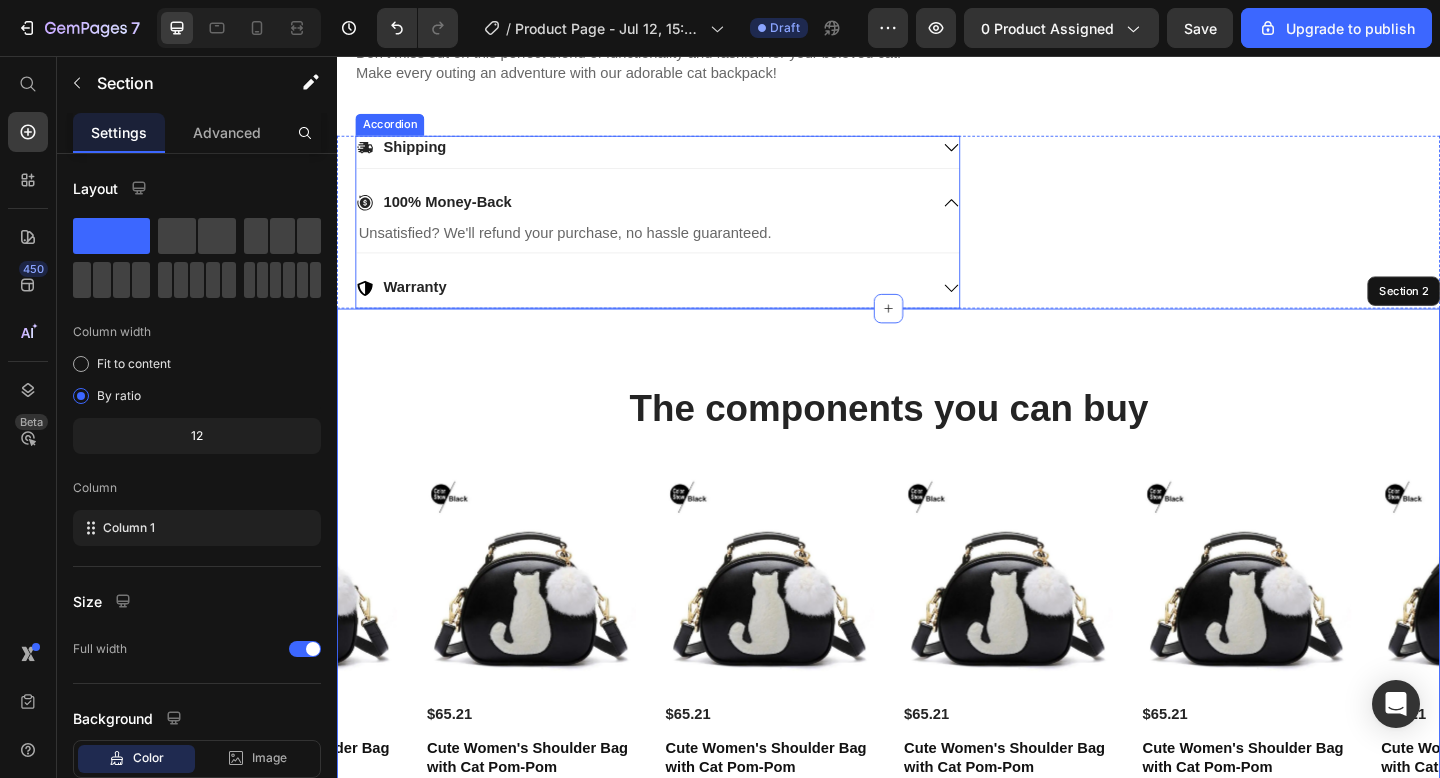 click on "Shipping
100% Money-Back Unsatisfied? We'll refund your purchase, no hassle guaranteed. Text Block
Warranty" at bounding box center [686, 237] 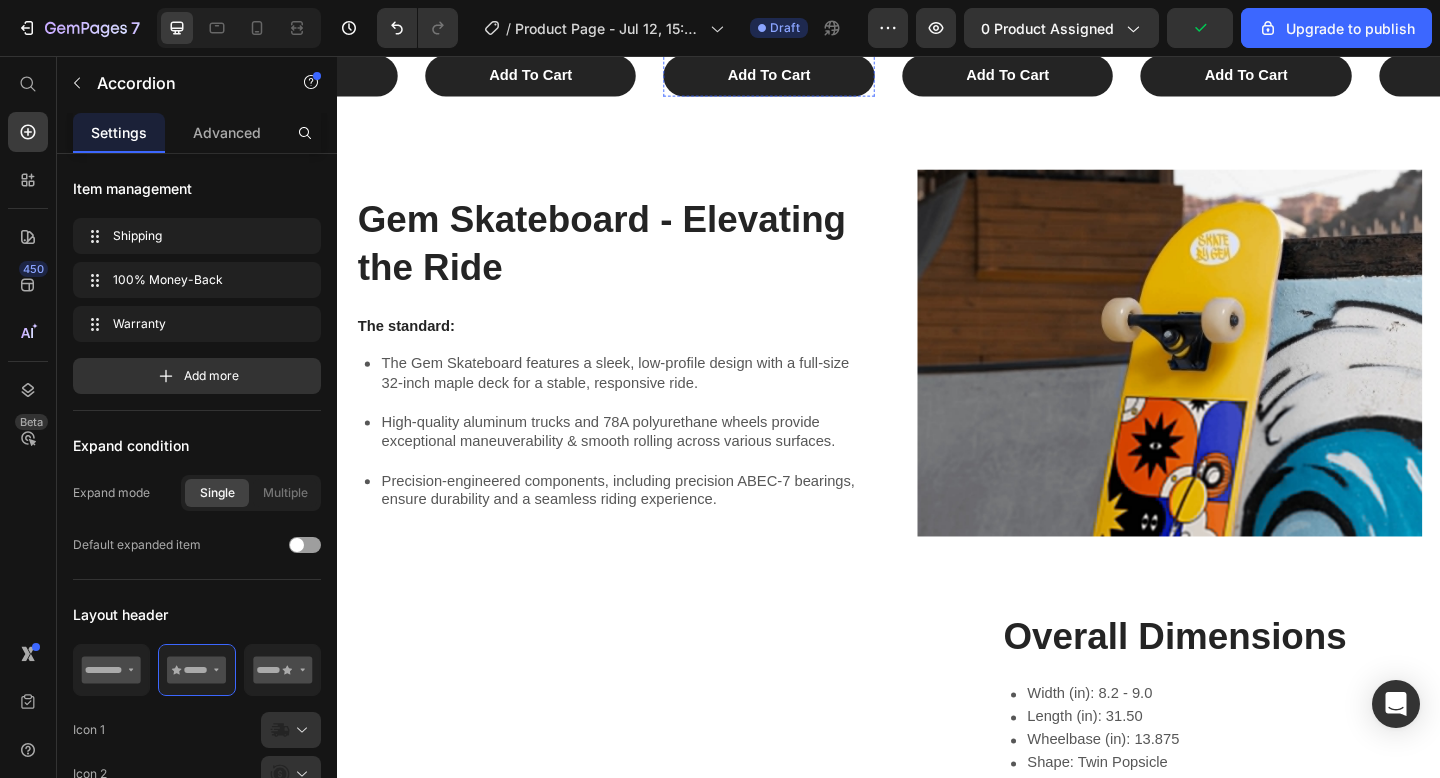scroll, scrollTop: 1599, scrollLeft: 0, axis: vertical 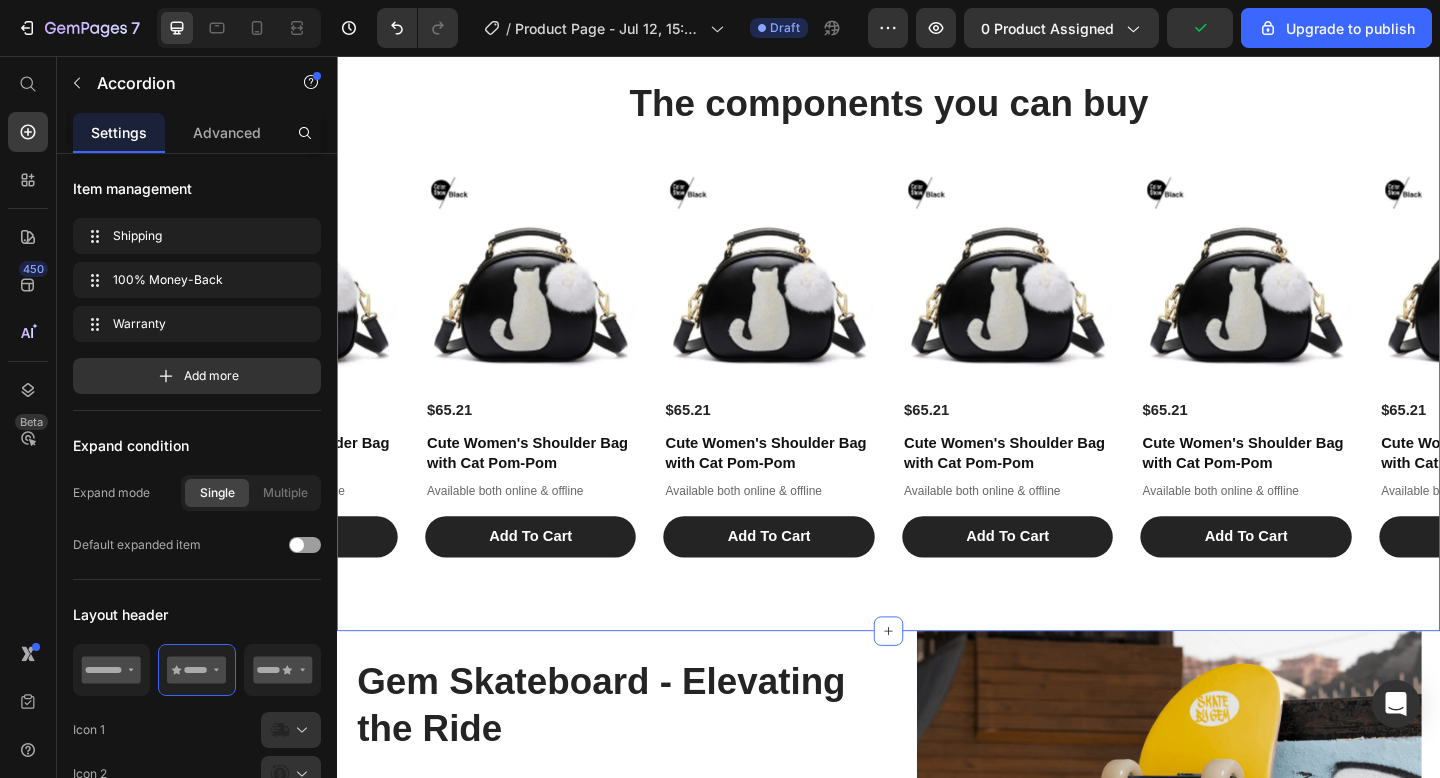 click on "The components you can buy Heading Product Images $65.21 Product Price Cute Women's Shoulder Bag with Cat Pom-Pom Product Title Available both online & offline Text Block Add To Cart Add to Cart Product Product Images $65.21 Product Price Cute Women's Shoulder Bag with Cat Pom-Pom Product Title Available both online & offline Text Block Add To Cart Add to Cart Product Product Images $65.21 Product Price Cute Women's Shoulder Bag with Cat Pom-Pom Product Title Available both online & offline Text Block Add To Cart Add to Cart Product Product Images $65.21 Product Price Cute Women's Shoulder Bag with Cat Pom-Pom Product Title Available both online & offline Text Block Add To Cart Add to Cart Product Product Images $65.21 Product Price Cute Women's Shoulder Bag with Cat Pom-Pom Product Title Available both online & offline Text Block Add To Cart Add to Cart Product Product Images $65.21 Product Price Cute Women's Shoulder Bag with Cat Pom-Pom Product Title Available both online & offline Text Block Add To Cart" at bounding box center (937, 341) 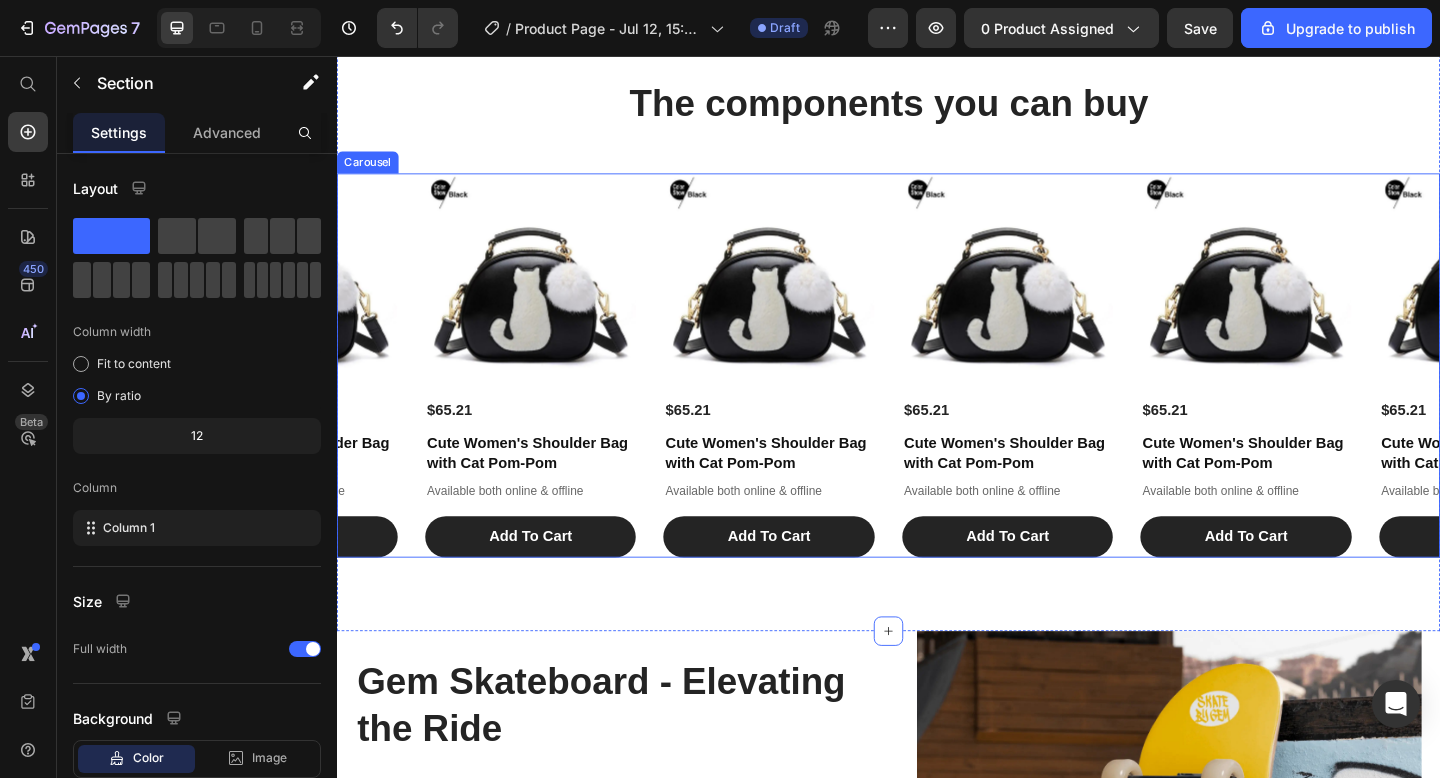 click on "Product Images $65.21 Product Price Cute Women's Shoulder Bag with Cat Pom-Pom Product Title Available both online & offline Text Block Add To Cart Add to Cart Product Product Images $65.21 Product Price Cute Women's Shoulder Bag with Cat Pom-Pom Product Title Available both online & offline Text Block Add To Cart Add to Cart Product Product Images $65.21 Product Price Cute Women's Shoulder Bag with Cat Pom-Pom Product Title Available both online & offline Text Block Add To Cart Add to Cart Product Product Images $65.21 Product Price Cute Women's Shoulder Bag with Cat Pom-Pom Product Title Available both online & offline Text Block Add To Cart Add to Cart Product Product Images $65.21 Product Price Cute Women's Shoulder Bag with Cat Pom-Pom Product Title Available both online & offline Text Block Add To Cart Add to Cart Product Product Images $65.21 Product Price Cute Women's Shoulder Bag with Cat Pom-Pom Product Title Available both online & offline Text Block Add To Cart Add to Cart Product" at bounding box center (937, 393) 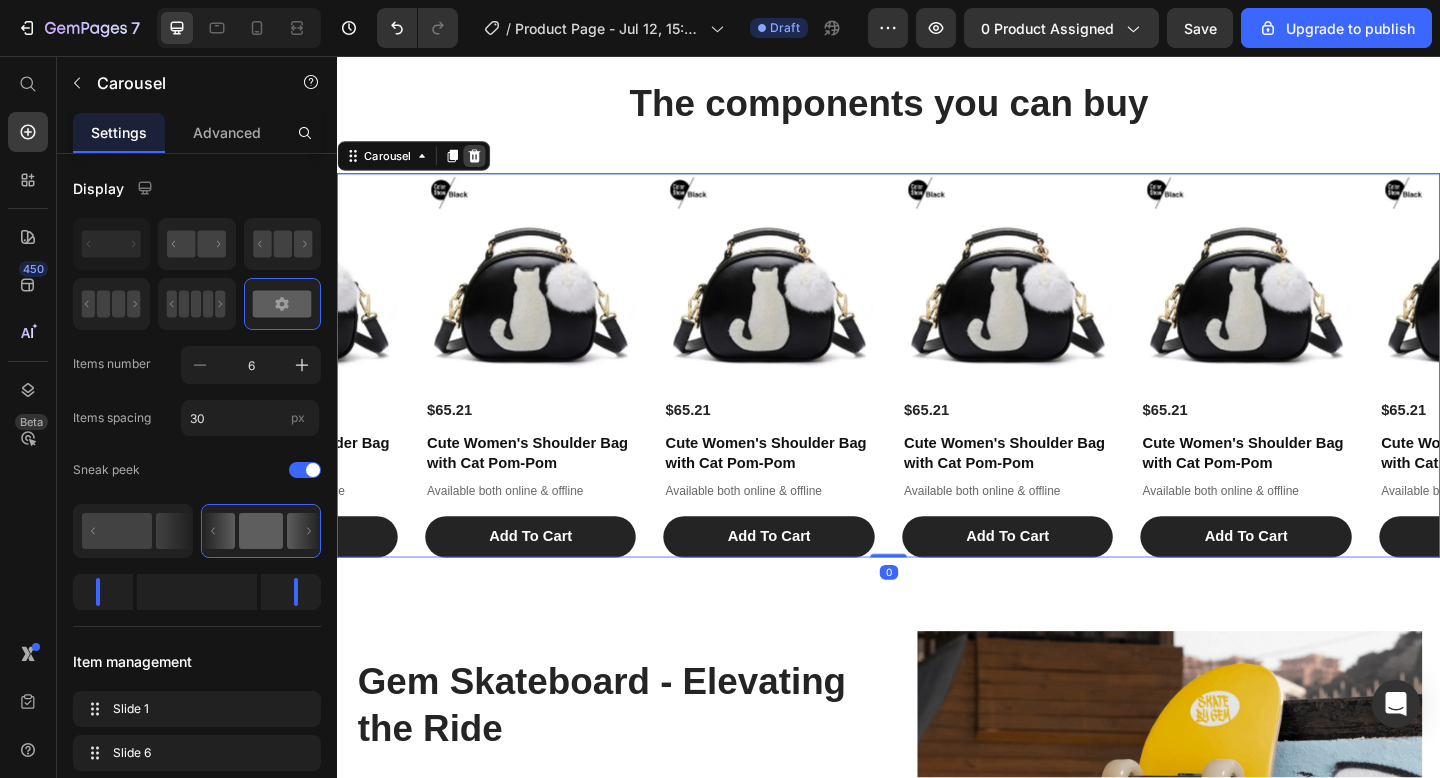 click 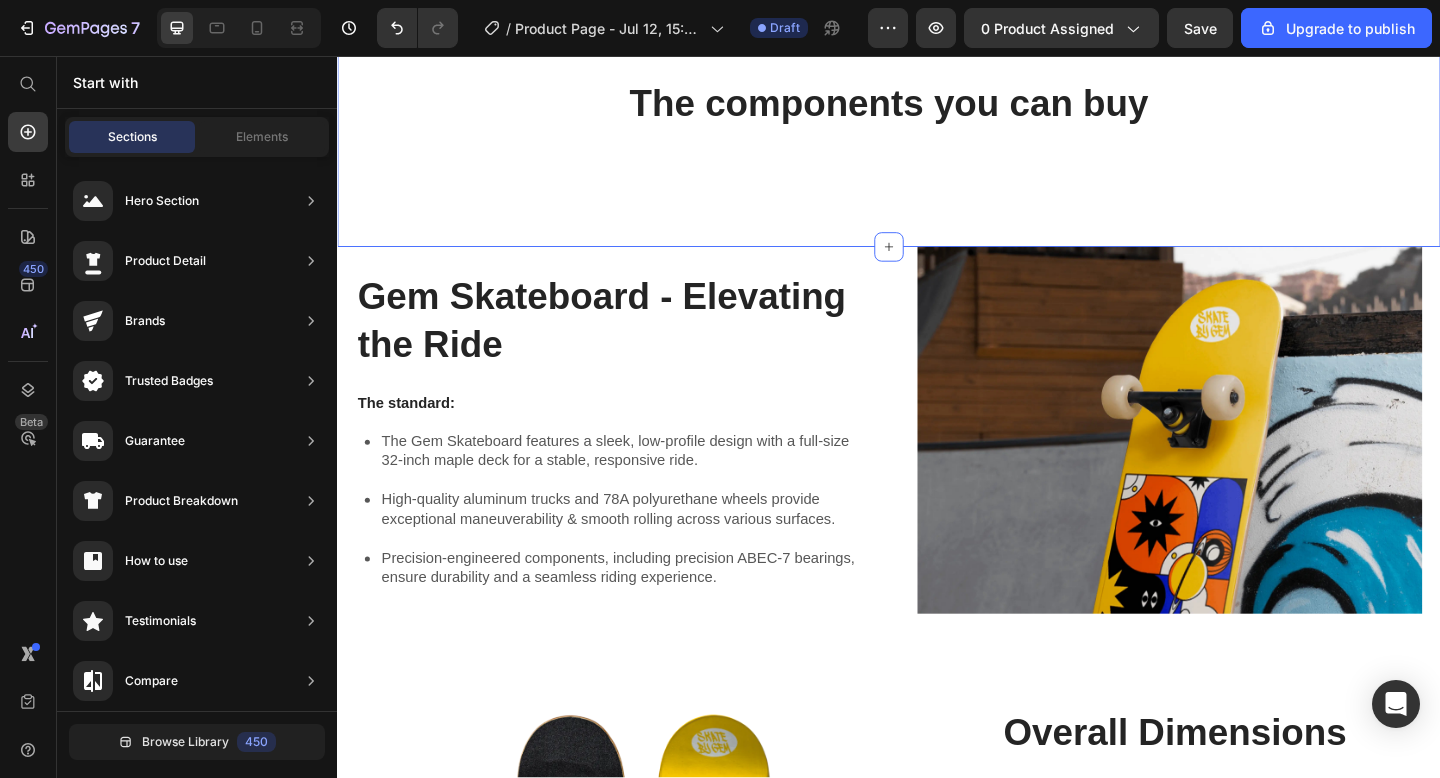 click on "The components you can buy" at bounding box center [937, 108] 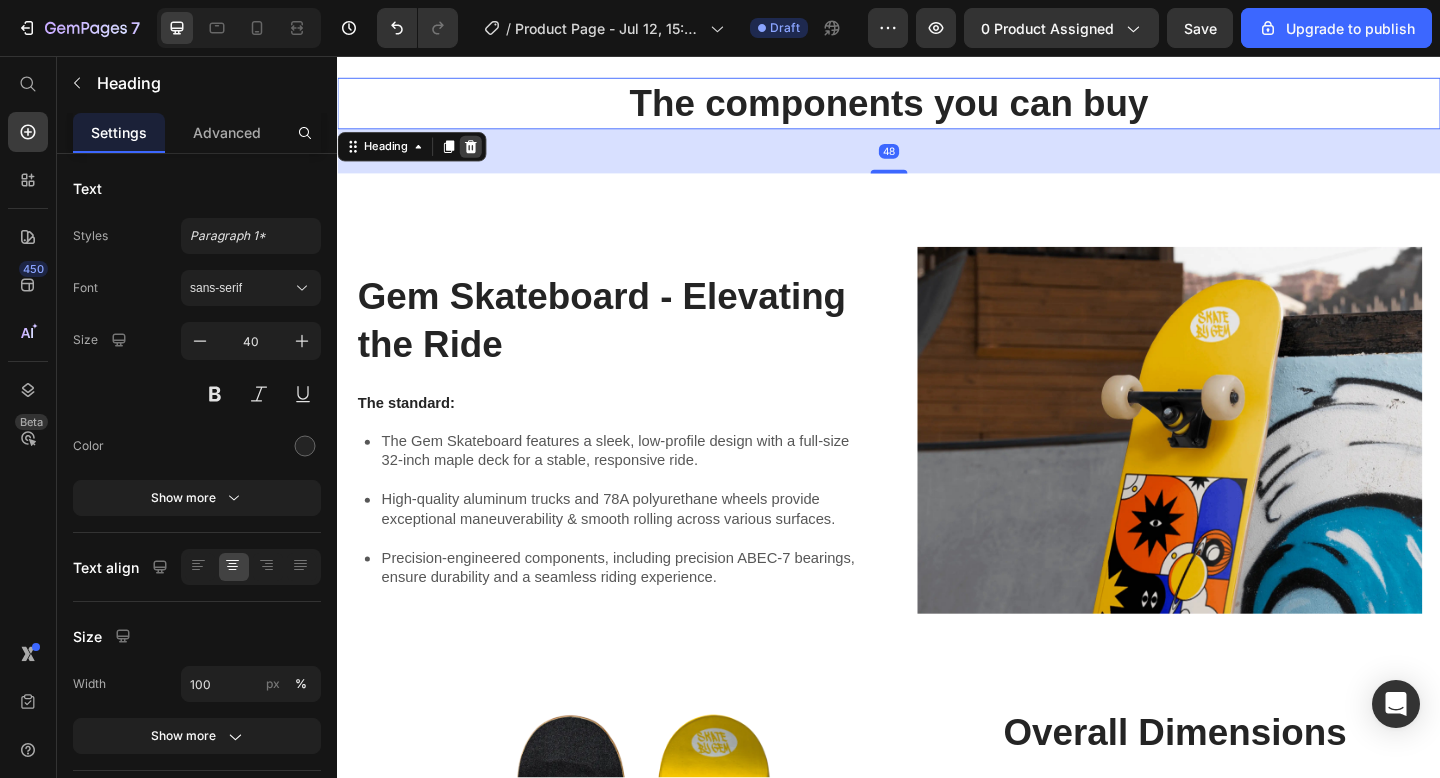 click 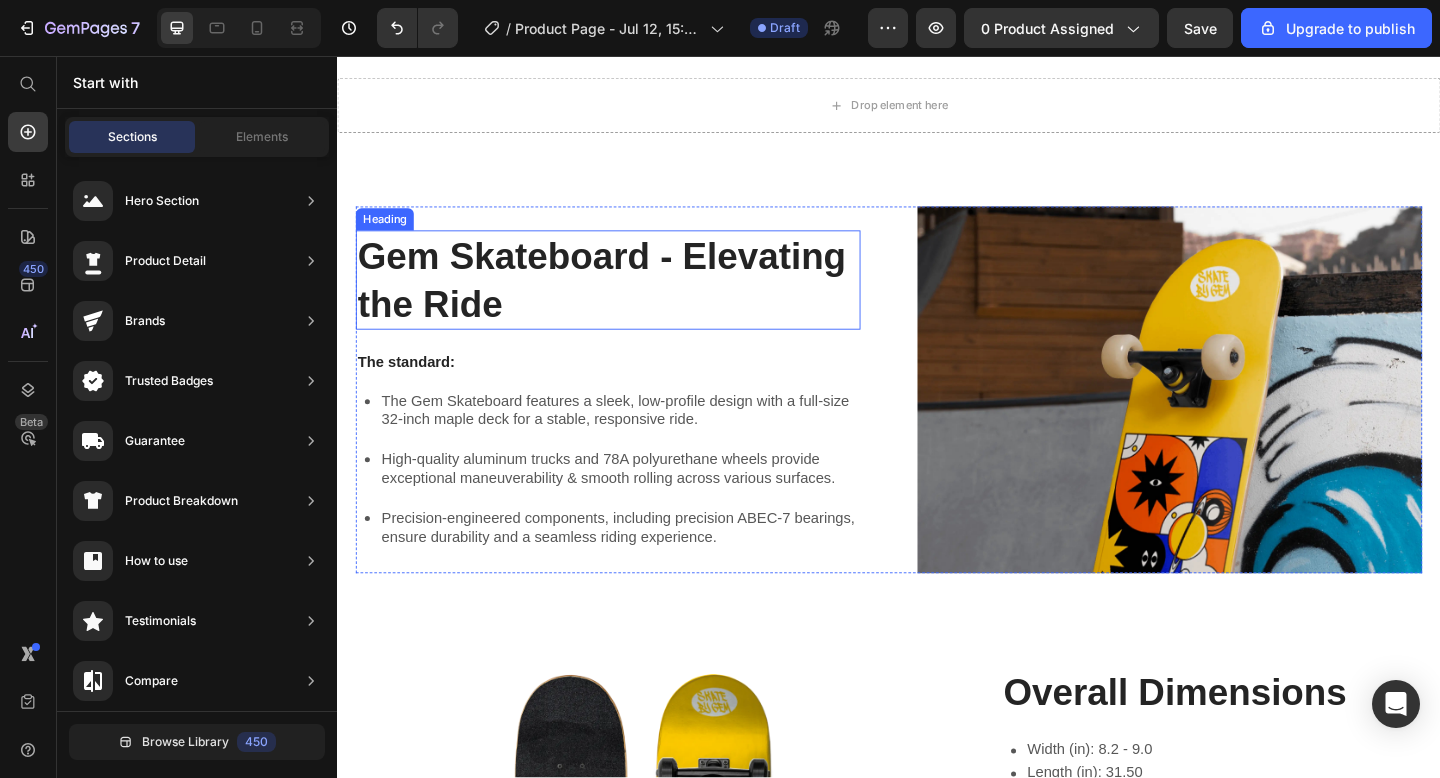 scroll, scrollTop: 1306, scrollLeft: 0, axis: vertical 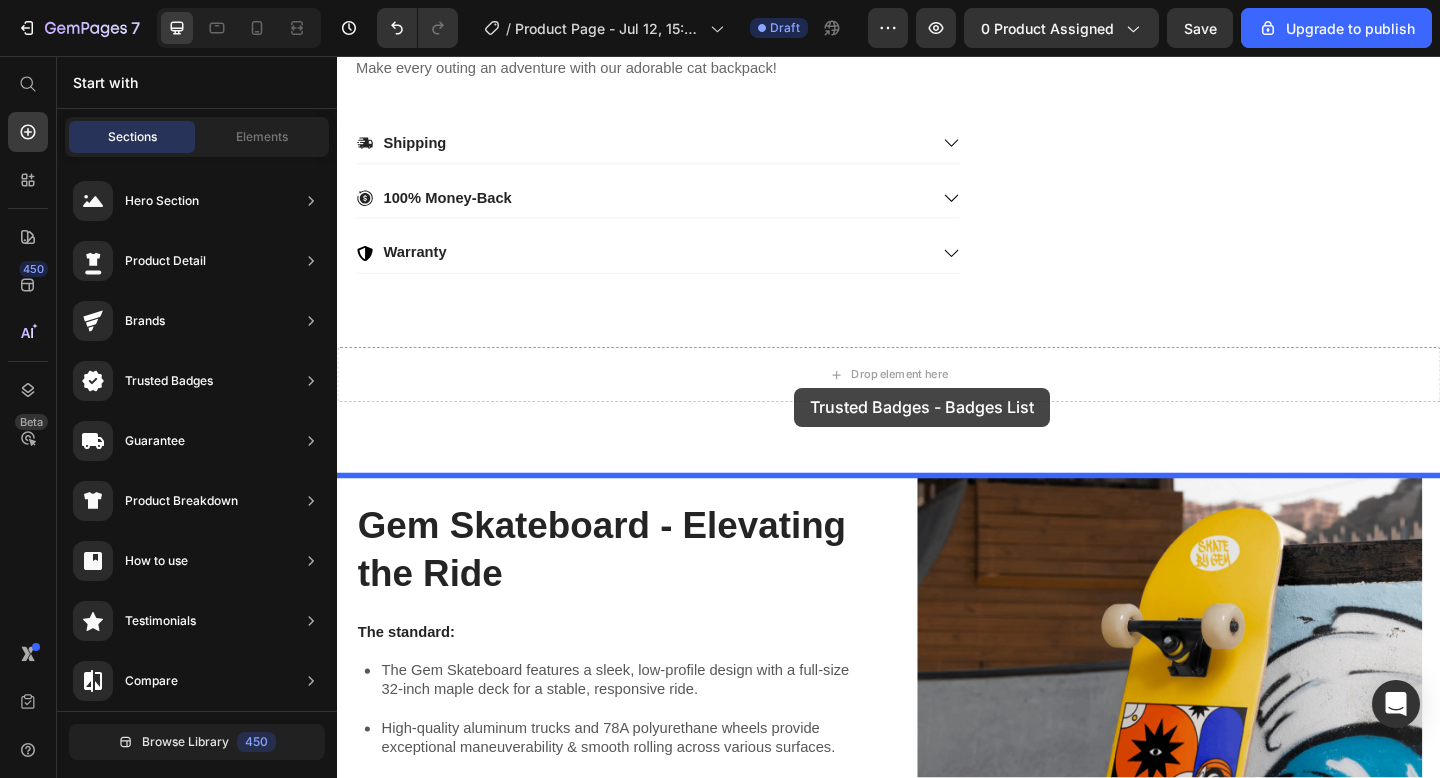 drag, startPoint x: 790, startPoint y: 214, endPoint x: 834, endPoint y: 417, distance: 207.71375 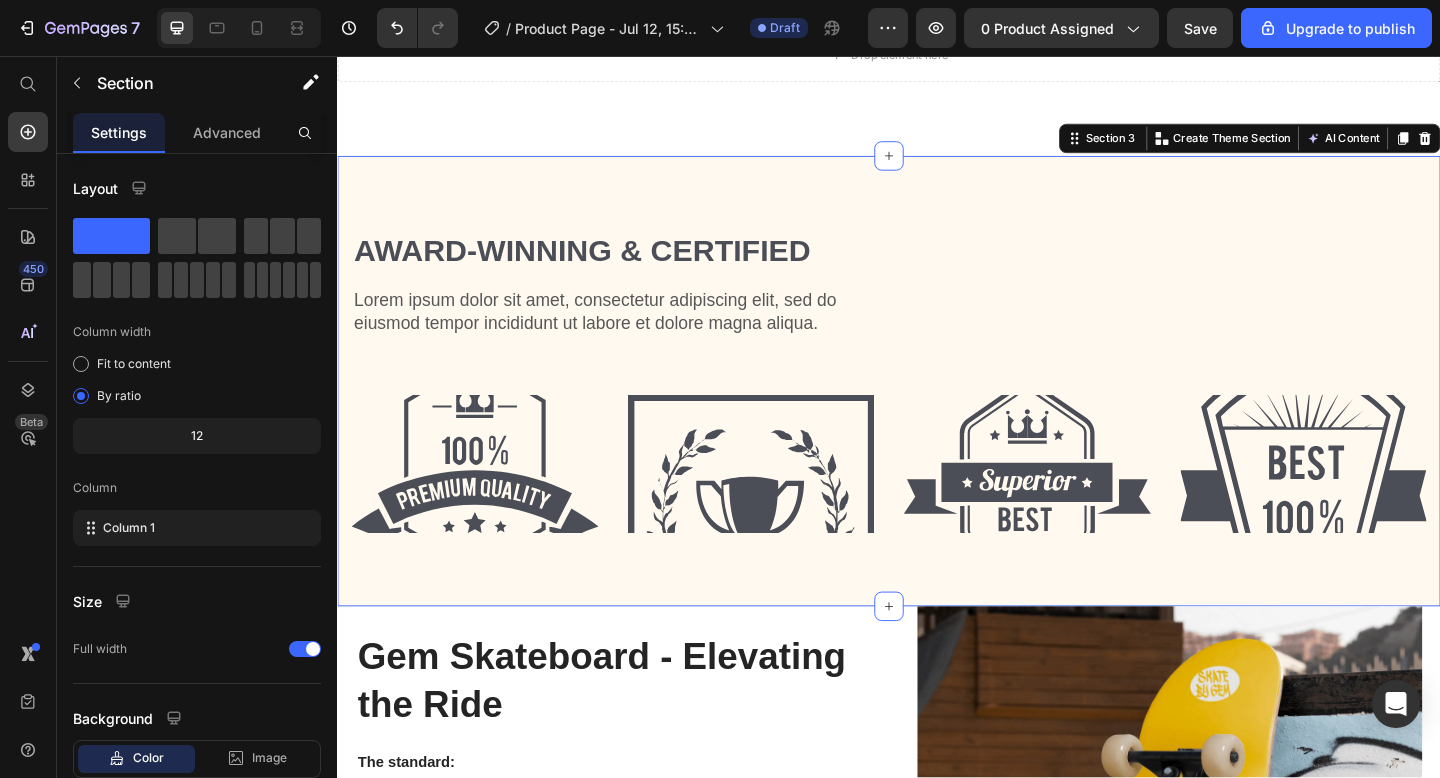scroll, scrollTop: 1649, scrollLeft: 0, axis: vertical 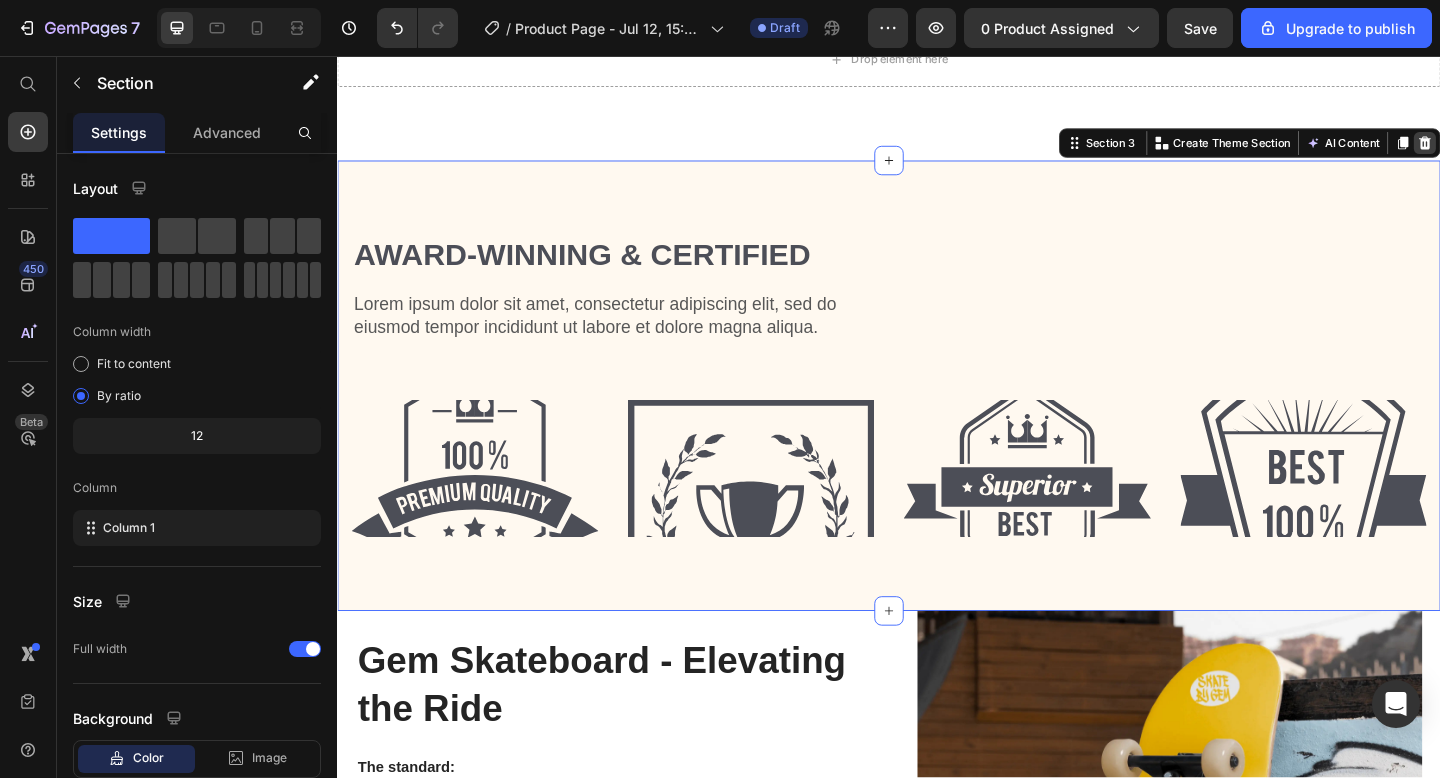 click 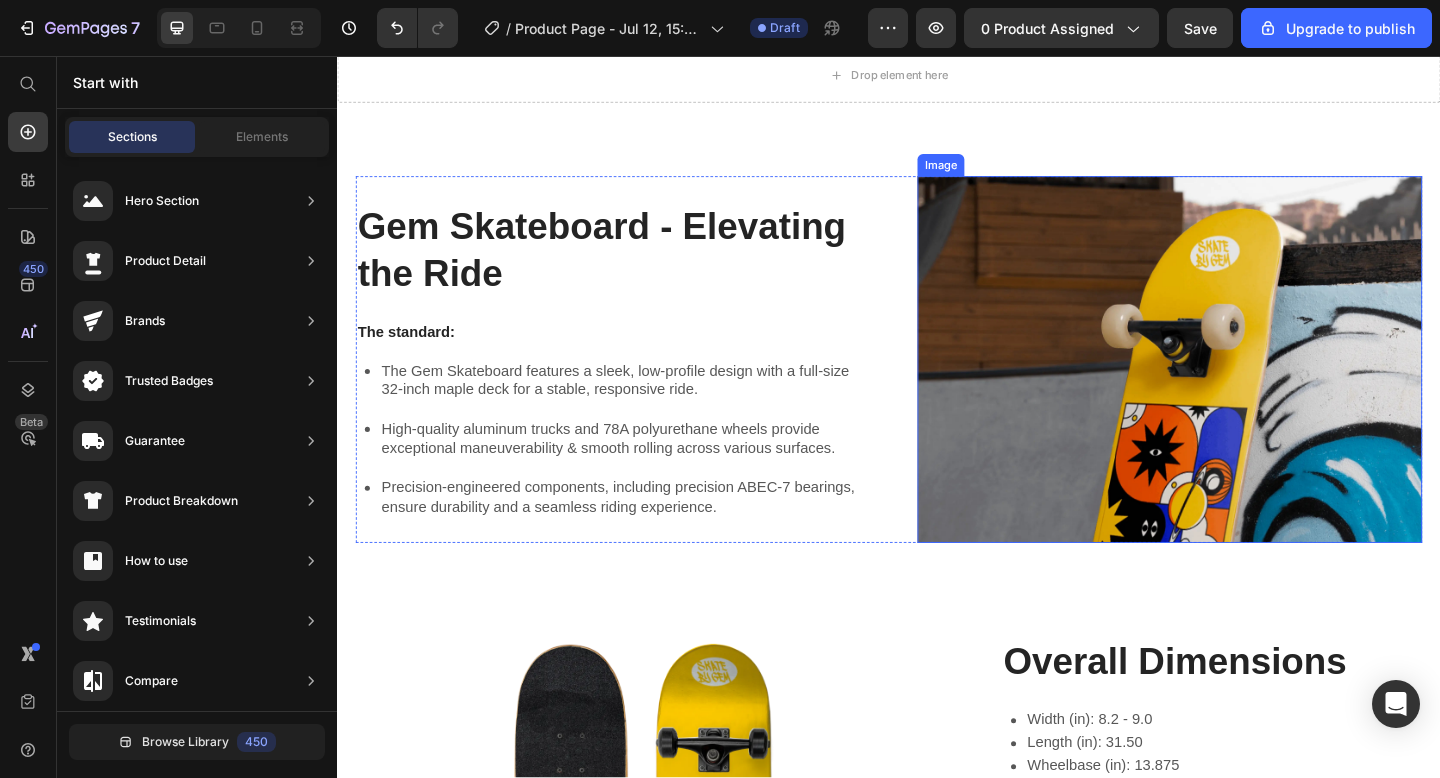 click on "Drop element here" at bounding box center [949, 77] 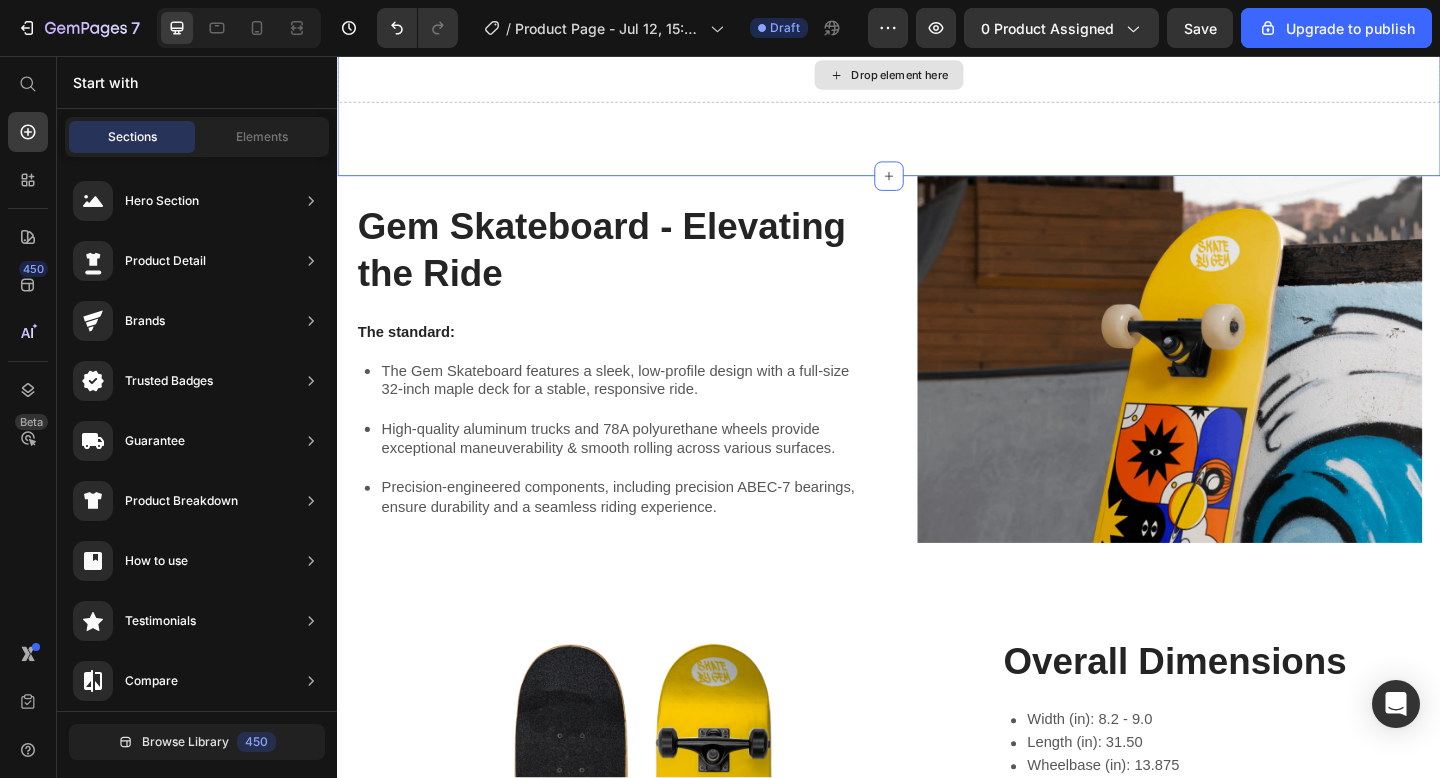 scroll, scrollTop: 1487, scrollLeft: 0, axis: vertical 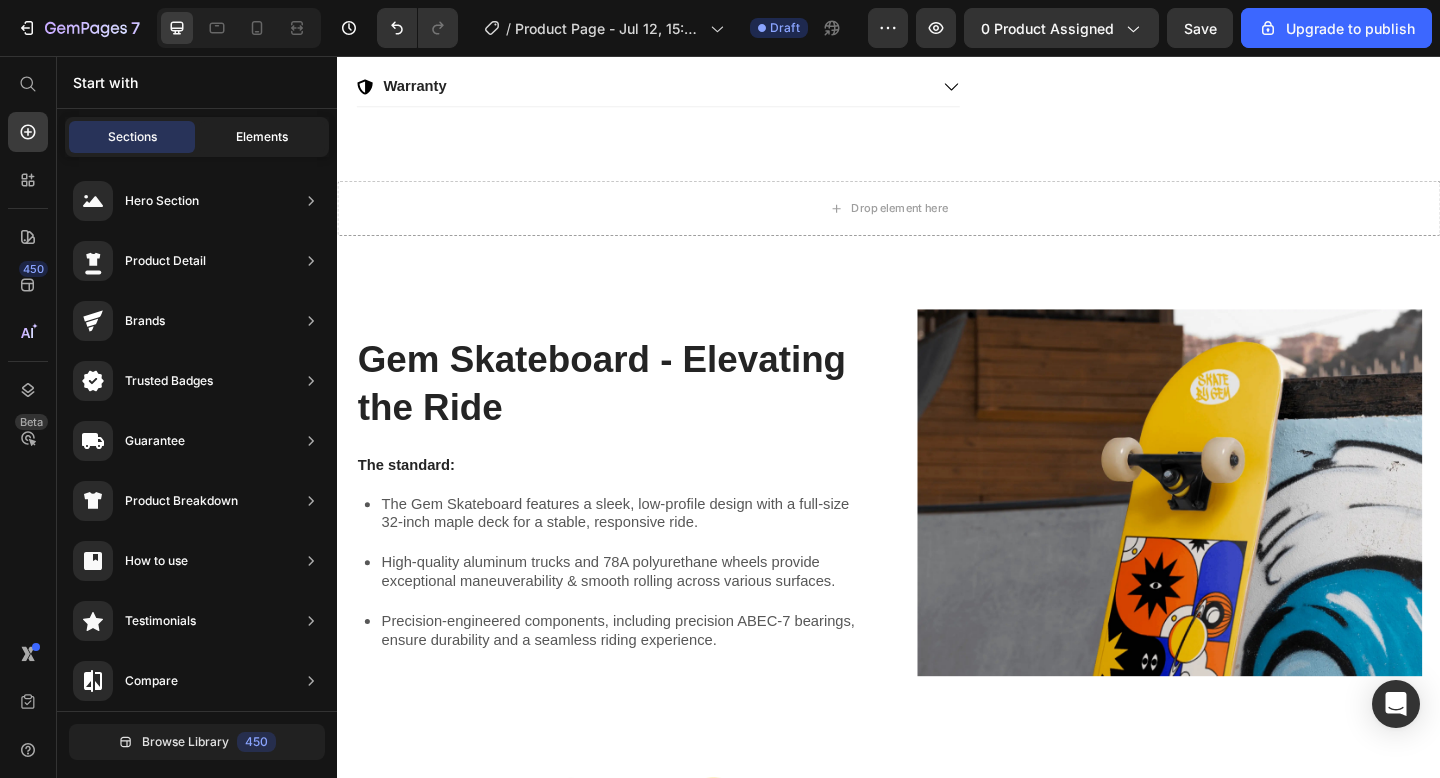 click on "Elements" 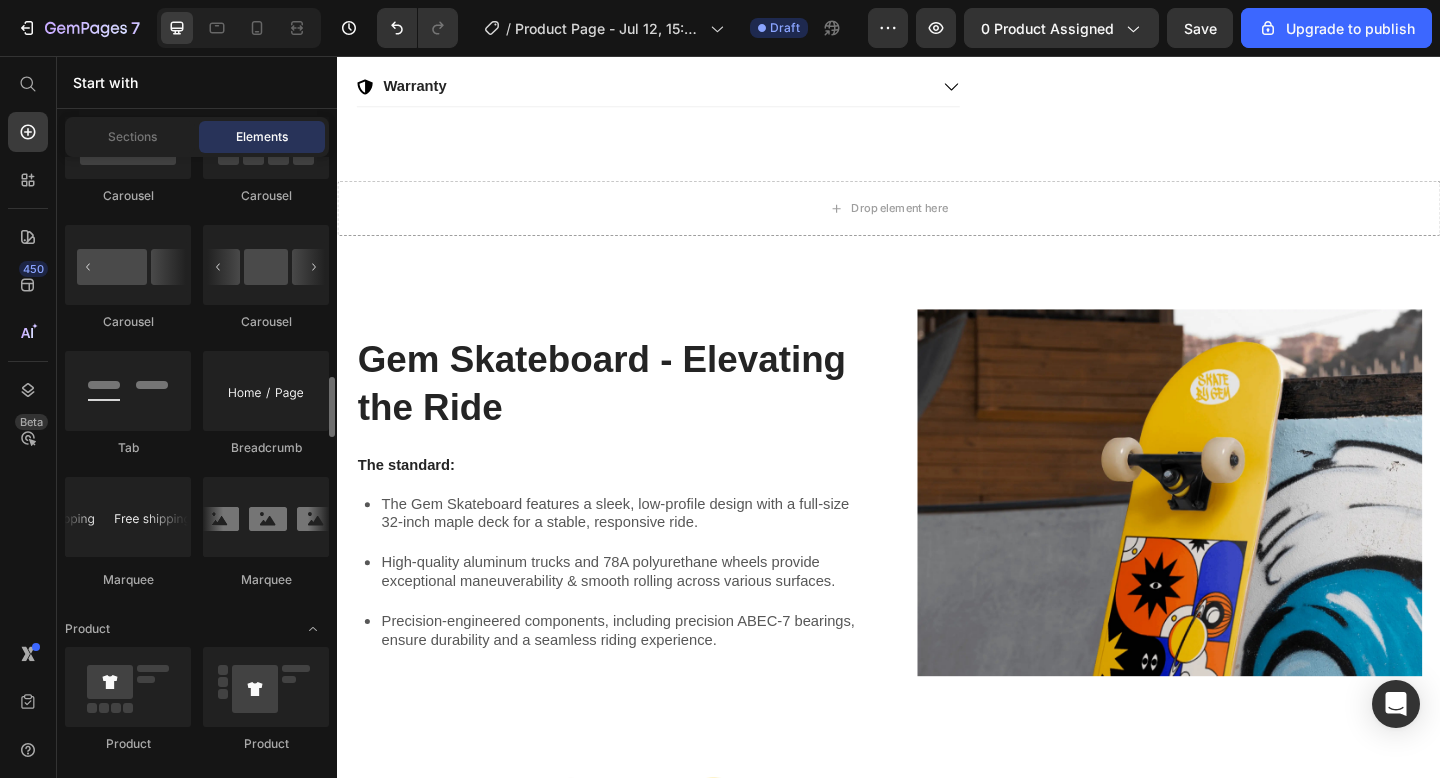 scroll, scrollTop: 2251, scrollLeft: 0, axis: vertical 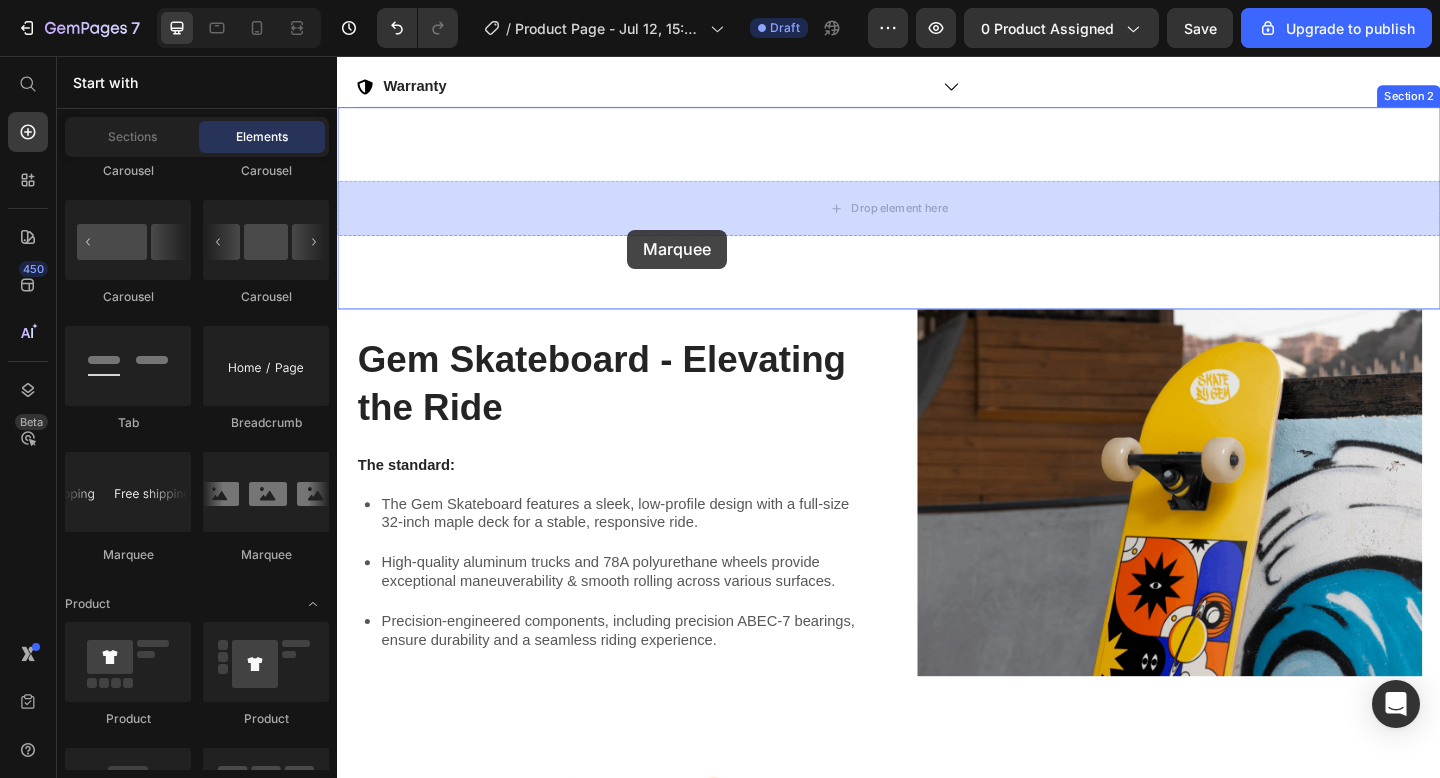 drag, startPoint x: 469, startPoint y: 561, endPoint x: 653, endPoint y: 245, distance: 365.6665 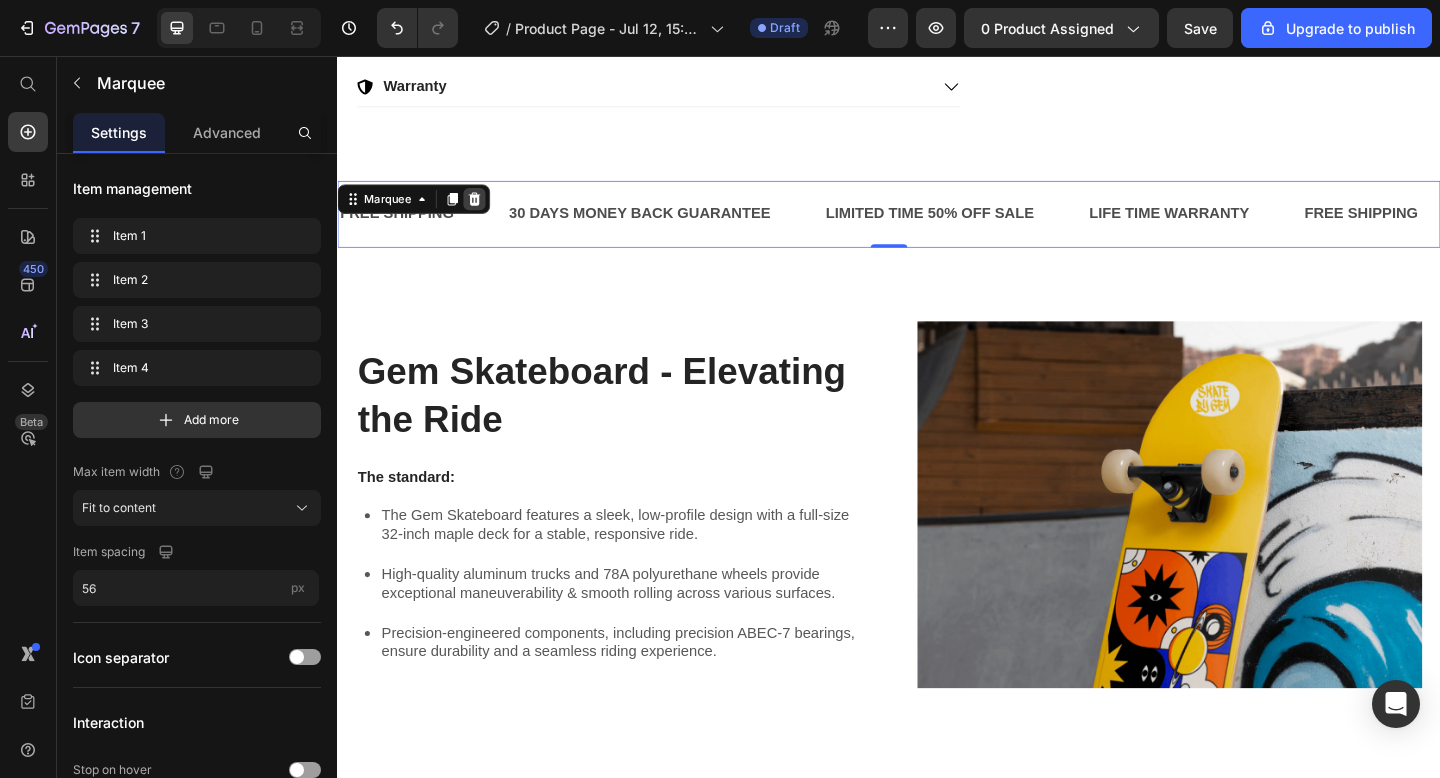 click 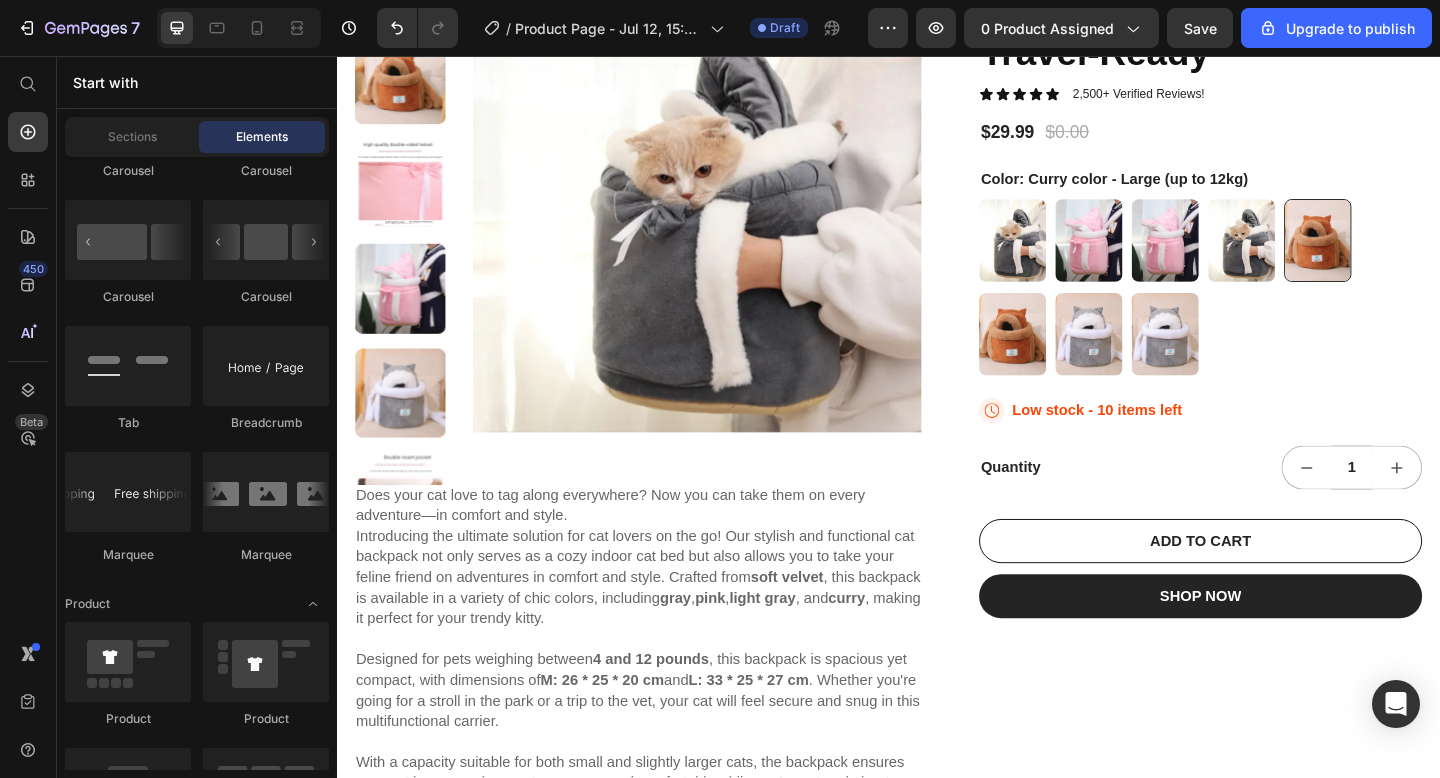 scroll, scrollTop: 0, scrollLeft: 0, axis: both 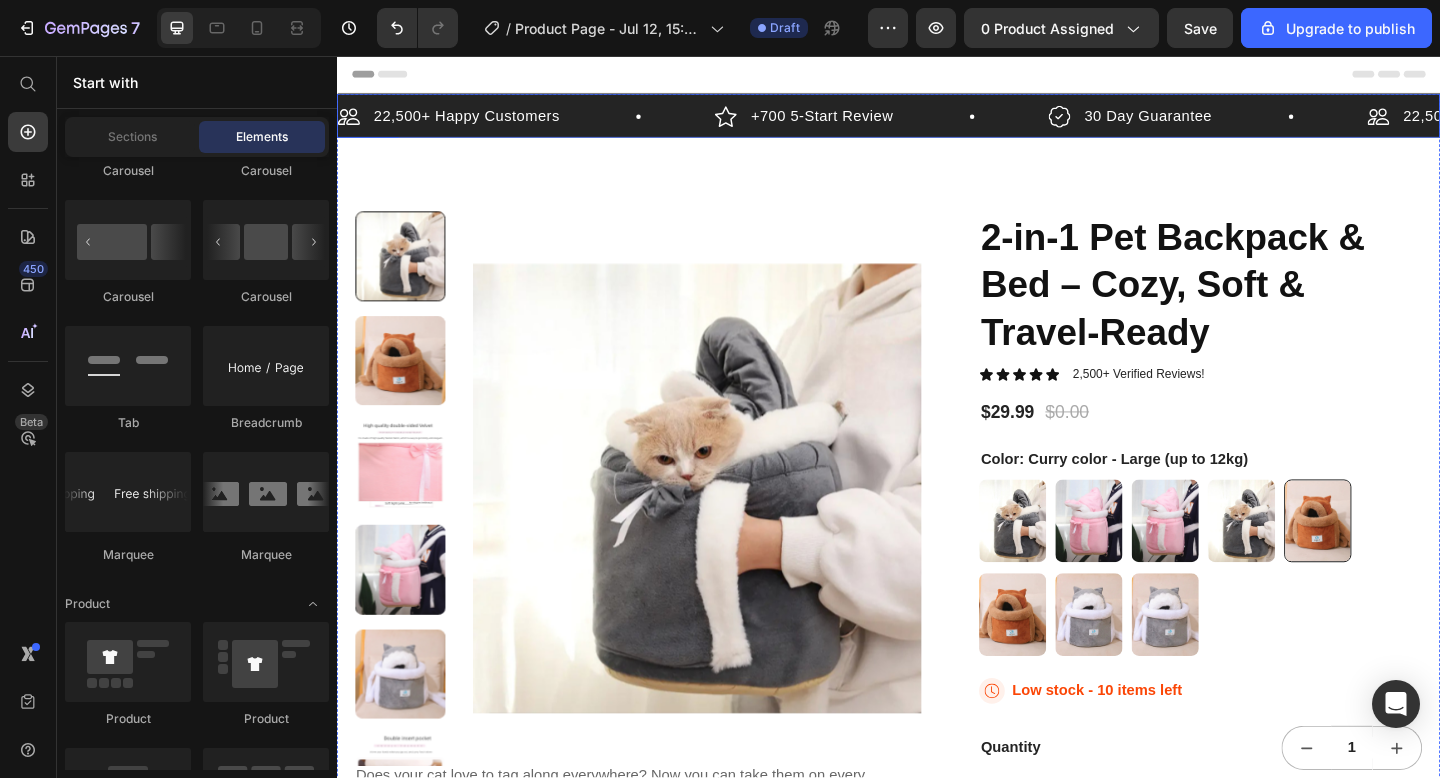 click on "22,500+ Happy Customers Item List" at bounding box center (543, 122) 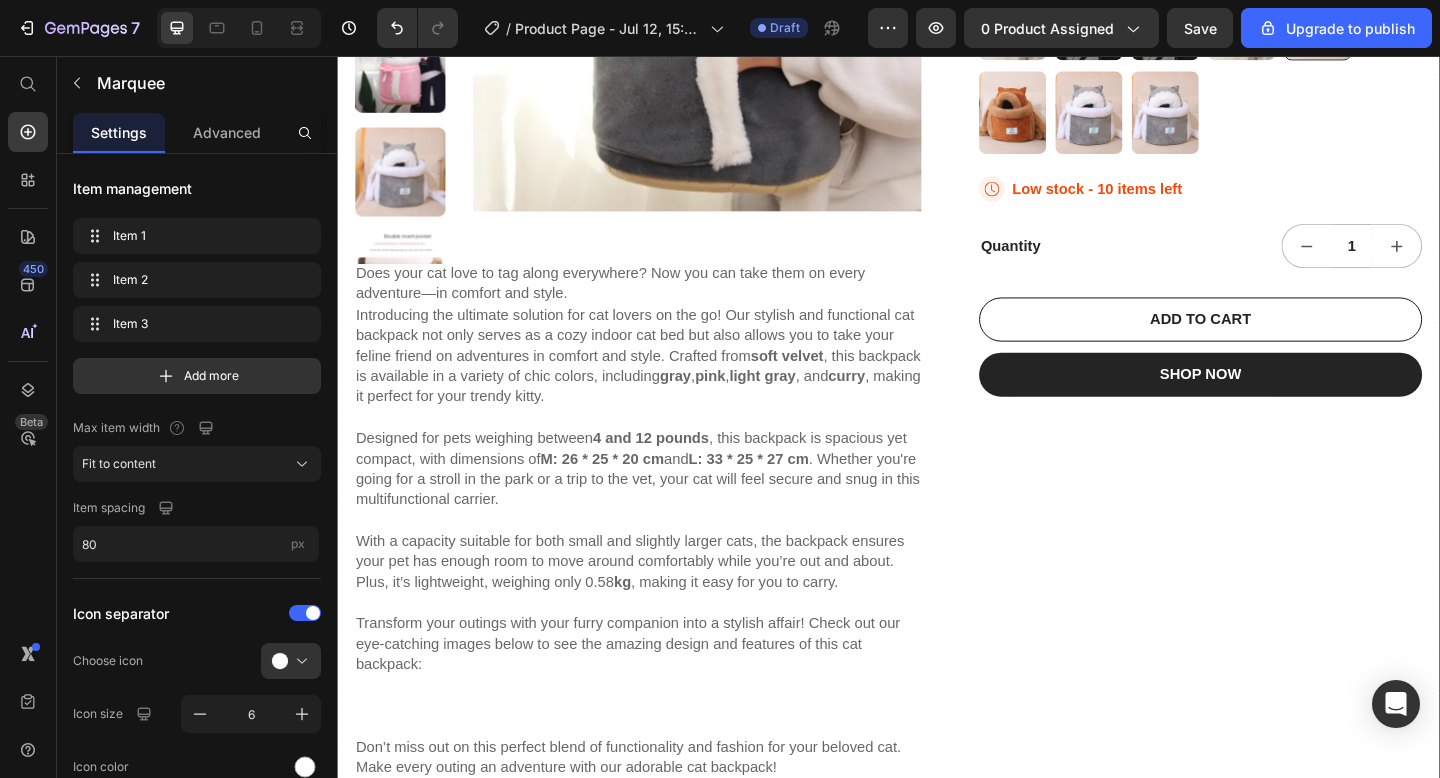 scroll, scrollTop: 547, scrollLeft: 0, axis: vertical 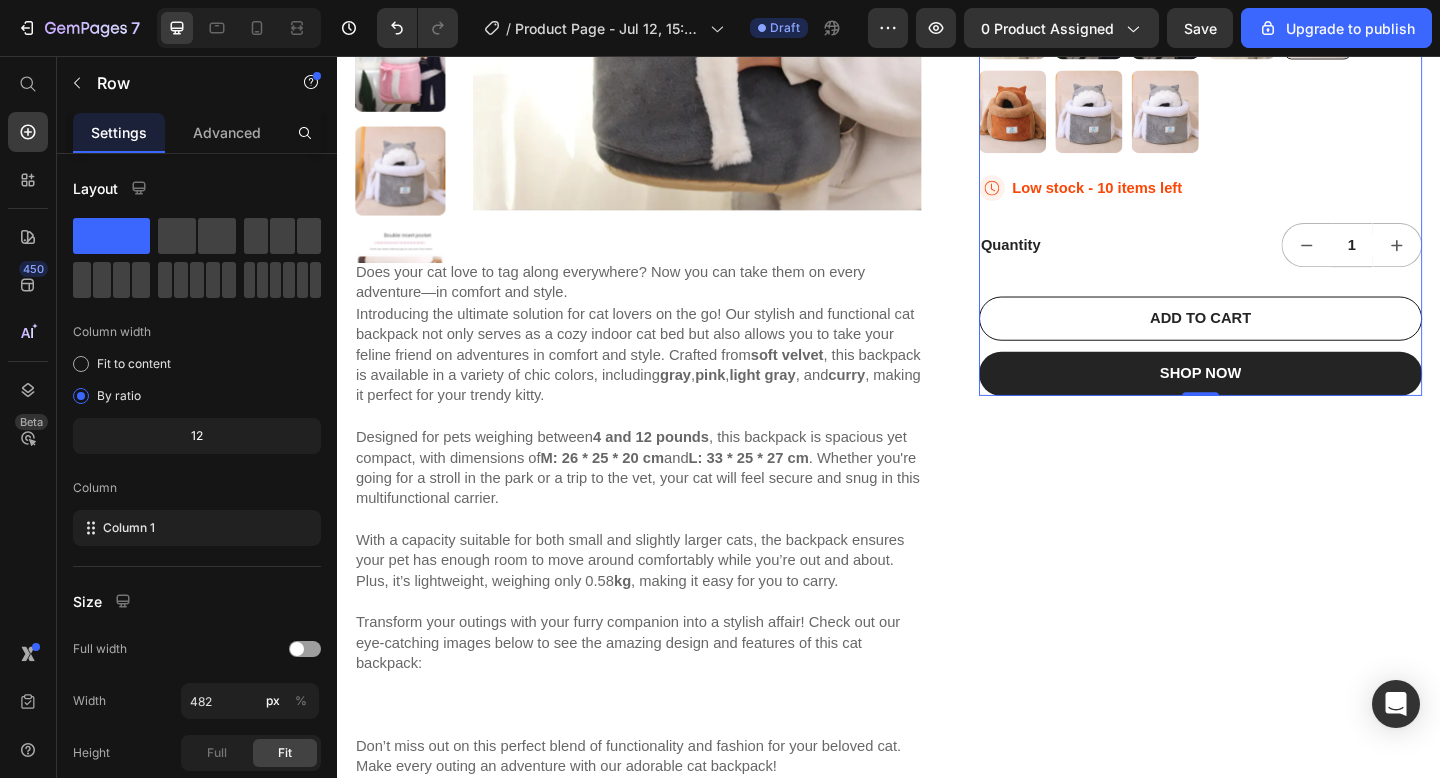 click on "2-in-1 Pet Backpack & Bed – Cozy, Soft & Travel-Ready Product Title Icon Icon Icon Icon Icon Icon List 2,500+ Verified Reviews! Text Block Row $29.99 Product Price $0.00 Product Price Row Color: Curry color - Large (up to 12kg) Gray – Medium (up to 6kg) Gray – Medium (up to 6kg) Pink – Large (up to 12kg) Pink – Large (up to 12kg) Pink – Medium (up to 6kg) Pink – Medium (up to 6kg) Gray – Large (up to 12kg) Gray – Large (up to 12kg) Curry color - Large (up to 12kg) Curry color - Large (up to 12kg) Curry color  – Medium (up to 6kg) Curry color  – Medium (up to 6kg) Light Gray  – Medium (up to 6kg) Light Gray  – Medium (up to 6kg) Light Gray - Large (up to 12kg) Light Gray - Large (up to 12kg) Product Variants & Swatches
Icon Low stock - 10 items left Stock Counter Row Quantity Text Block 1 Product Quantity Row ADD TO CART Add to Cart SHOP NOW Dynamic Checkout" at bounding box center [1276, 52] 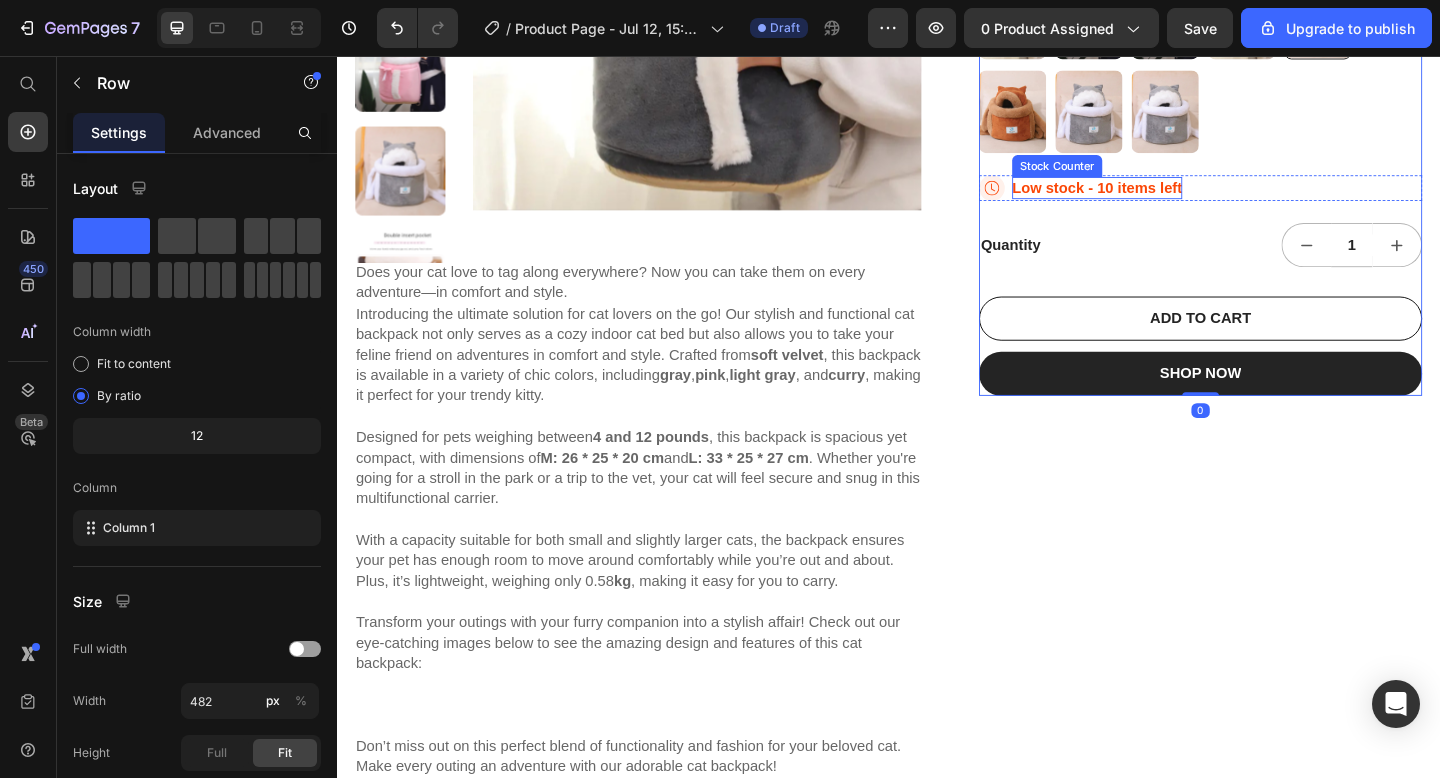 click on "Low stock - 10 items left" at bounding box center (1163, 200) 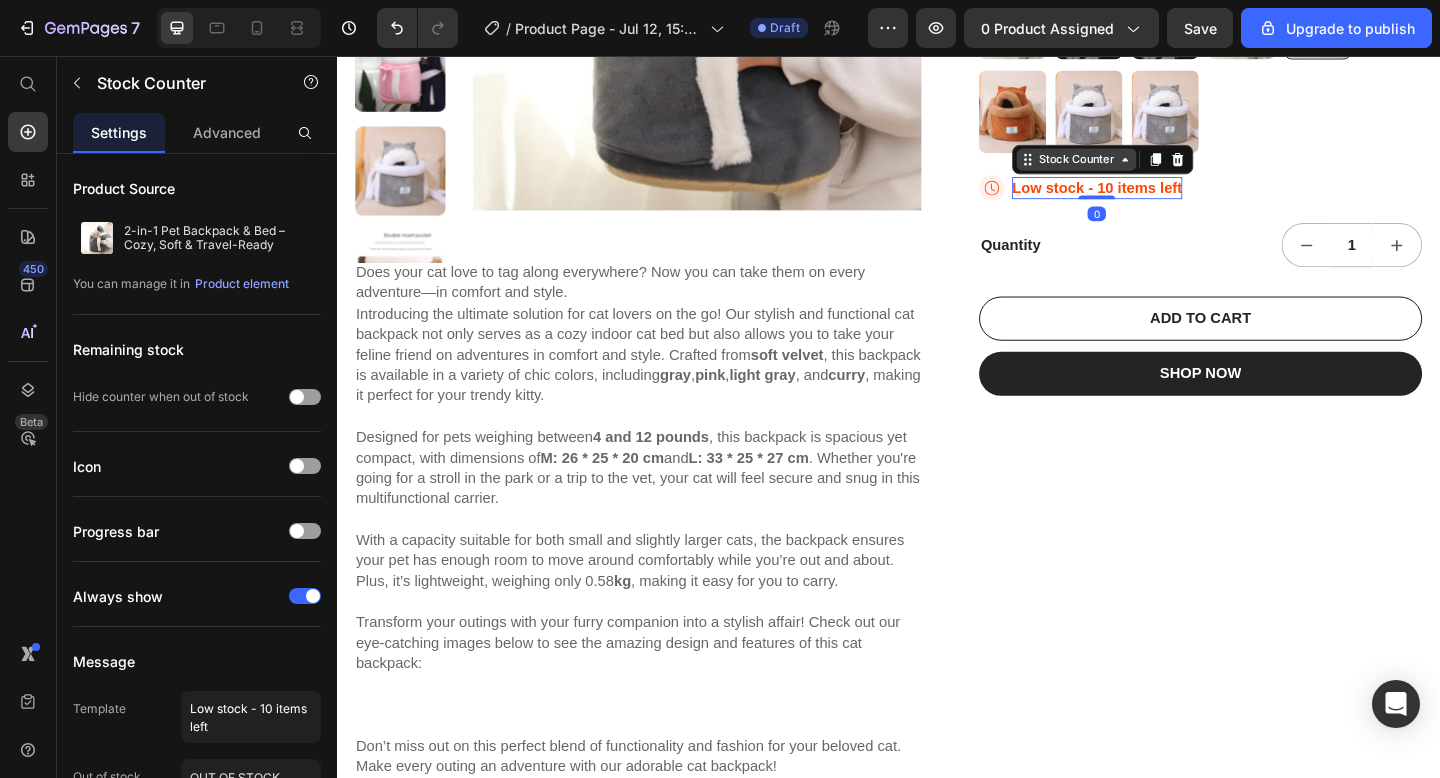 click on "Stock Counter" at bounding box center (1141, 169) 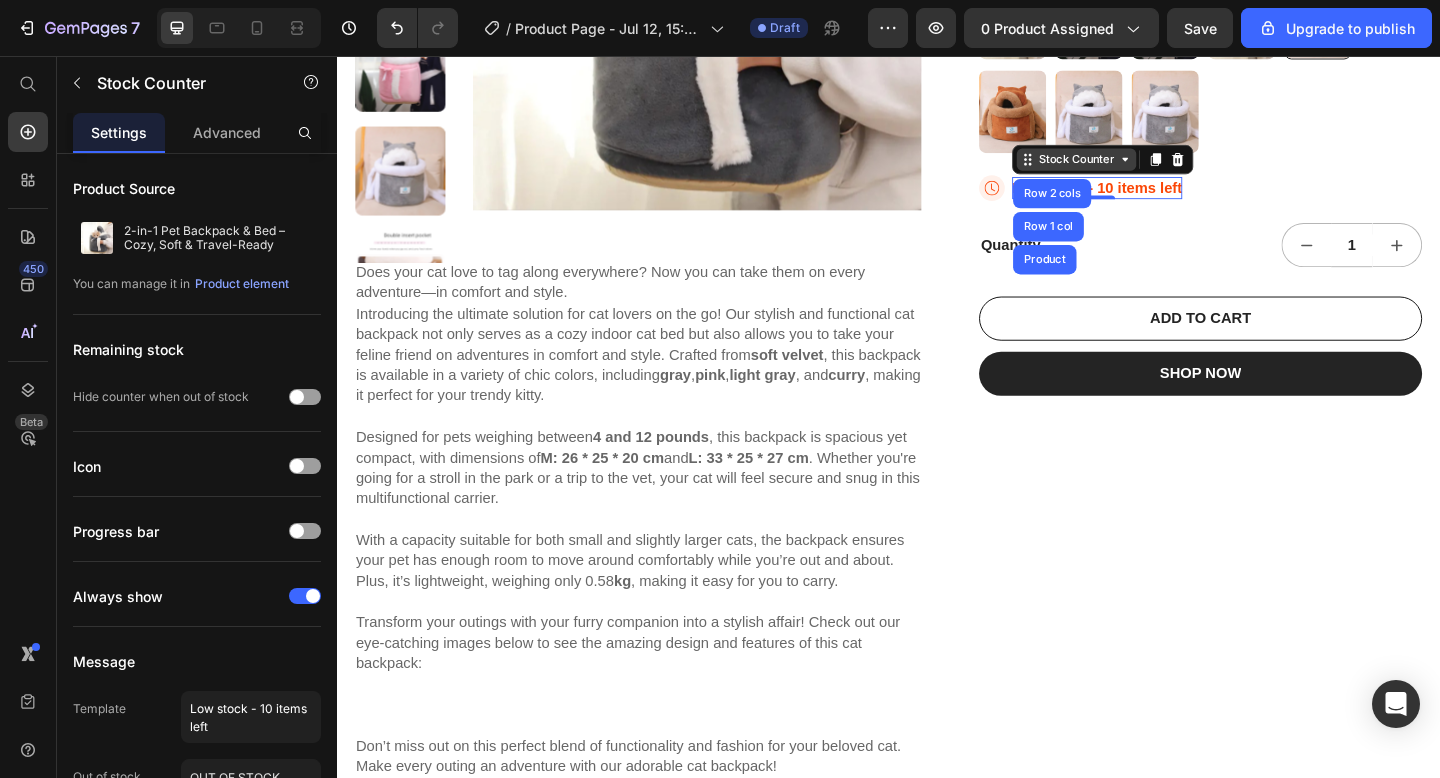 click on "Stock Counter" at bounding box center (1141, 169) 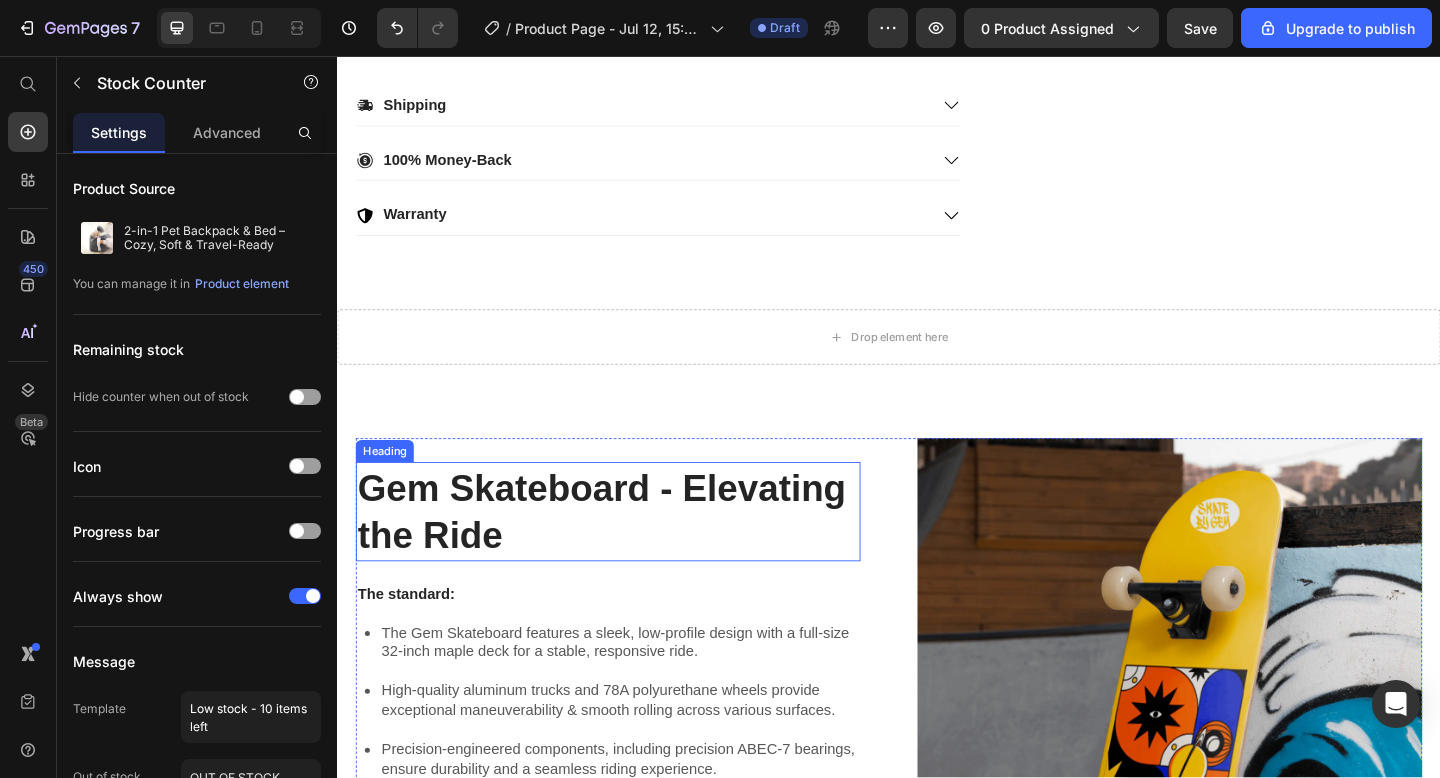 scroll, scrollTop: 1350, scrollLeft: 0, axis: vertical 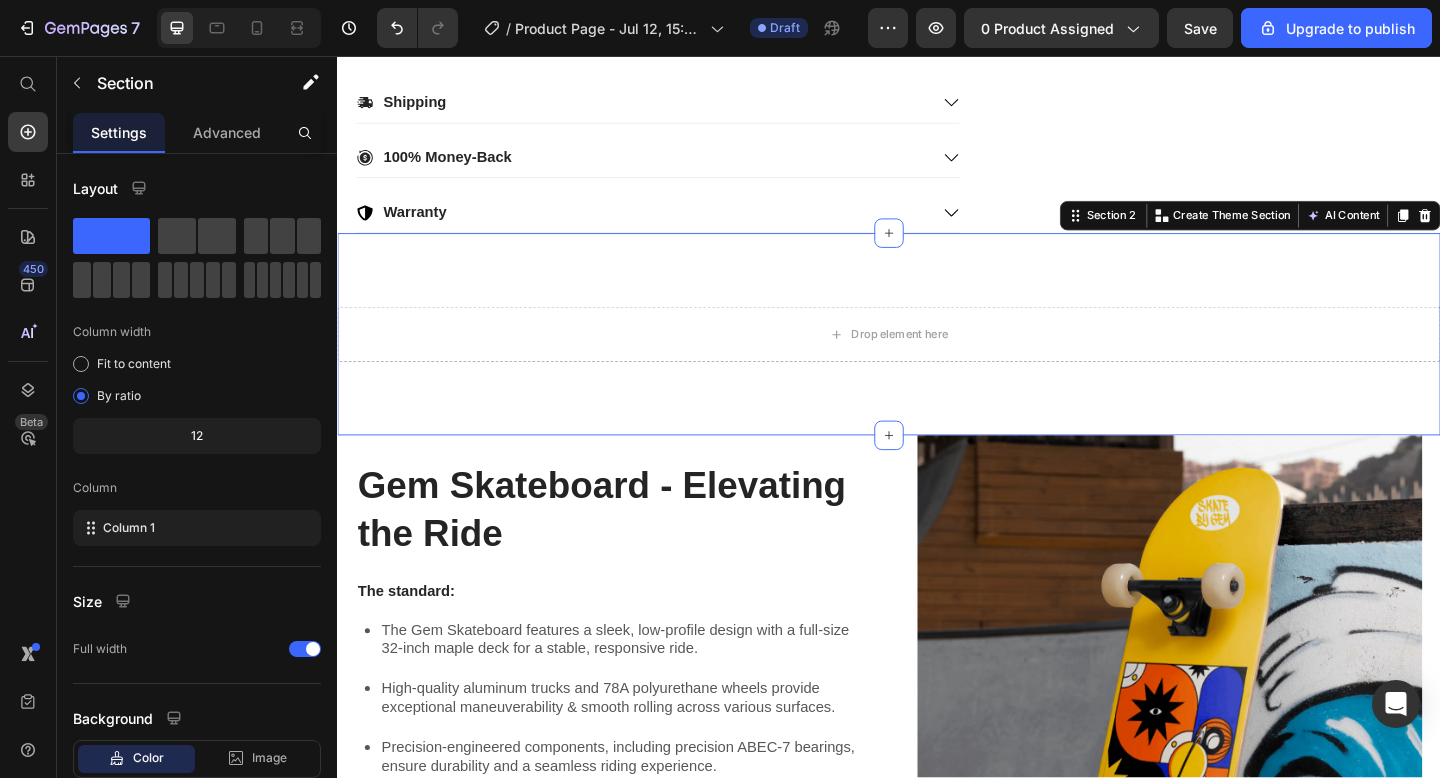 click on "Drop element here Section 2   You can create reusable sections Create Theme Section AI Content Write with GemAI What would you like to describe here? Tone and Voice Persuasive Product Cute Women's Shoulder Bag with Cat Pom-Pom Show more Generate" at bounding box center [937, 359] 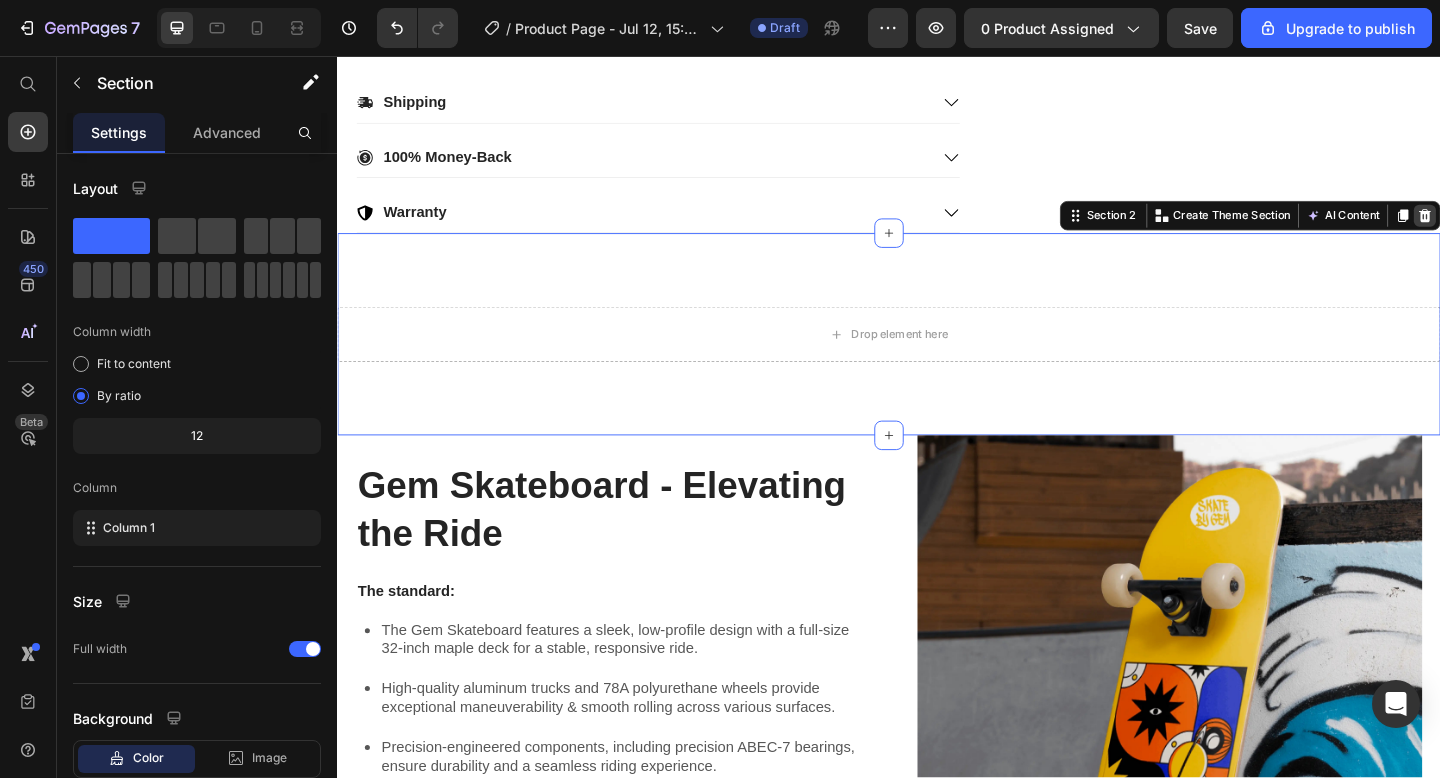 click 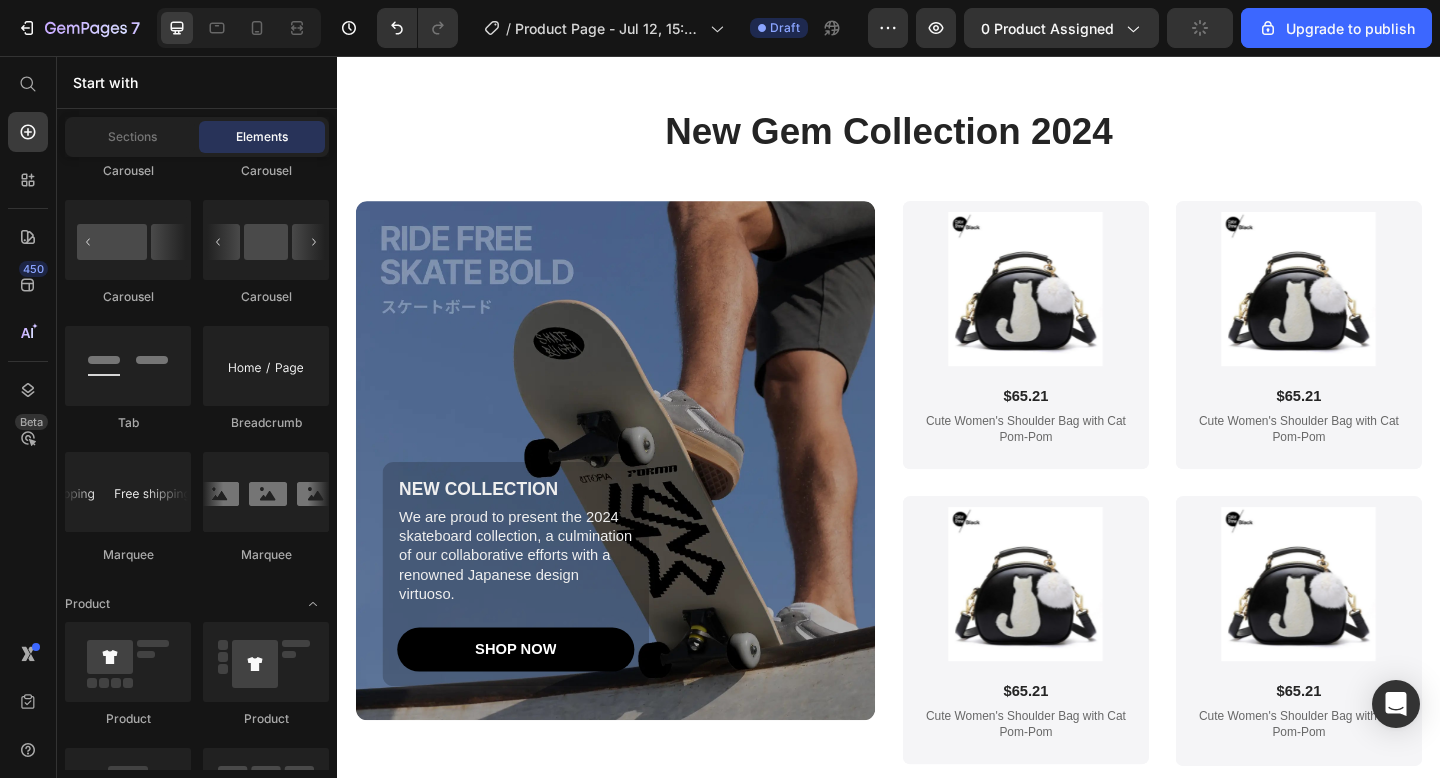 scroll, scrollTop: 3975, scrollLeft: 0, axis: vertical 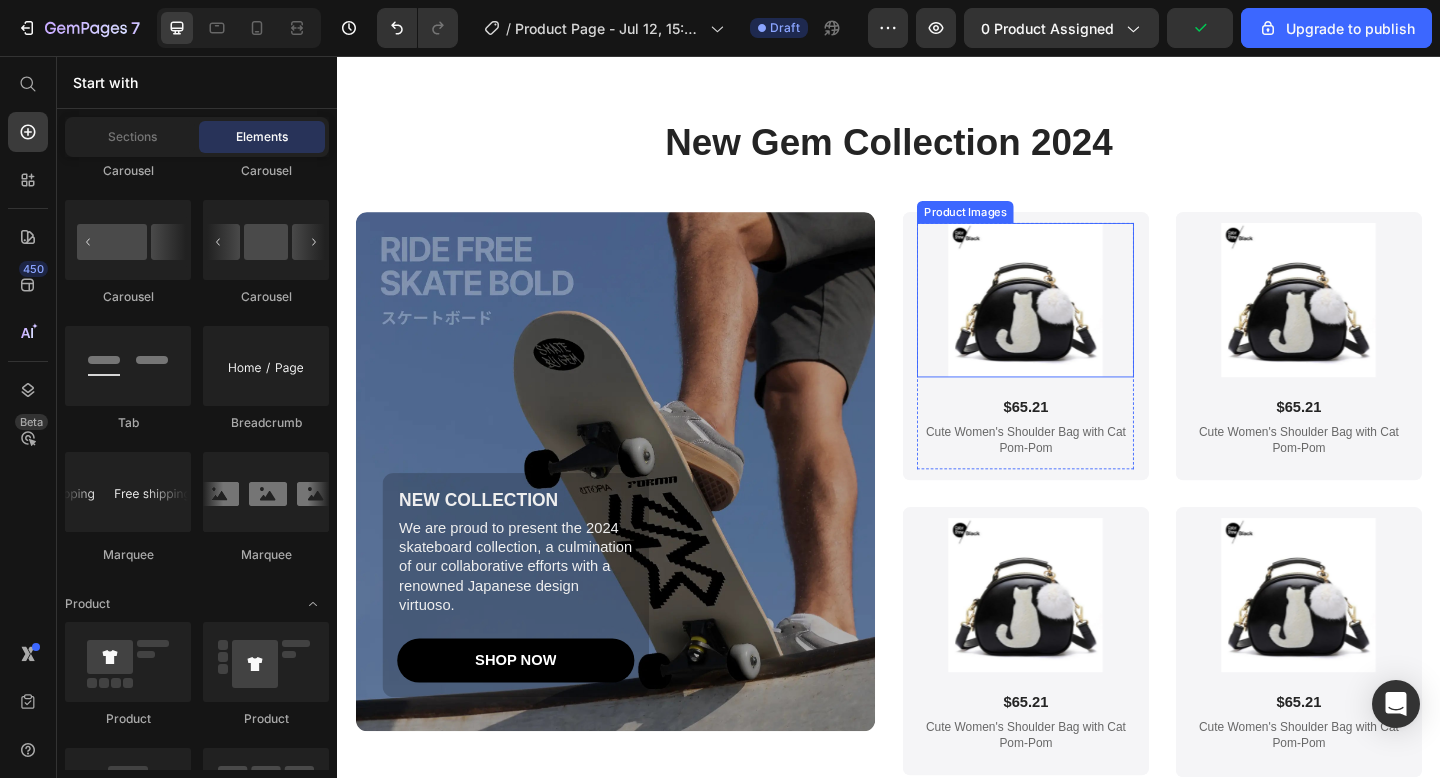 click at bounding box center [1086, 322] 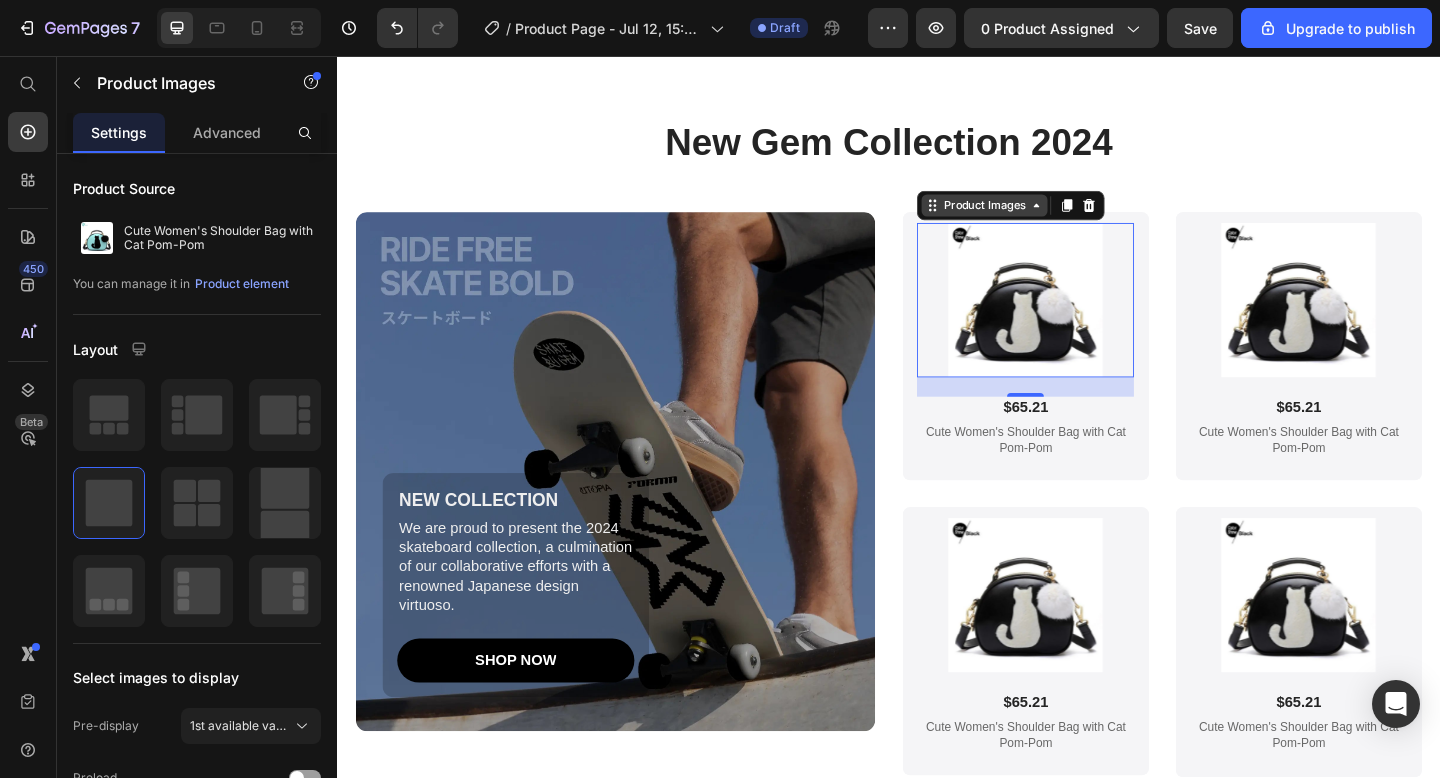 click on "Product Images" at bounding box center [1041, 219] 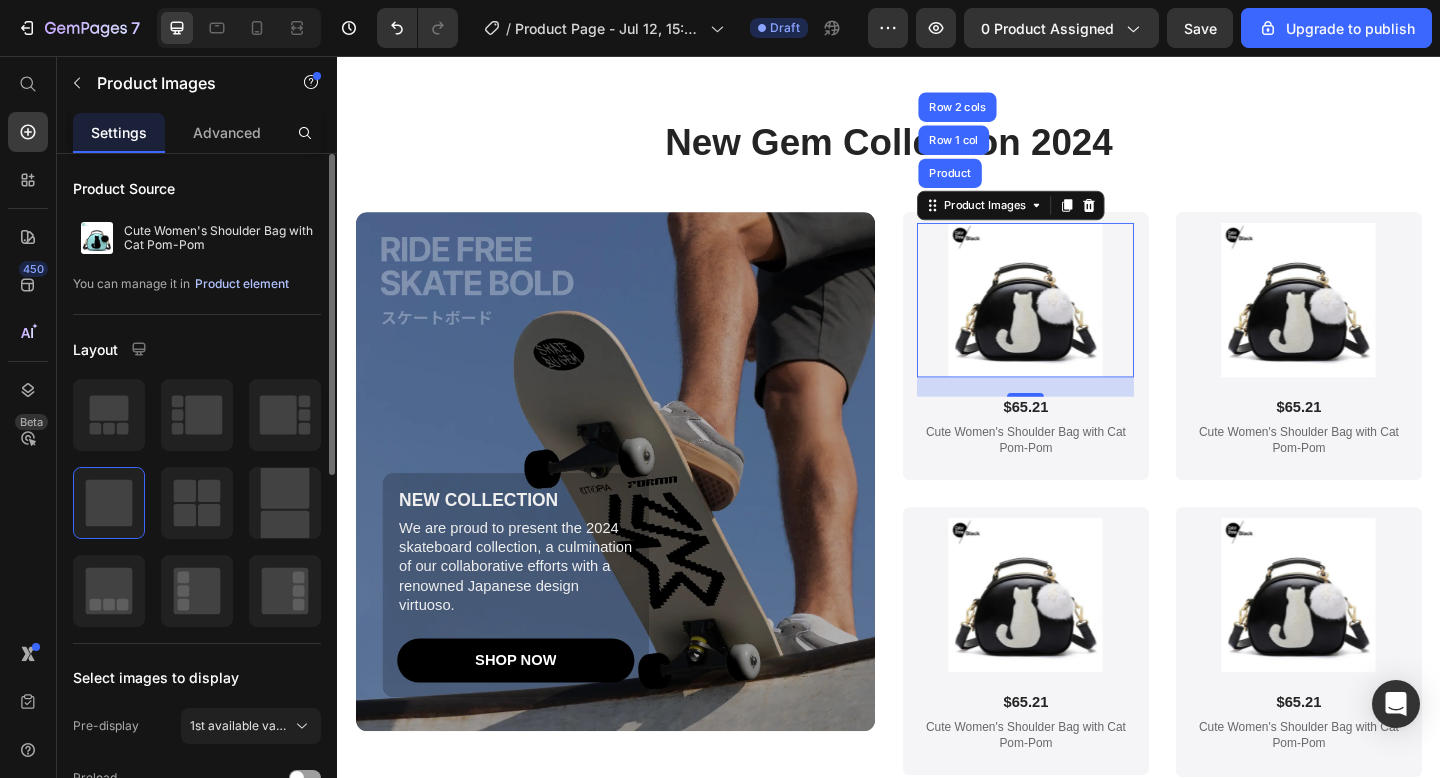 click on "Product element" at bounding box center [242, 284] 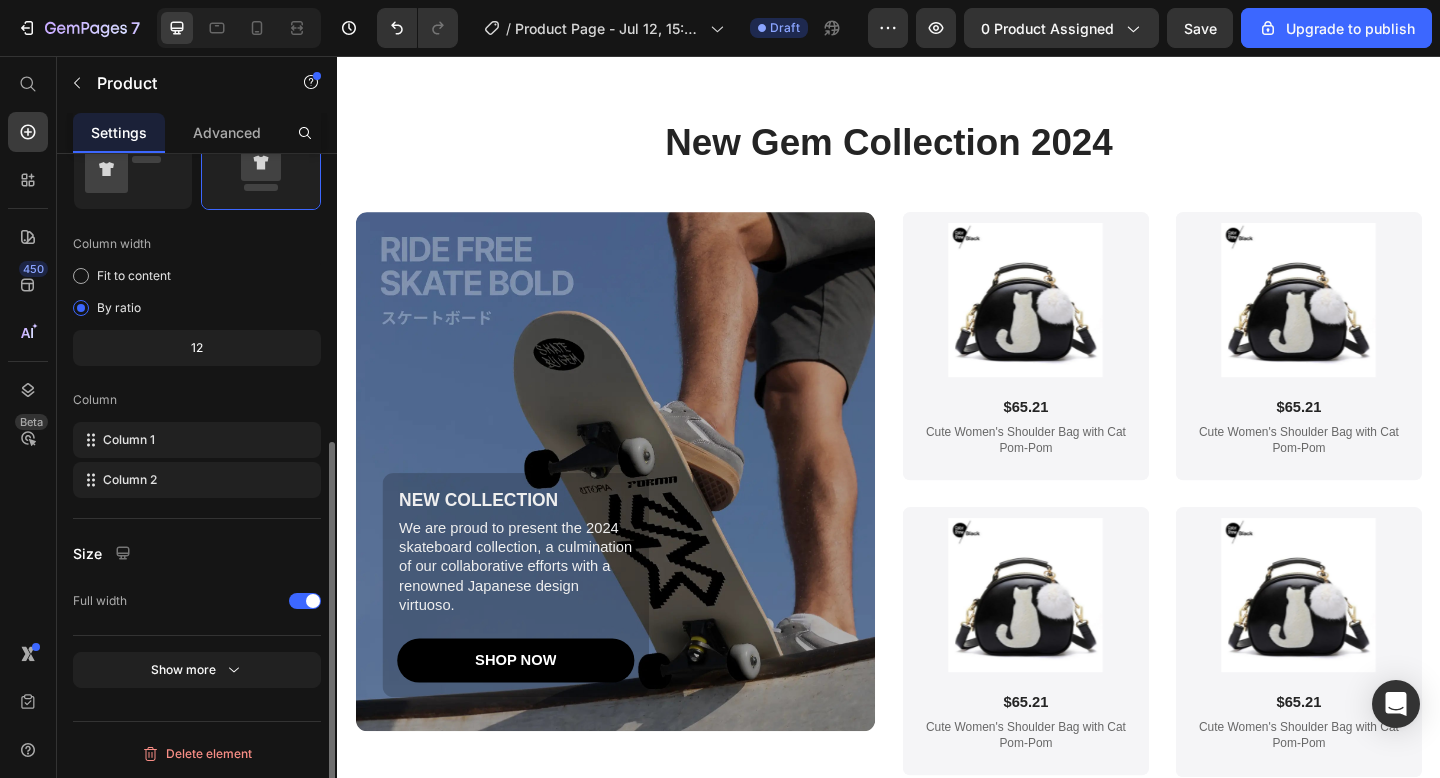 scroll, scrollTop: 501, scrollLeft: 0, axis: vertical 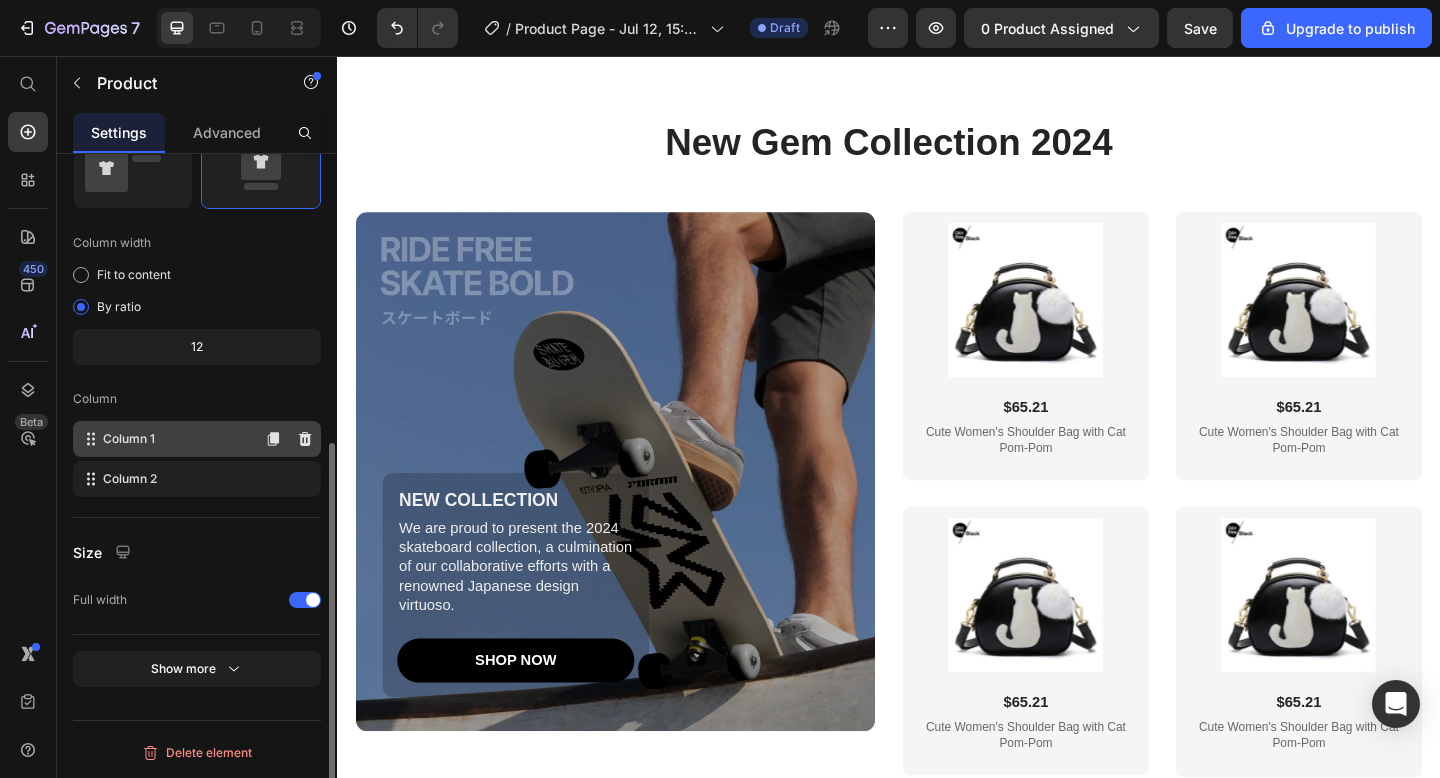 click on "Column 1" 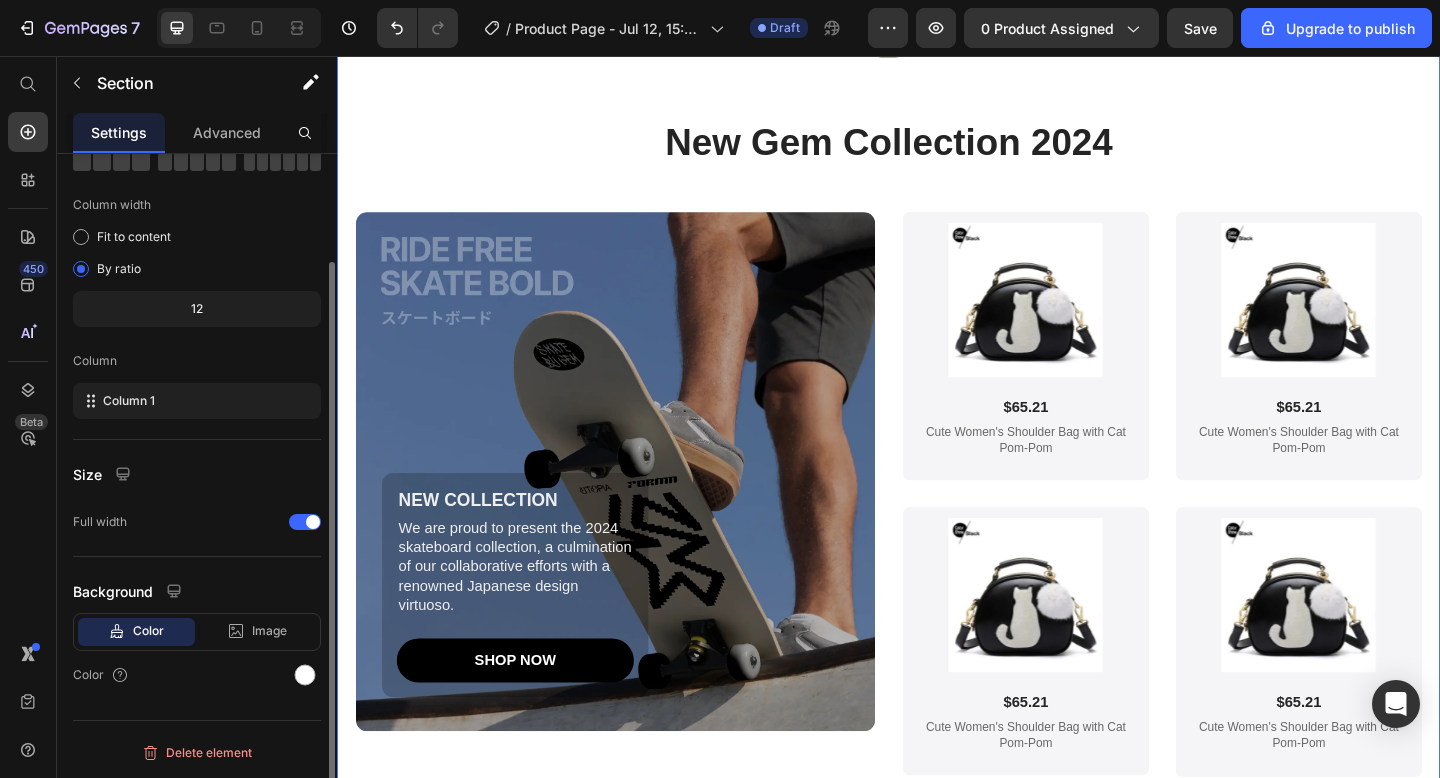 click on "New Gem Collection 2024 Heading NEW COLLECTION Text Block We are proud to present the 2024 skateboard collection, a culmination of our collaborative efforts with a renowned Japanese design virtuoso.  Text Block SHOP NOW Button Row Hero Banner Product Images $65.21 Product Price Cute Women's Shoulder Bag with Cat Pom-Pom Product Title Product Row Product Images $65.21 Product Price Cute Women's Shoulder Bag with Cat Pom-Pom Product Title Product Row Row Product Images $65.21 Product Price Cute Women's Shoulder Bag with Cat Pom-Pom Product Title Product Row Product Images $65.21 Product Price Cute Women's Shoulder Bag with Cat Pom-Pom Product Title Product Row Row Row" at bounding box center (937, 521) 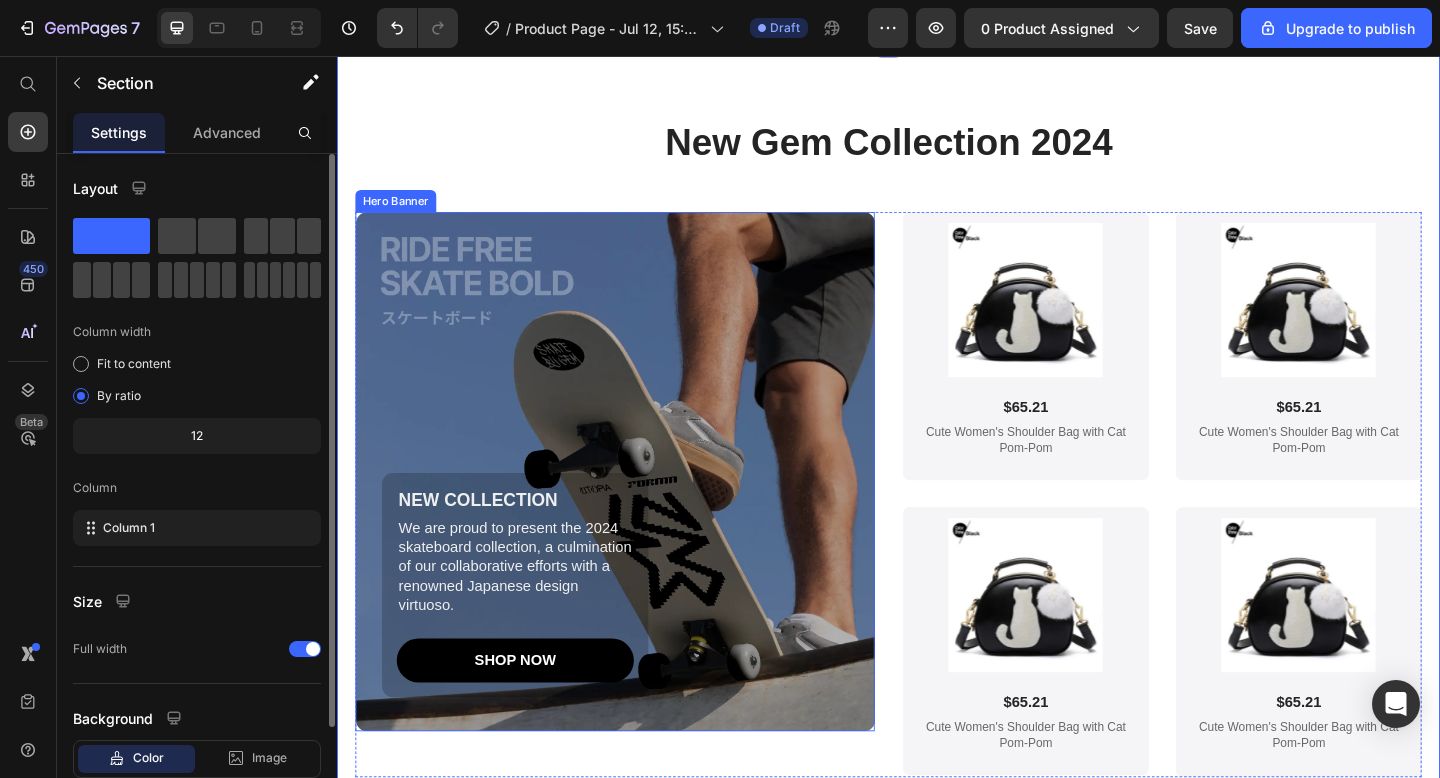 click at bounding box center (639, 508) 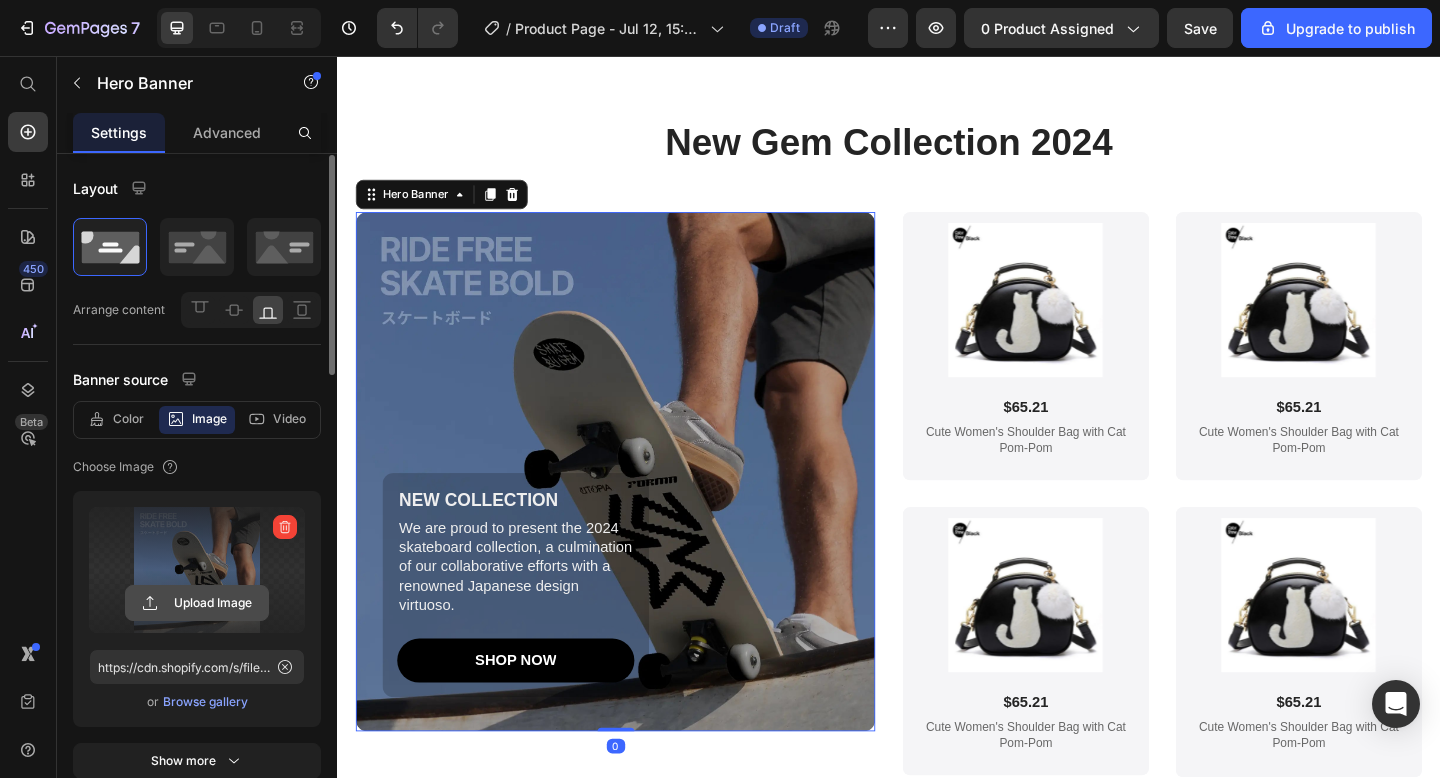 scroll, scrollTop: 41, scrollLeft: 0, axis: vertical 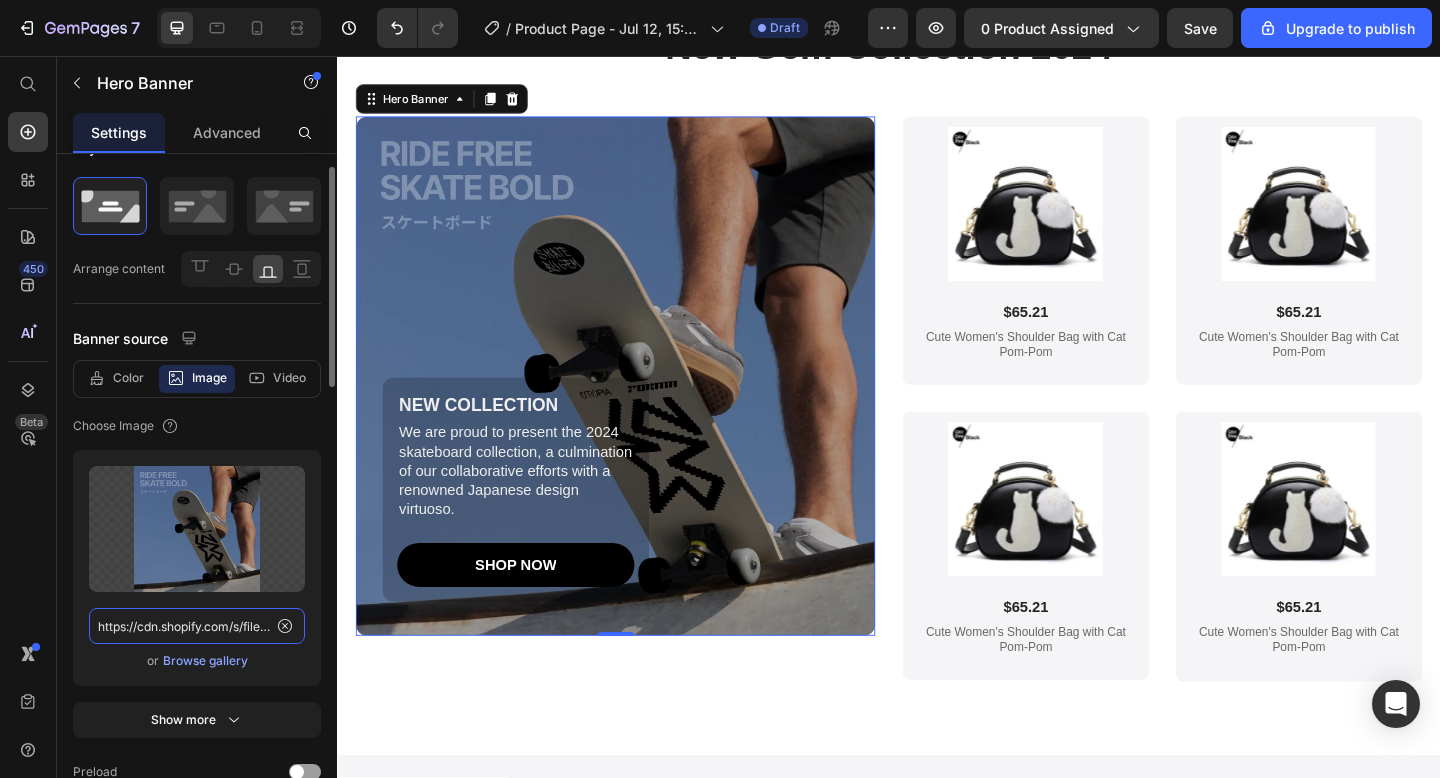 click on "https://cdn.shopify.com/s/files/1/0928/1722/8060/files/gempages_570760274710103192-4b85f74b-259b-496e-ac1c-8f5d99ec07da.webp" 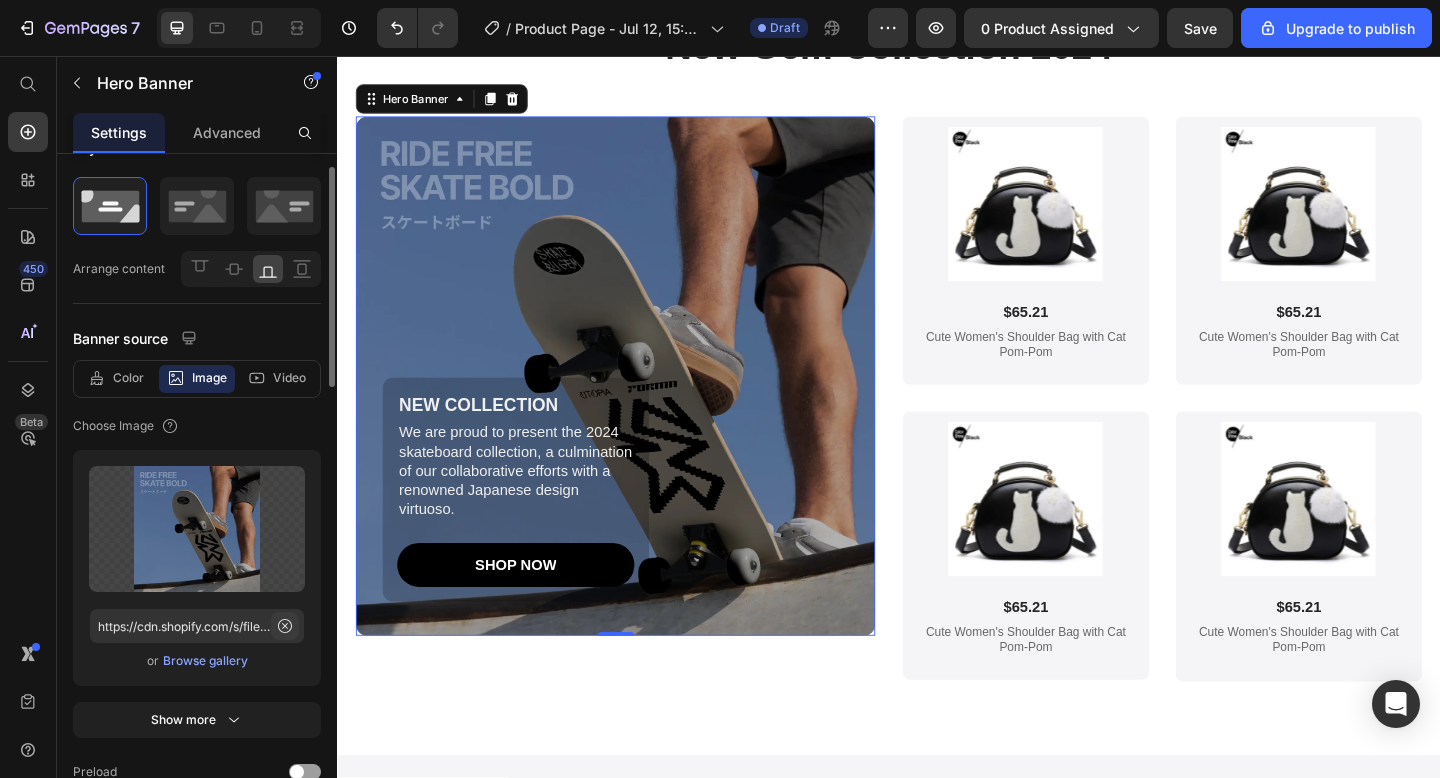 click 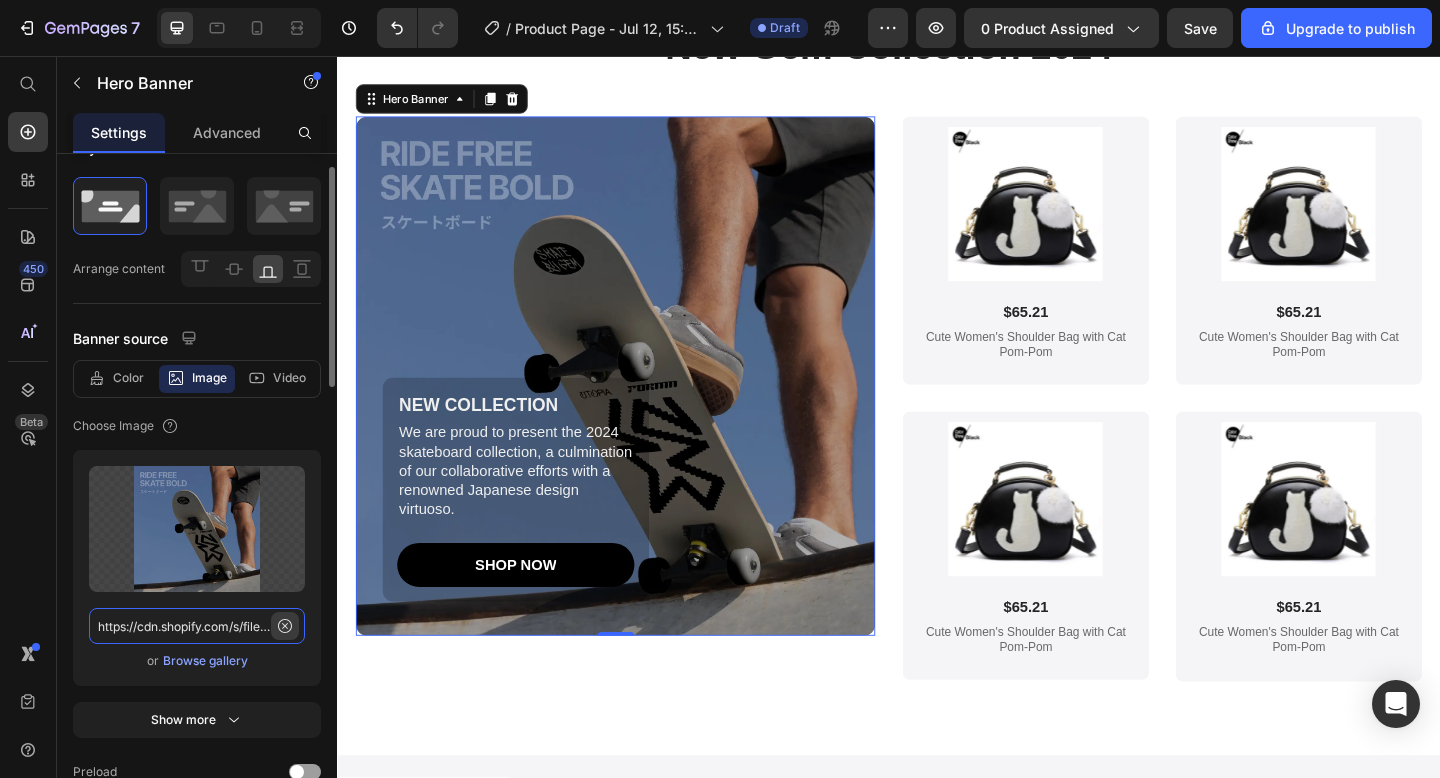 type 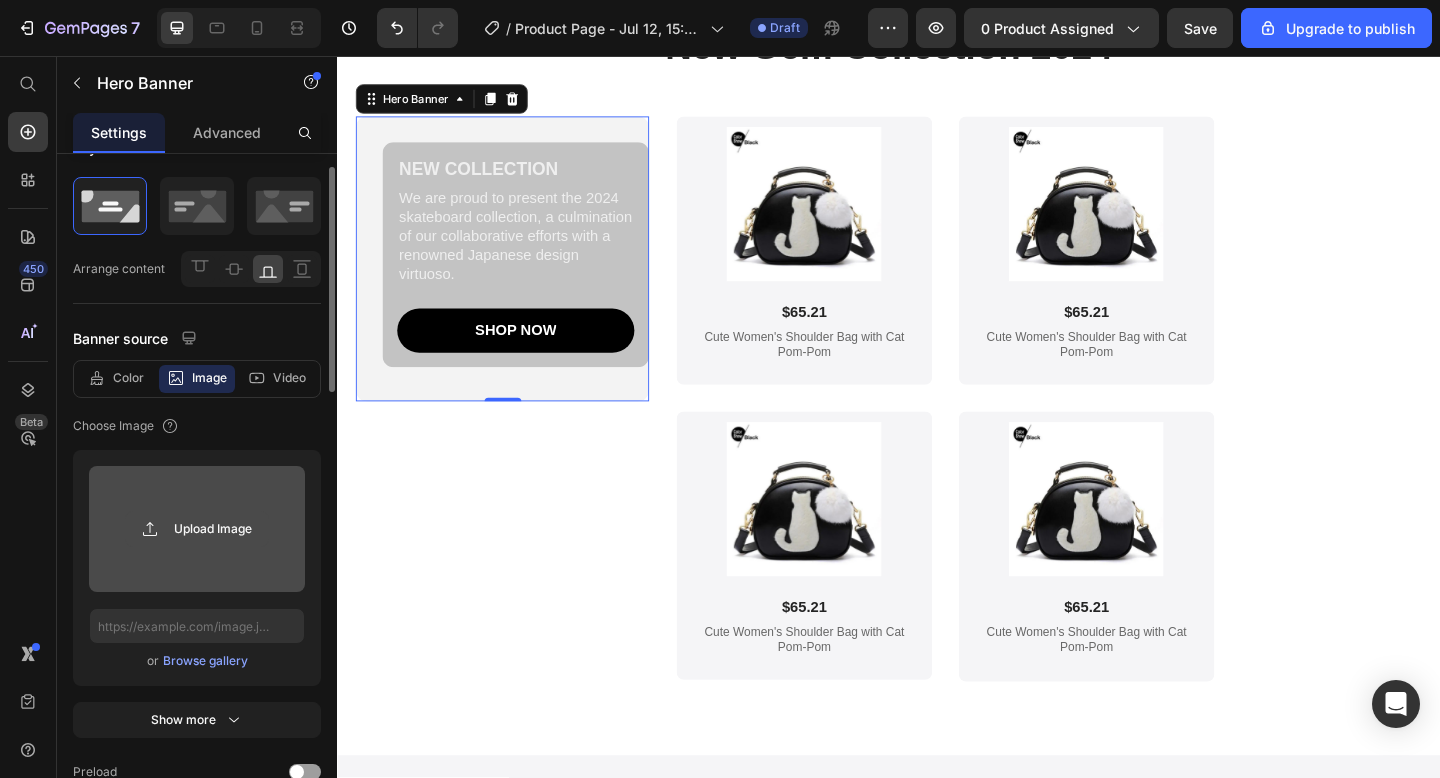 click 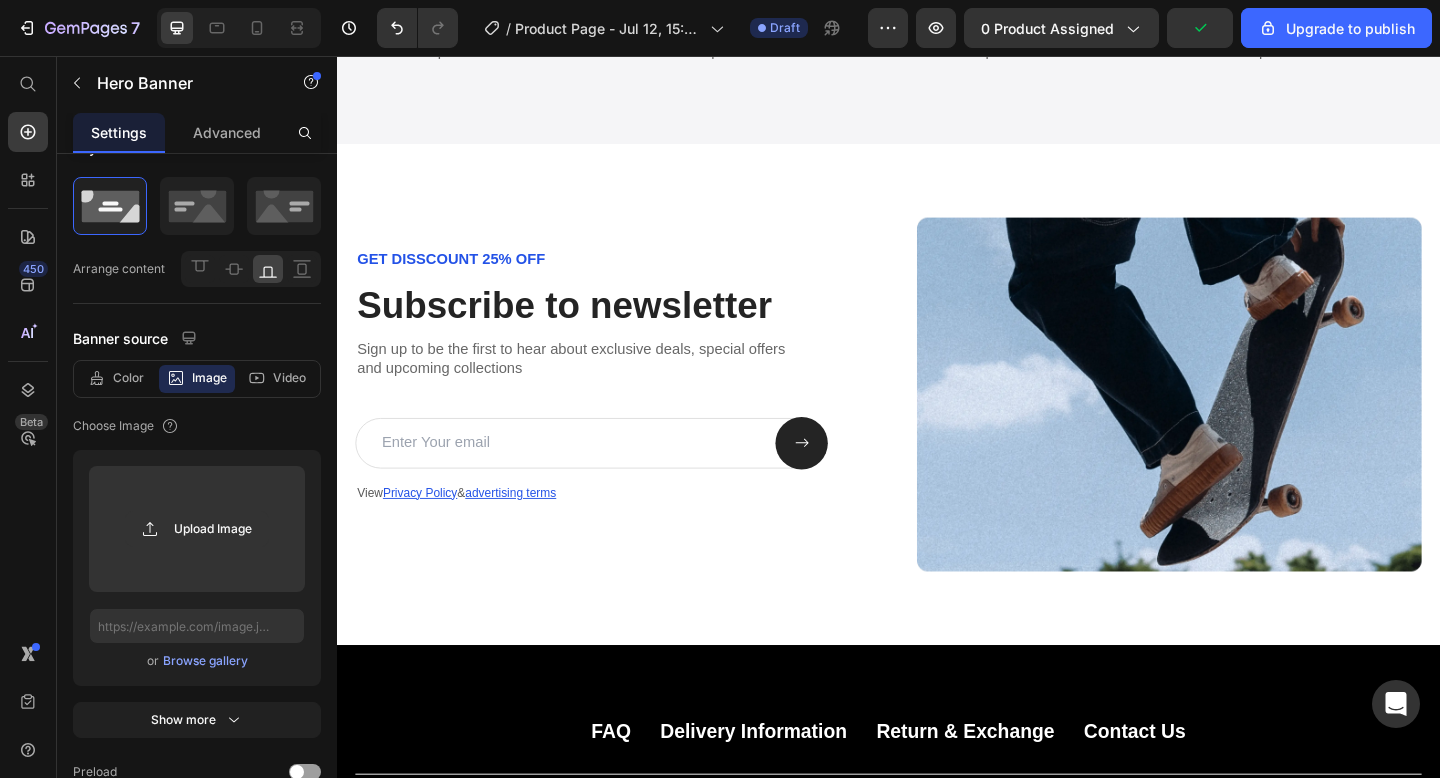 scroll, scrollTop: 5081, scrollLeft: 0, axis: vertical 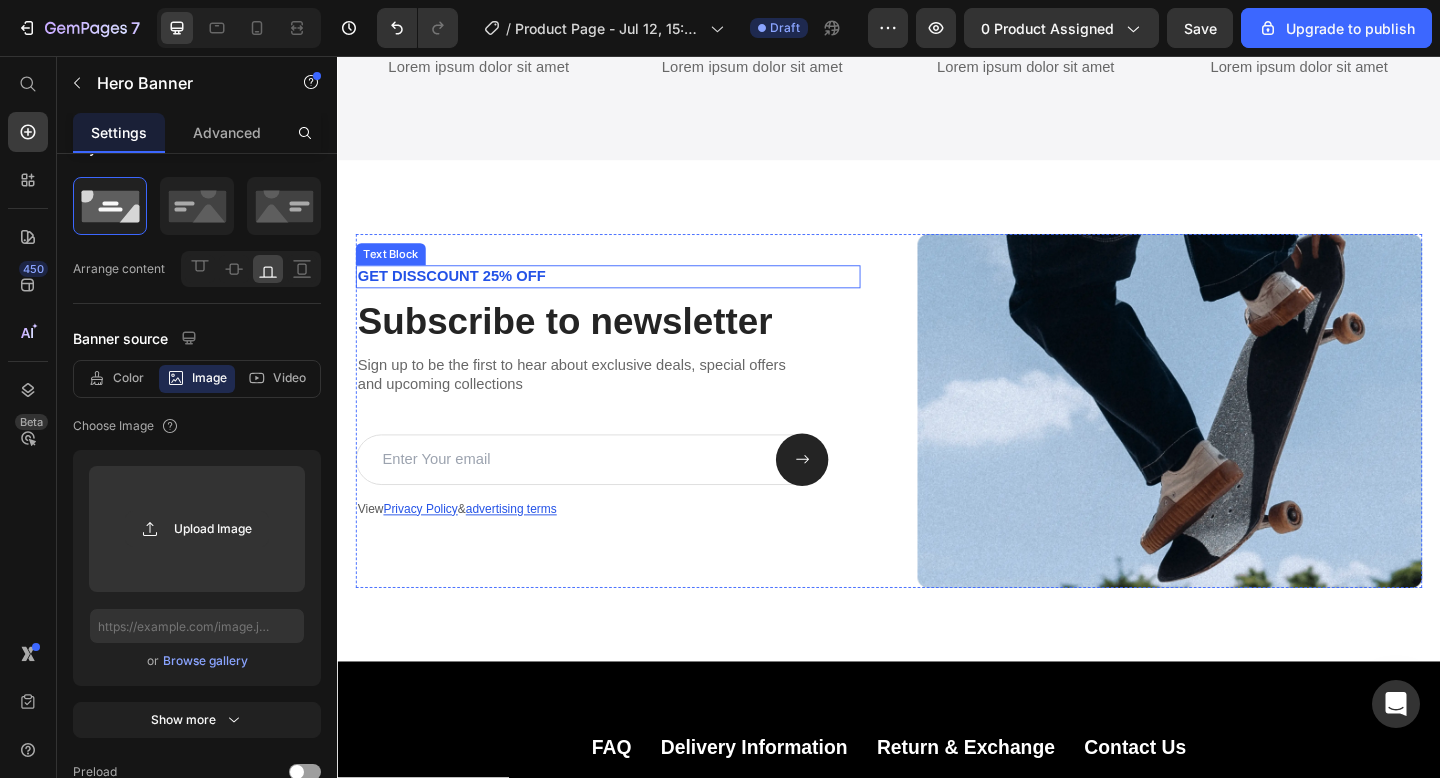 click on "GET DISSCOUNT 25% OFF" at bounding box center [631, 296] 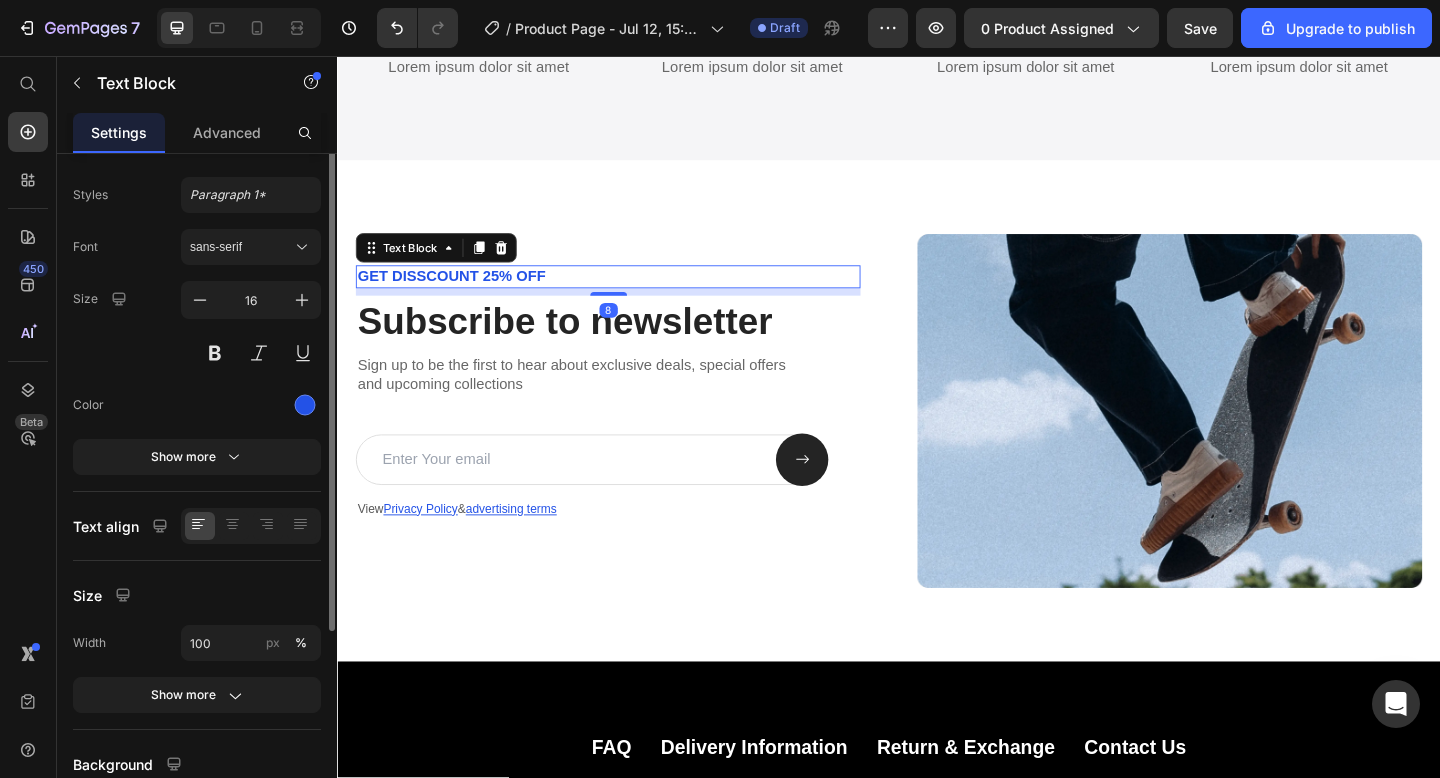 scroll, scrollTop: 0, scrollLeft: 0, axis: both 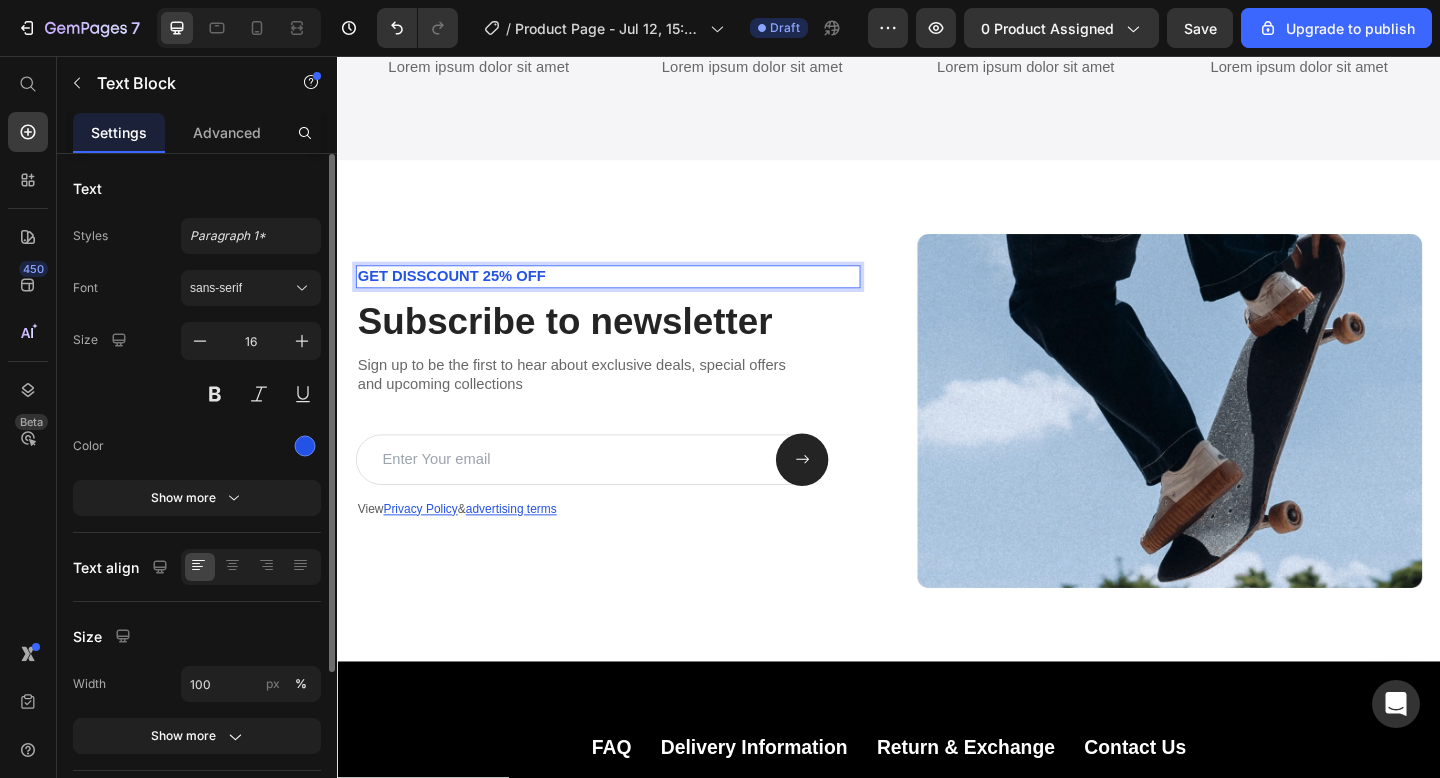 click on "GET DISSCOUNT 25% OFF" at bounding box center [631, 296] 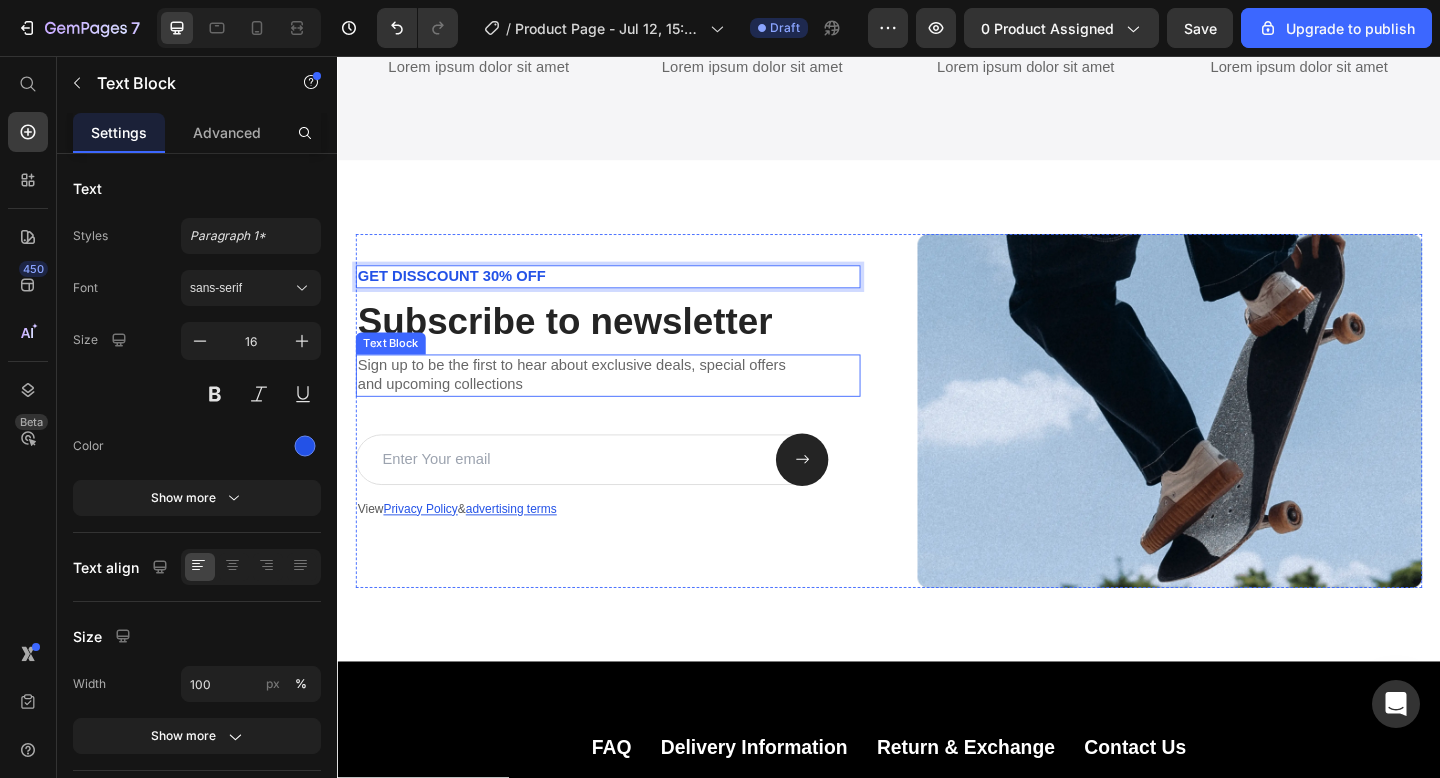 click on "Sign up to be the first to hear about exclusive deals, special offers and upcoming collections" at bounding box center (631, 404) 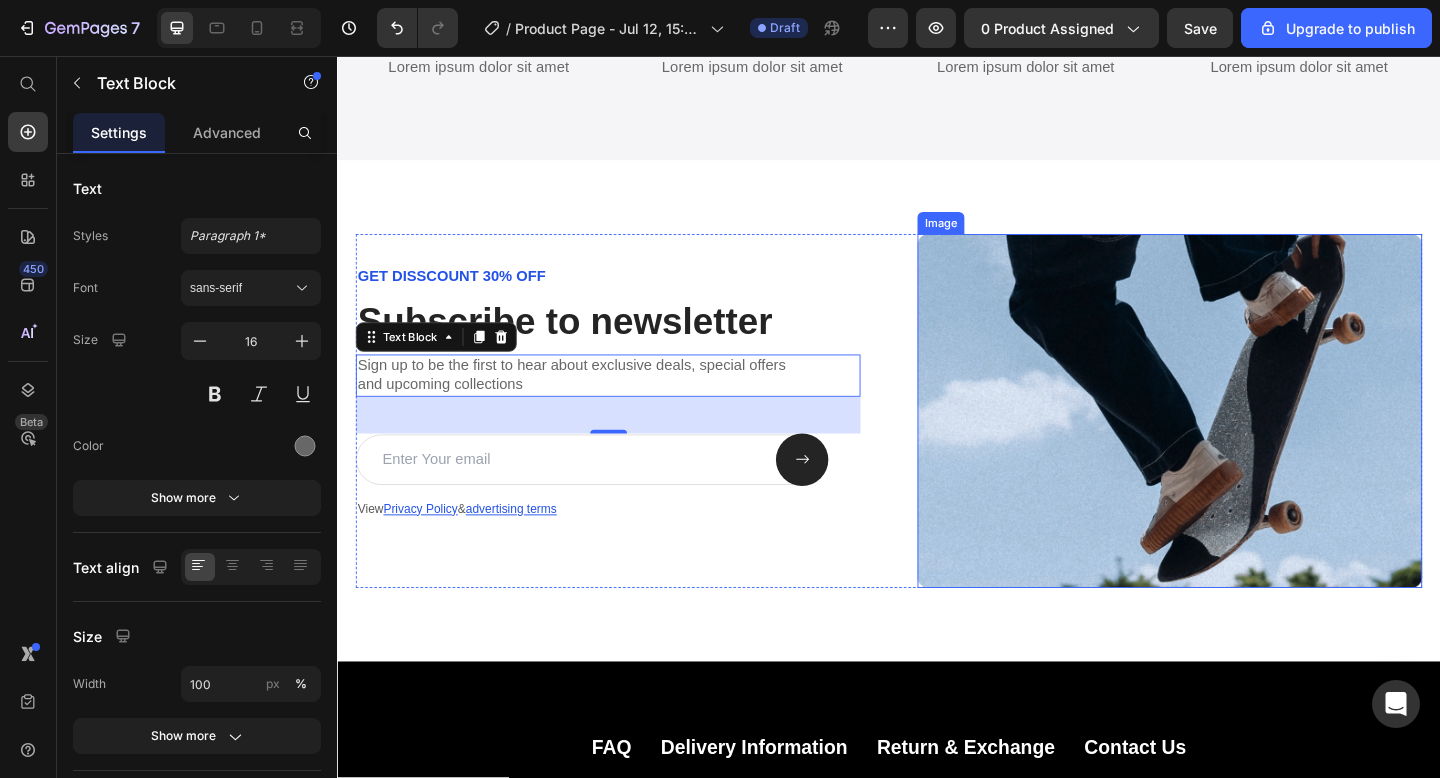 click at bounding box center [1242, 442] 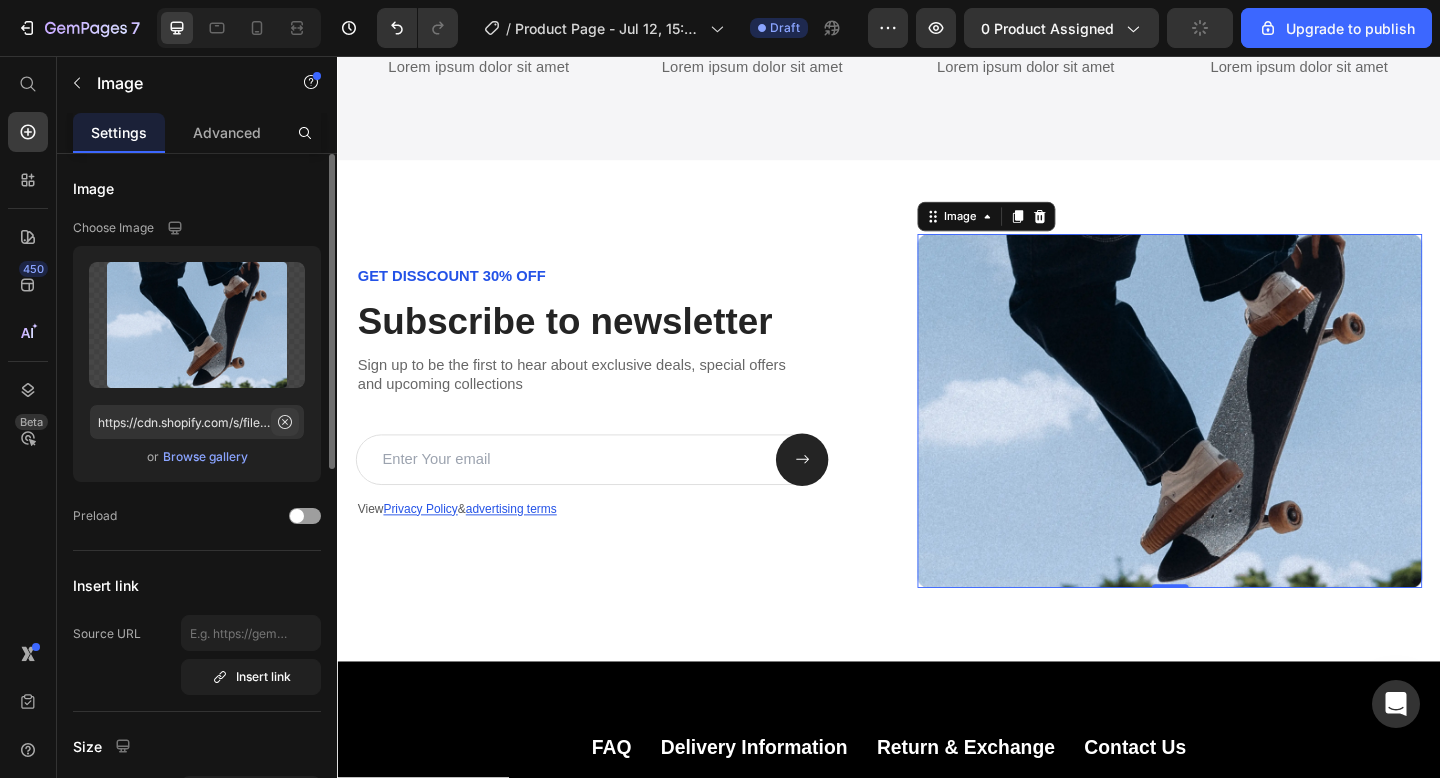 click 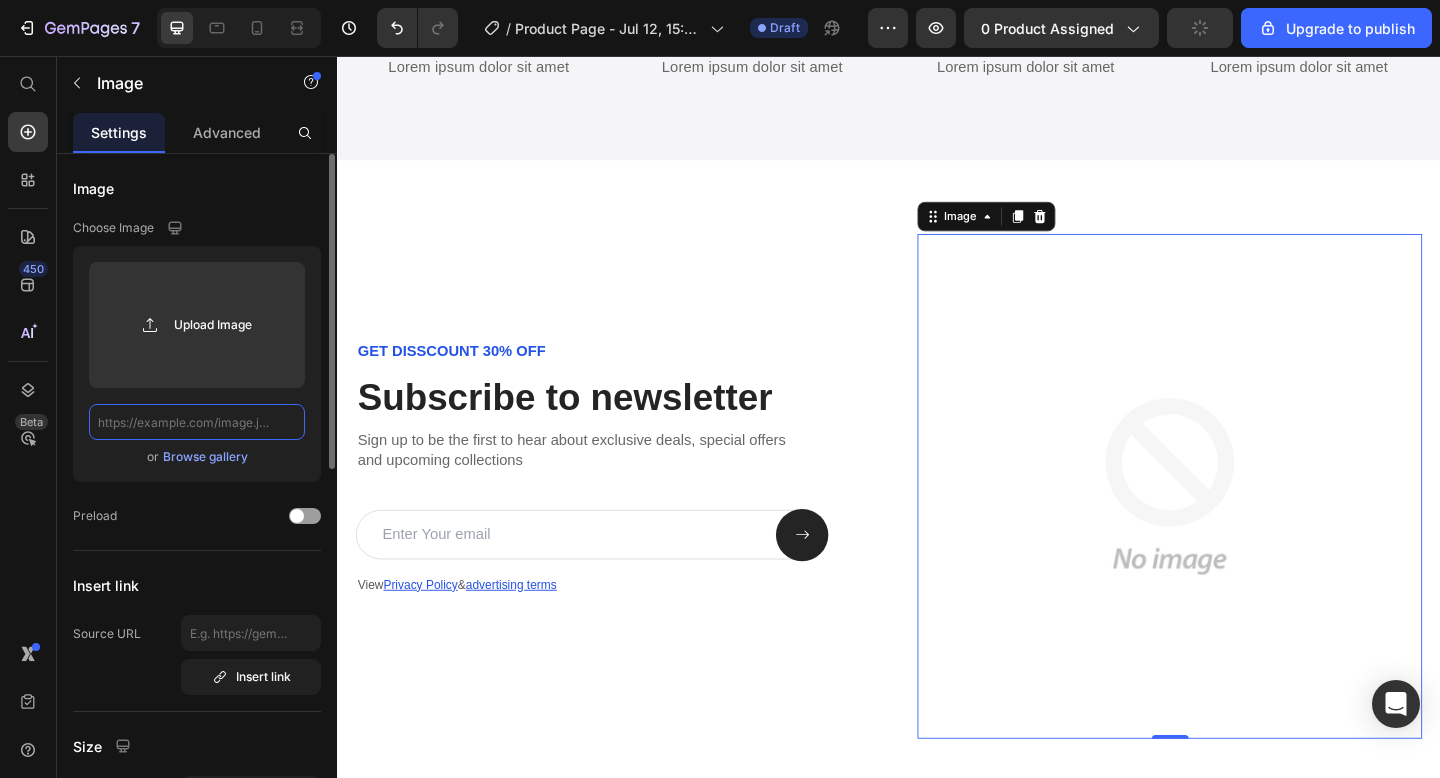 scroll, scrollTop: 0, scrollLeft: 0, axis: both 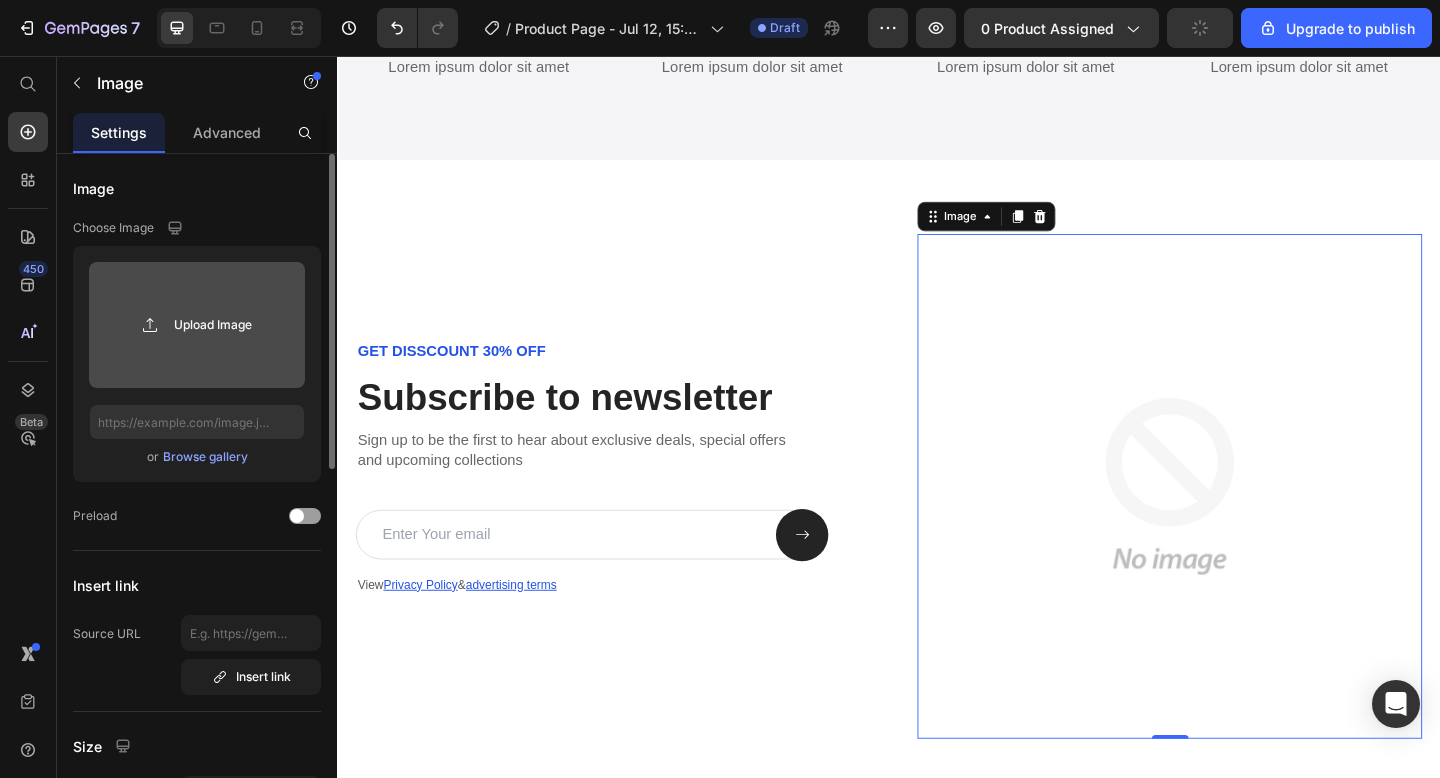 click 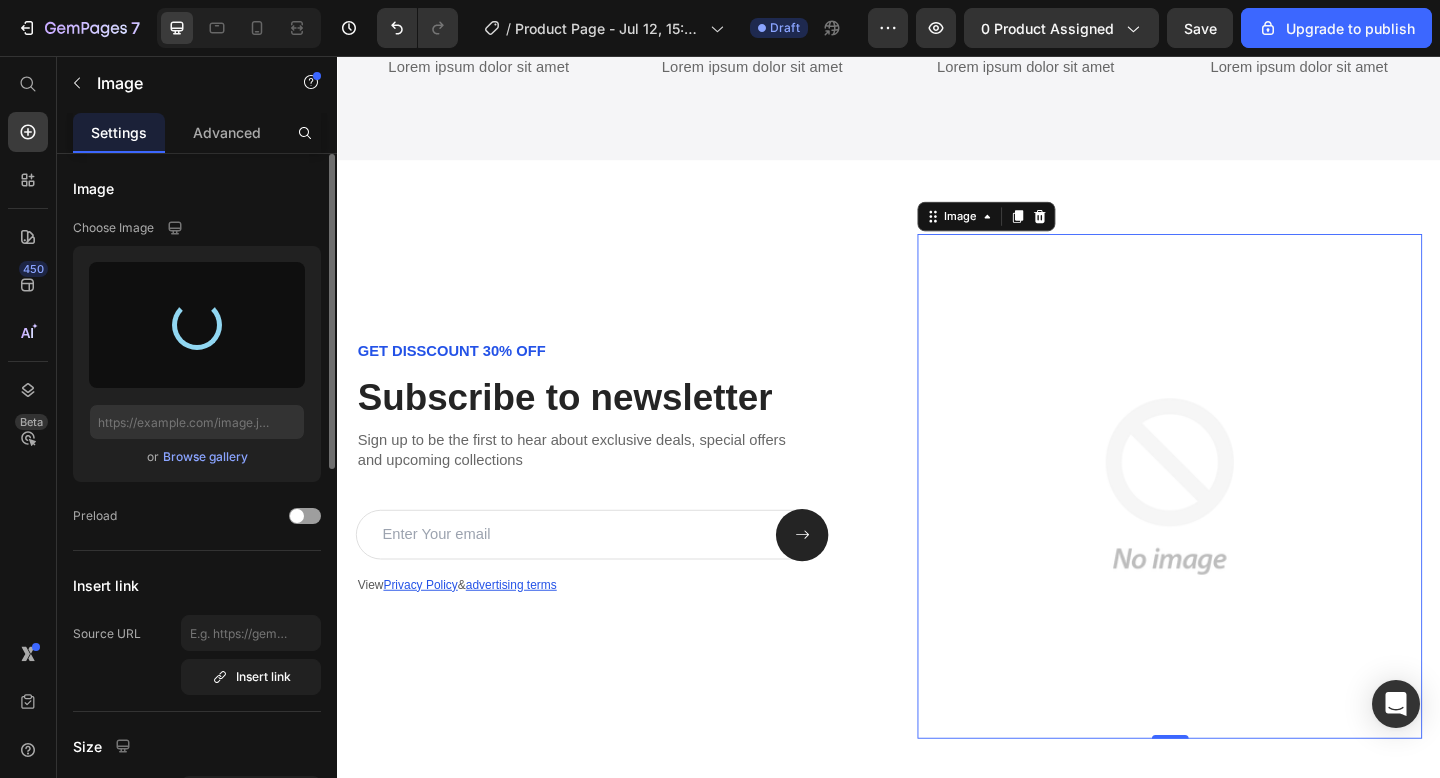 type on "https://cdn.shopify.com/s/files/1/0928/1722/8060/files/gempages_570760274710103192-63b96022-c32c-4e0d-a2d9-52f997c0708e.jpg" 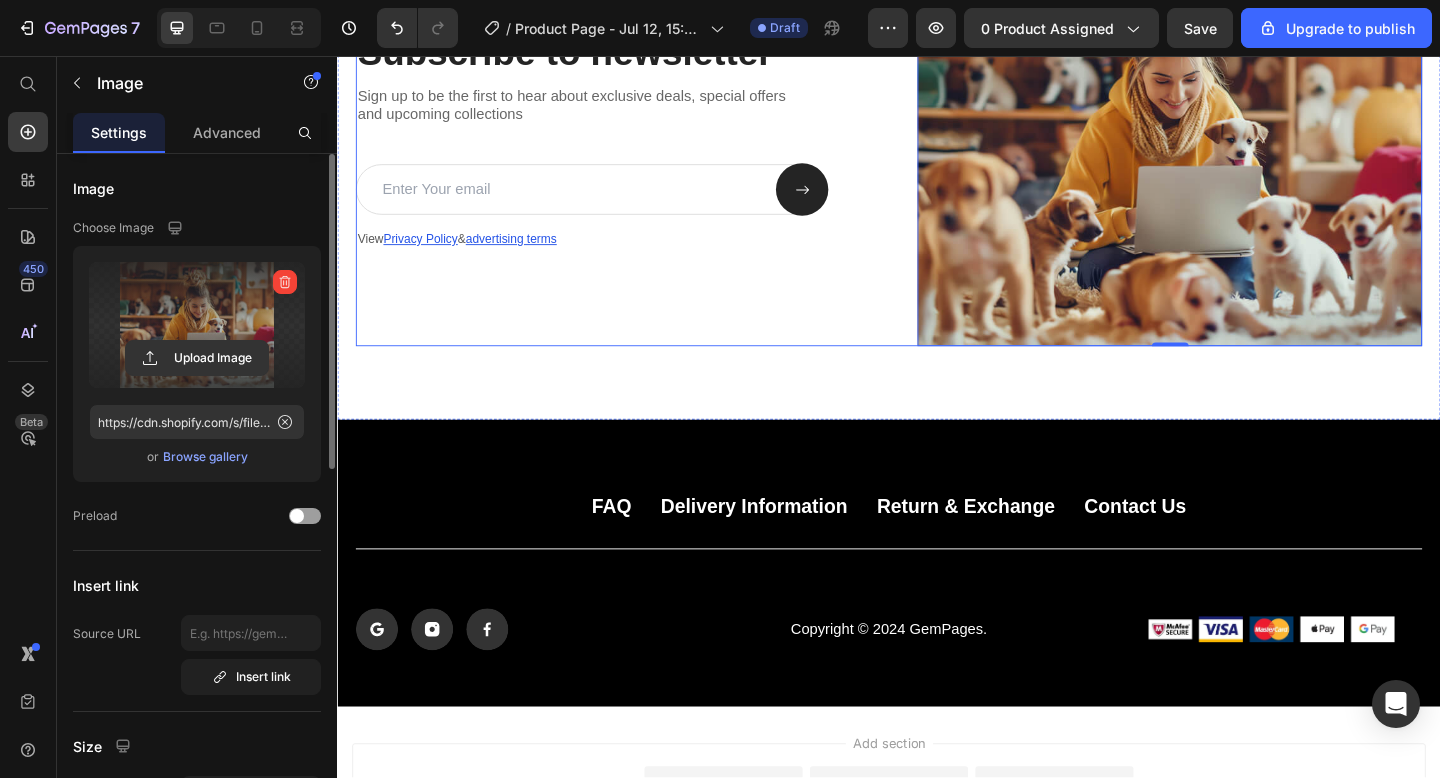 scroll, scrollTop: 5410, scrollLeft: 0, axis: vertical 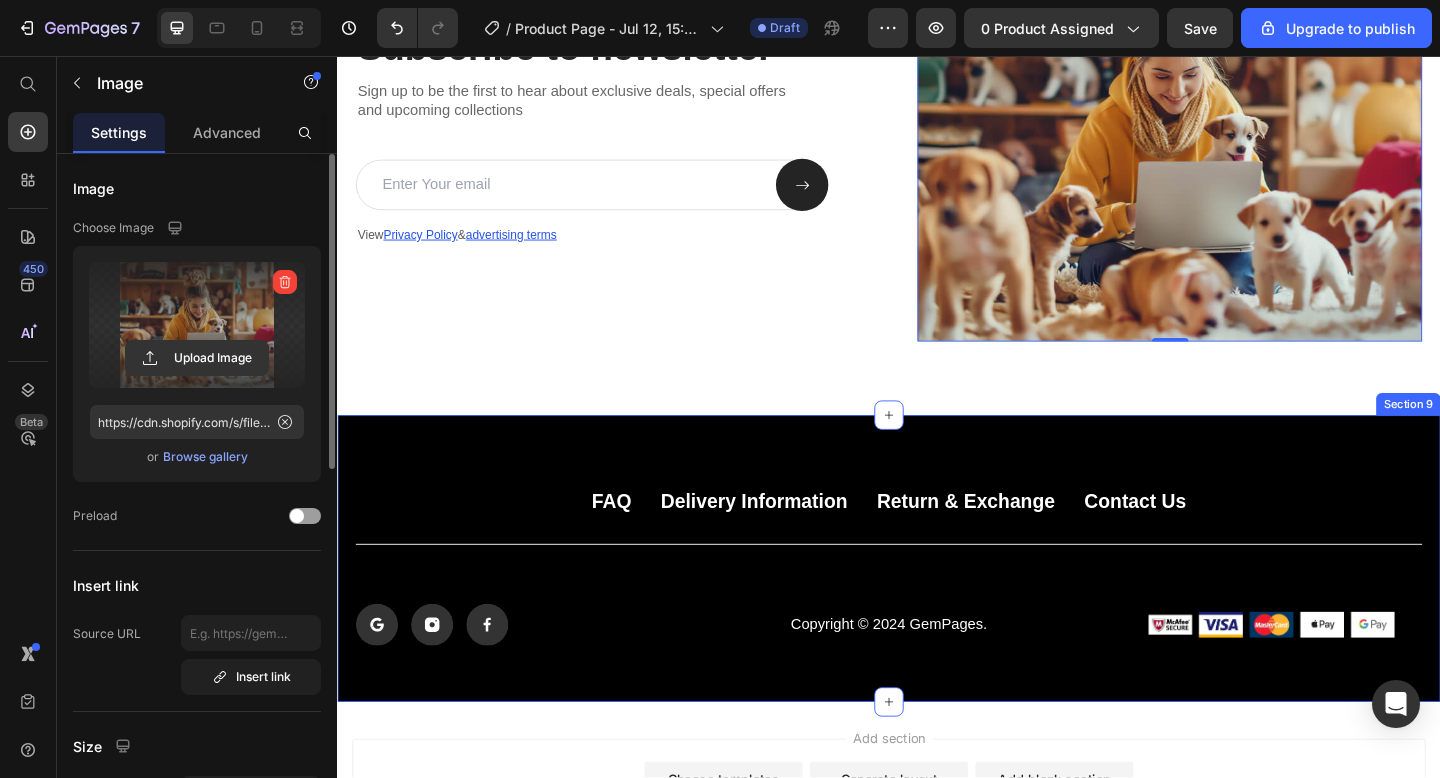 click on "FAQ Button Delivery Information Button Return & Exchange   Button Contact Us Button Row                Title Line
Icon
Icon
Icon Icon List Copyright © 2024 GemPages.  Text Block Image Image Image Image Image Row Row Section 9" at bounding box center [937, 603] 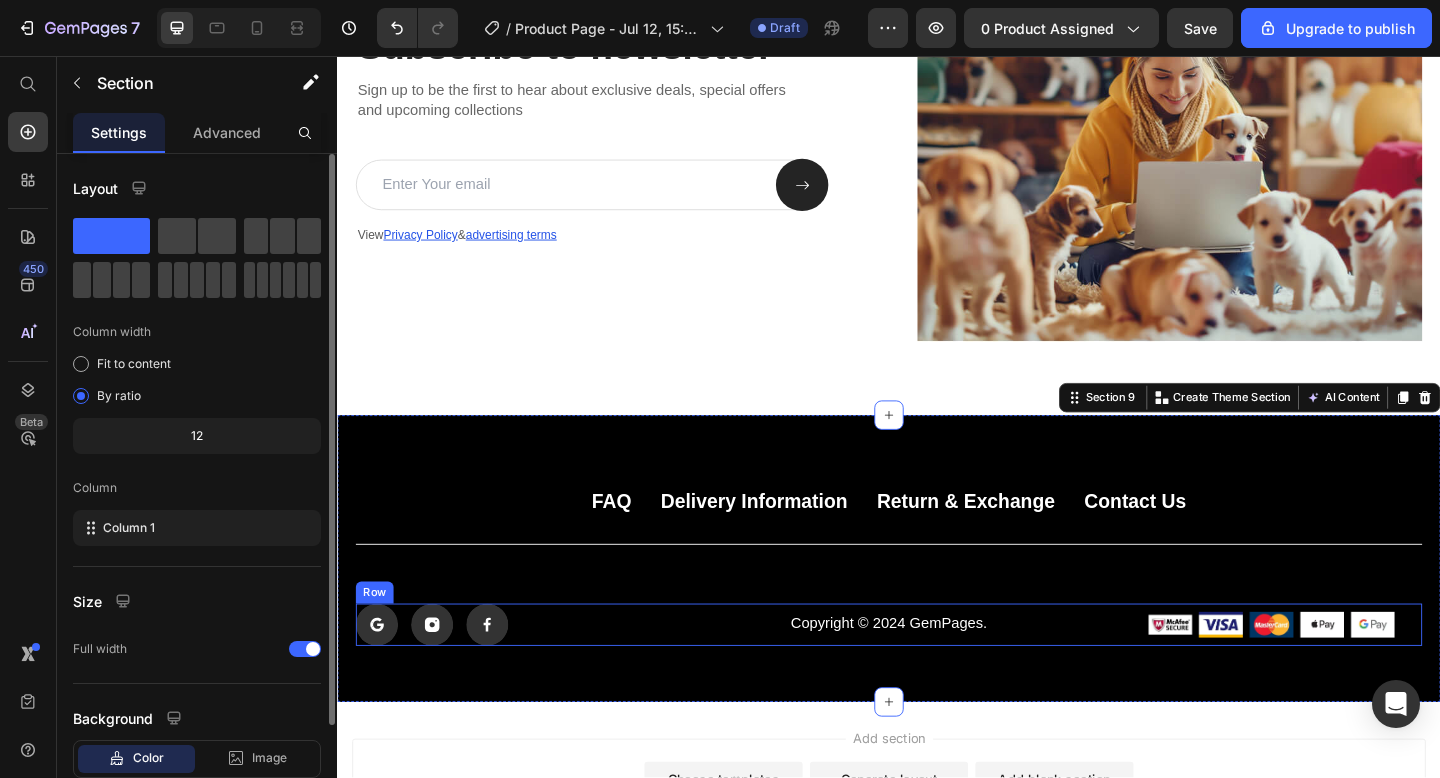 scroll, scrollTop: 5614, scrollLeft: 0, axis: vertical 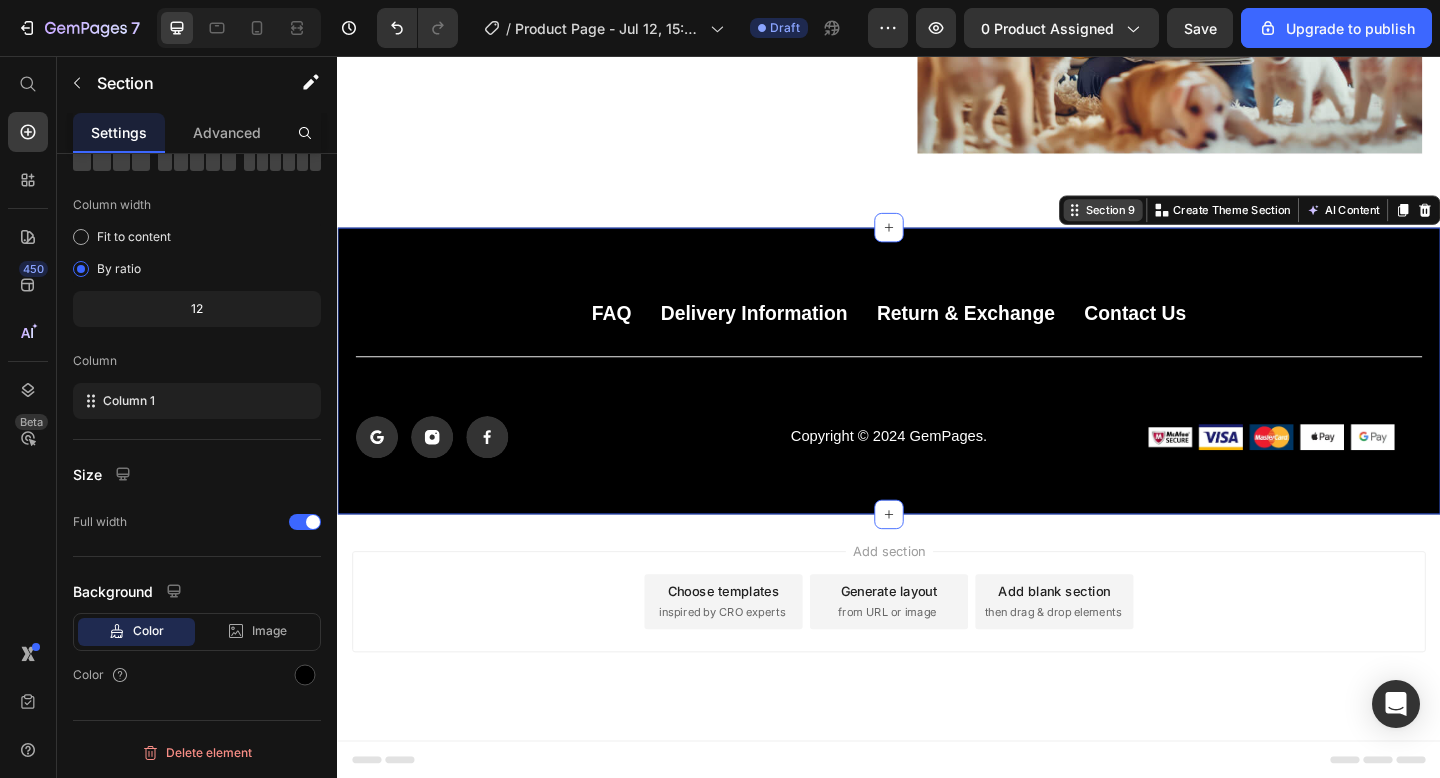 click on "Section 9" at bounding box center [1178, 224] 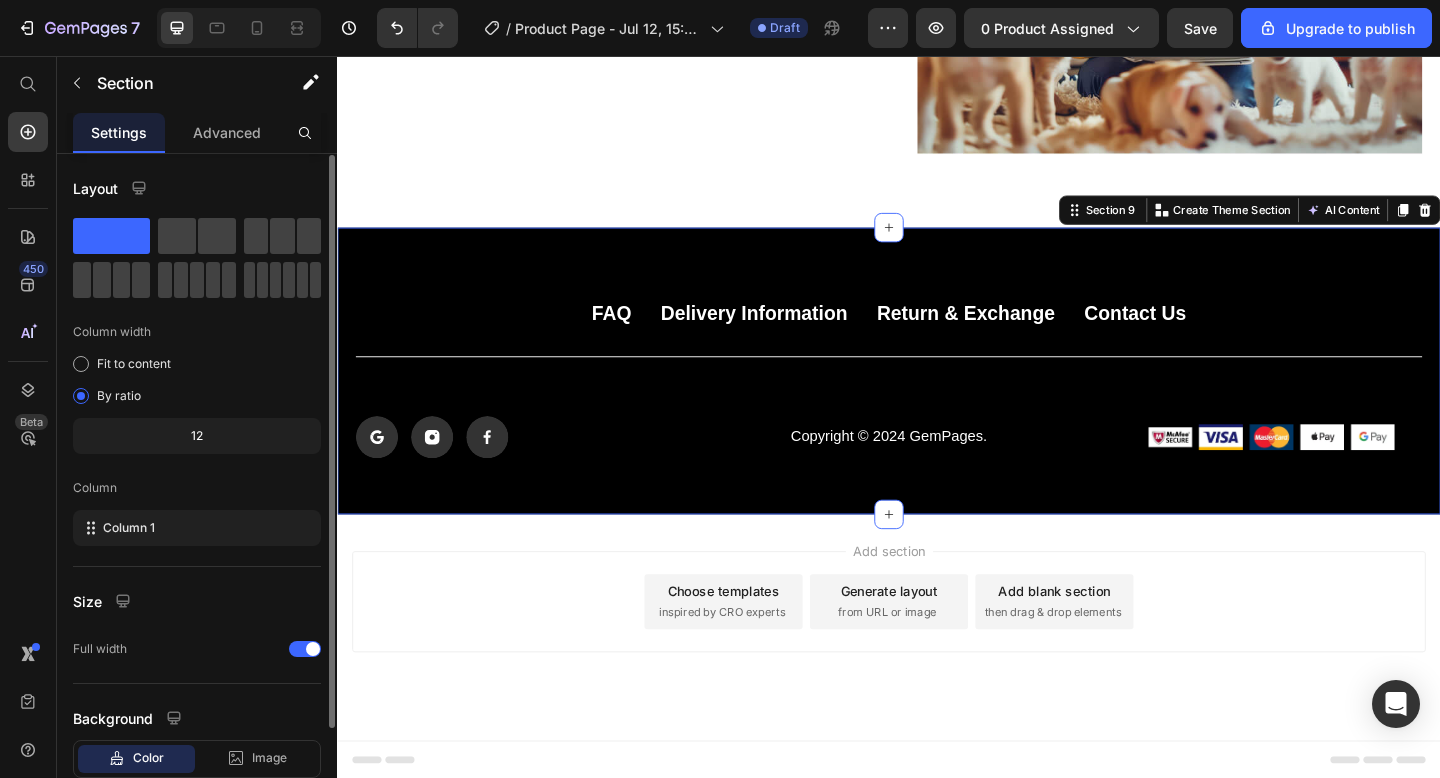scroll, scrollTop: 127, scrollLeft: 0, axis: vertical 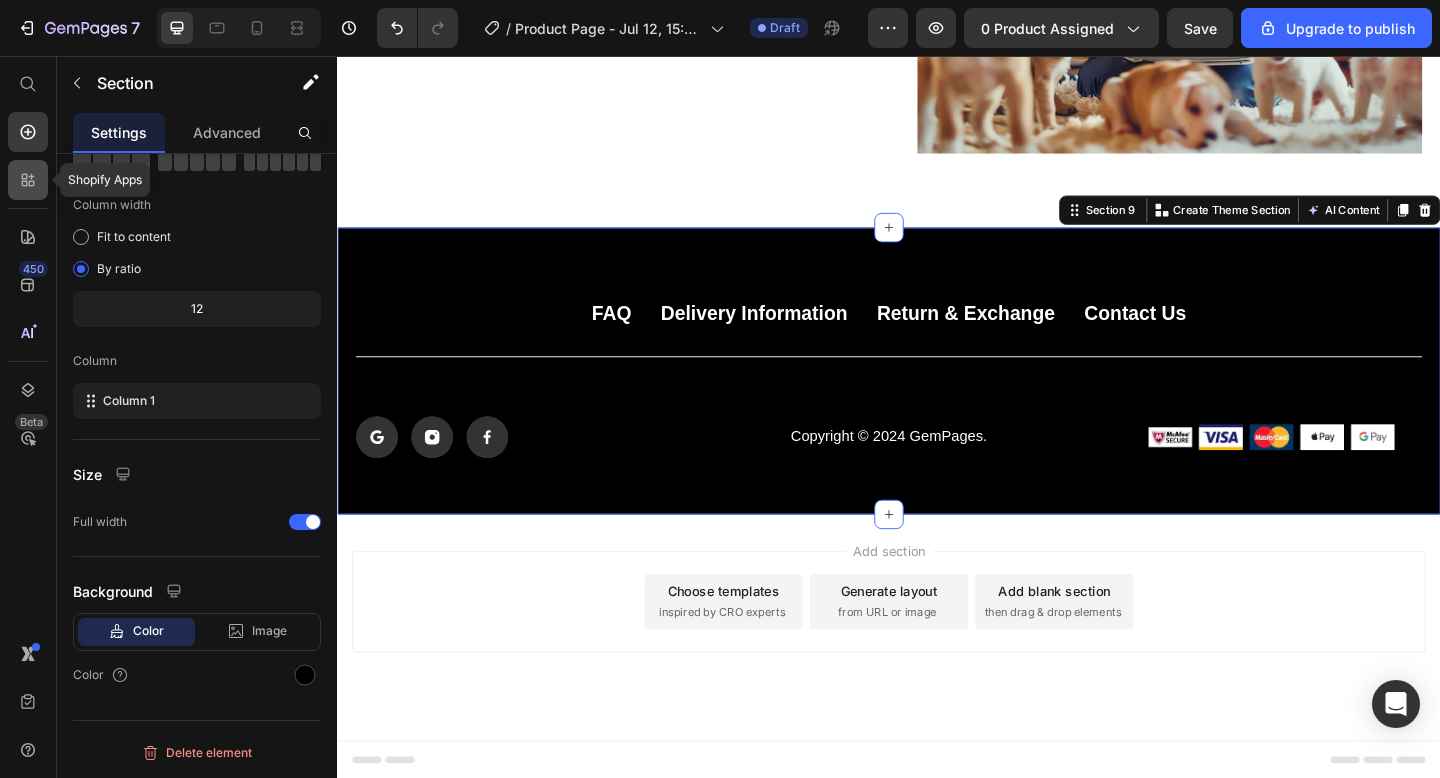click 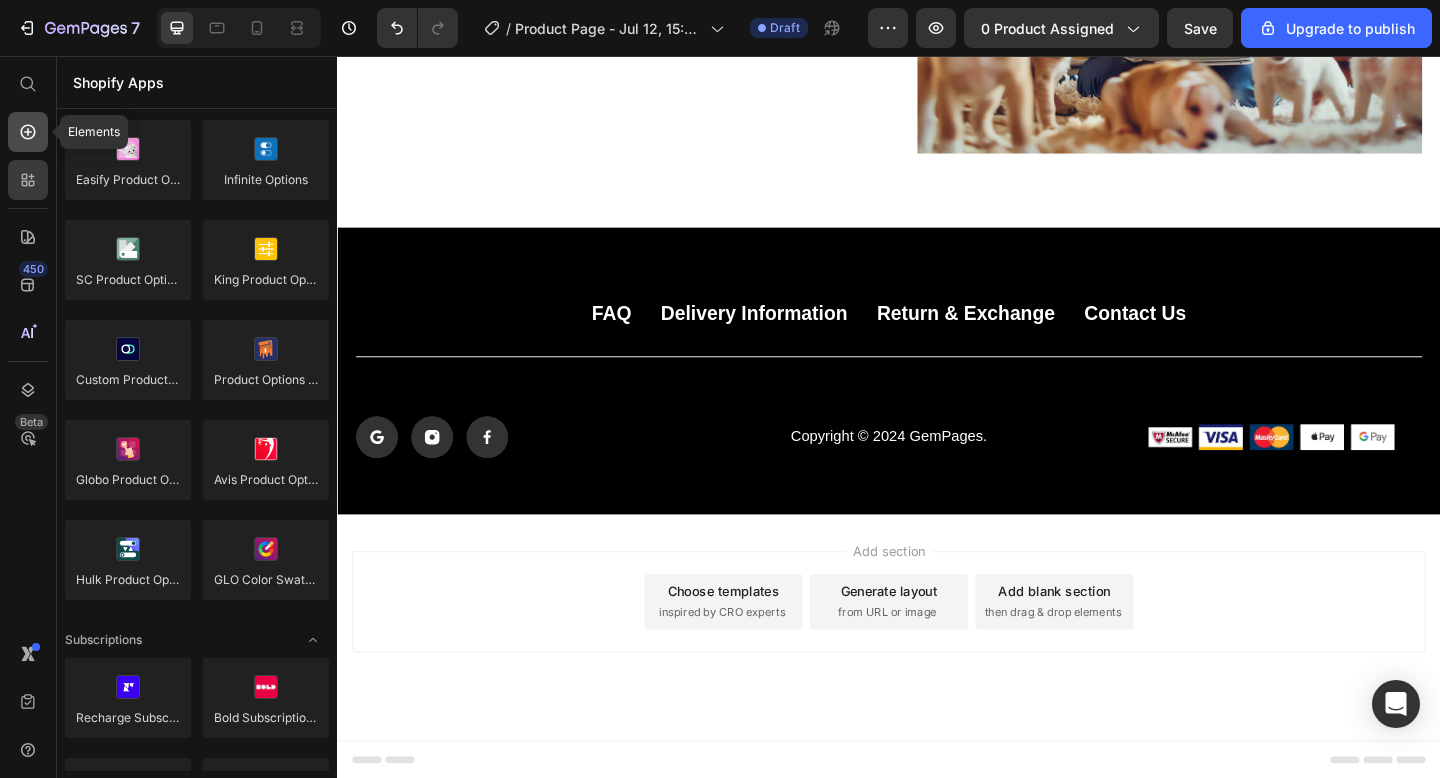 click 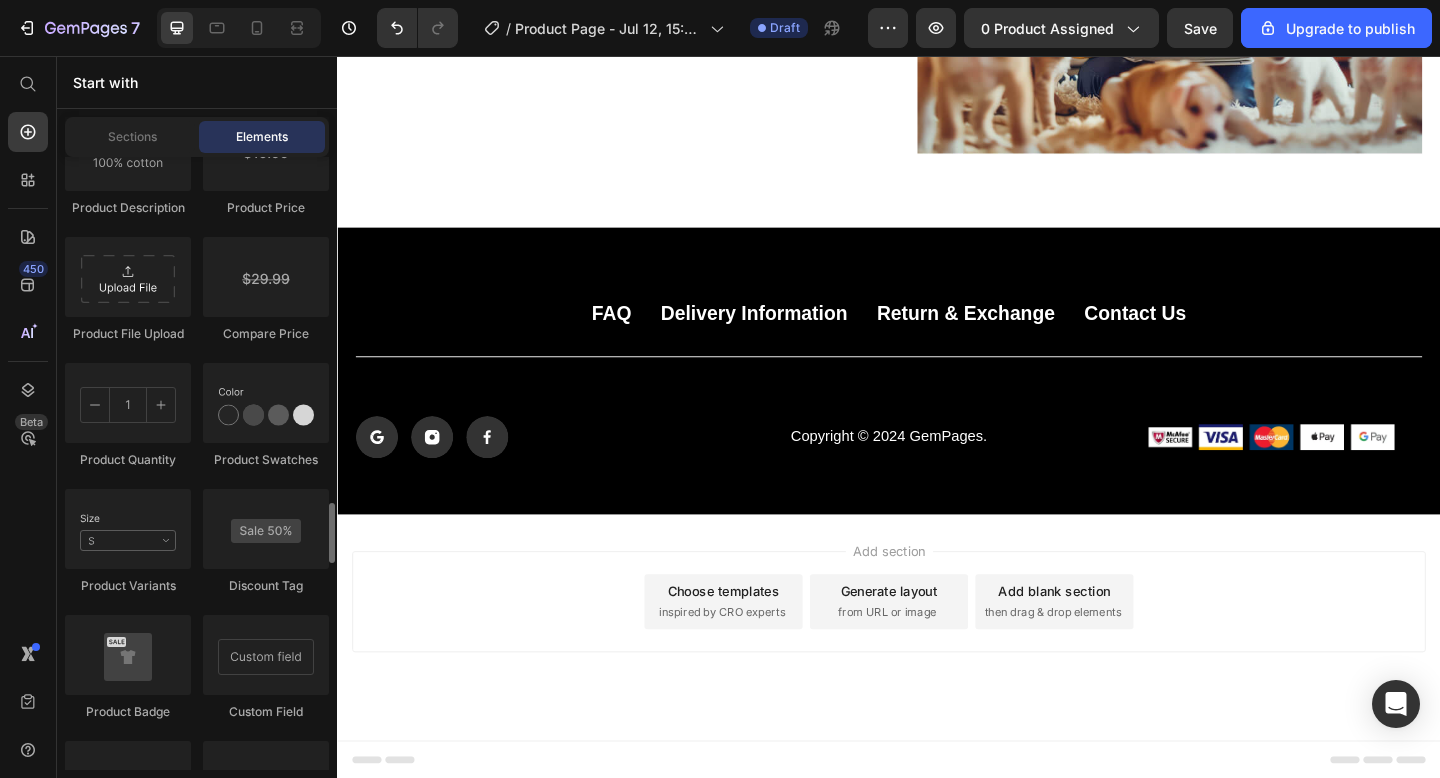 scroll, scrollTop: 3521, scrollLeft: 0, axis: vertical 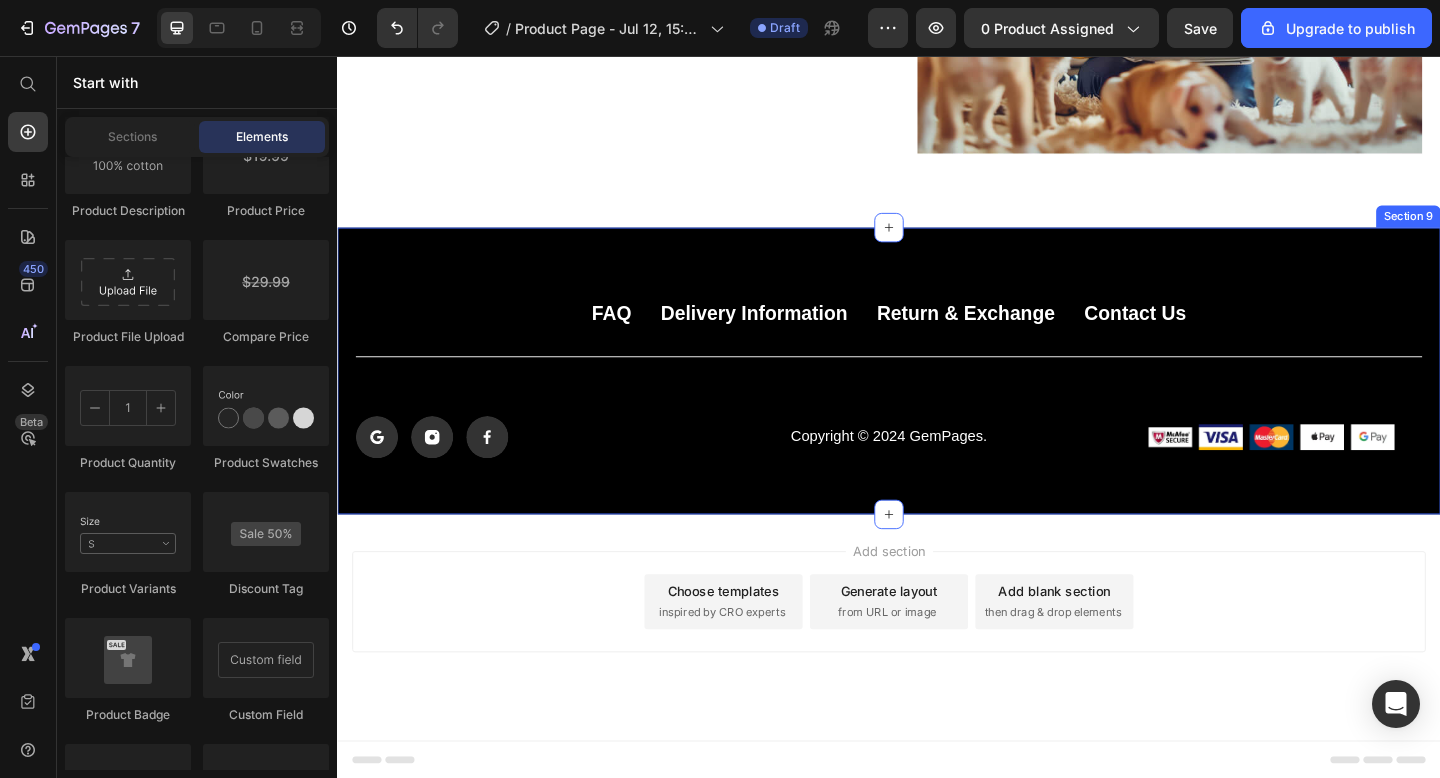 click on "FAQ Button Delivery Information Button Return & Exchange   Button Contact Us Button Row                Title Line
Icon
Icon
Icon Icon List Copyright © 2024 GemPages.  Text Block Image Image Image Image Image Row Row Section 9" at bounding box center [937, 399] 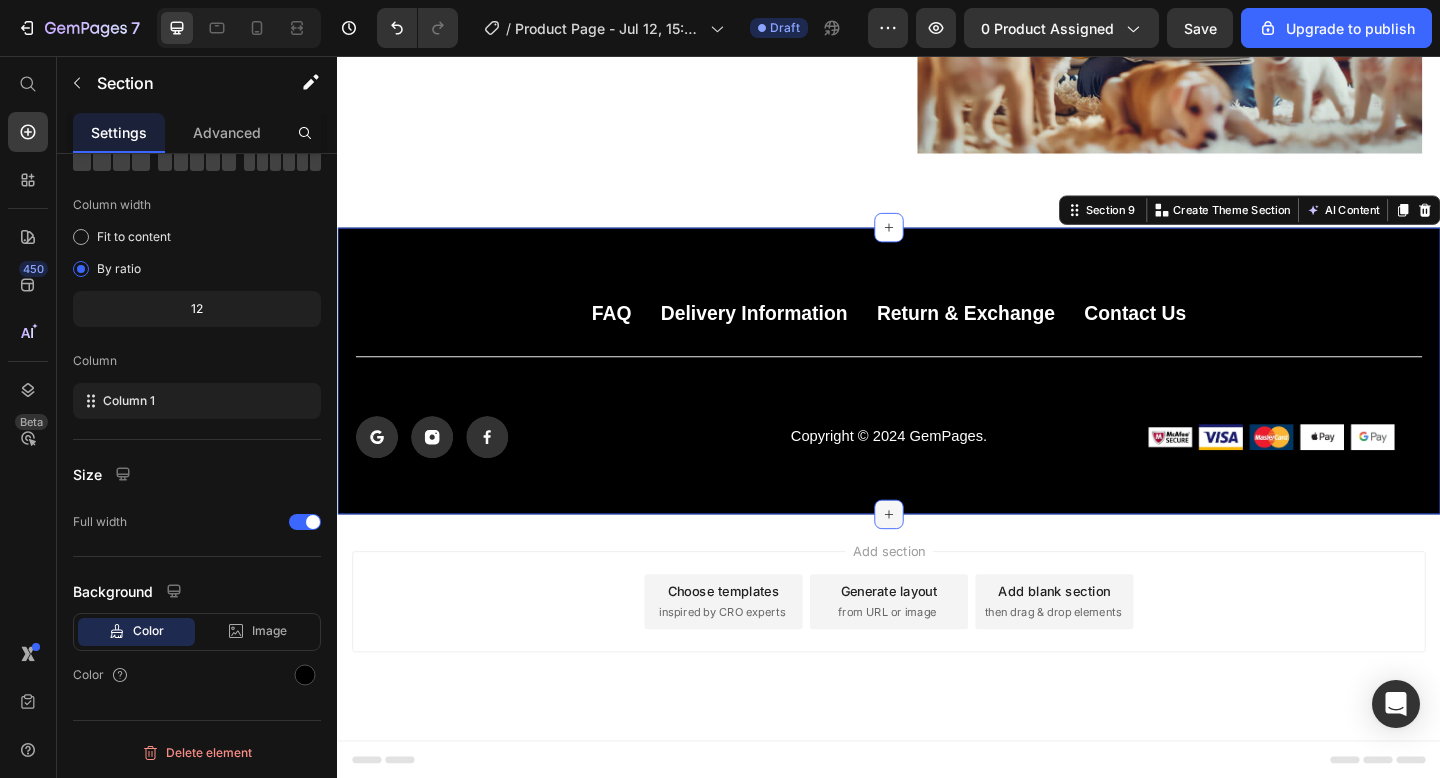 click at bounding box center [937, 555] 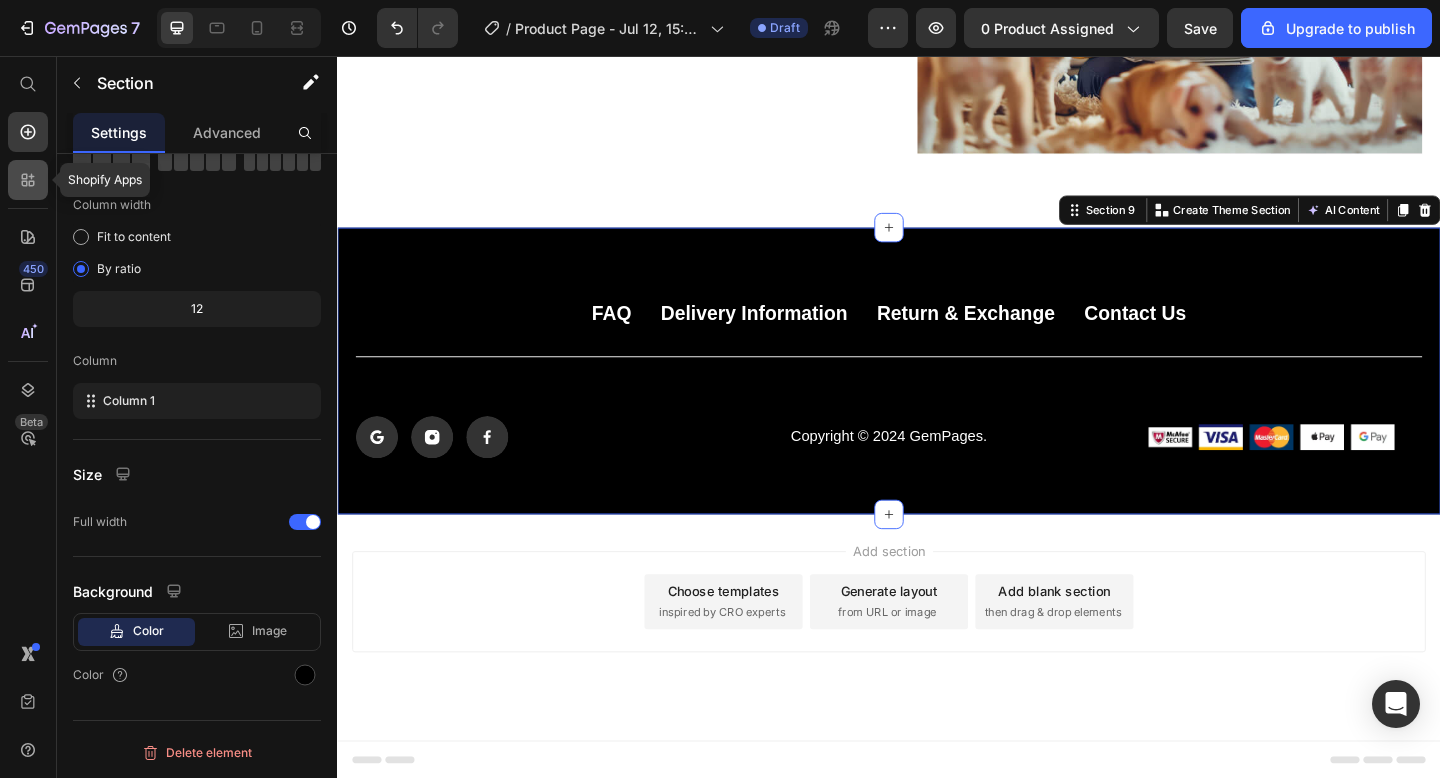click 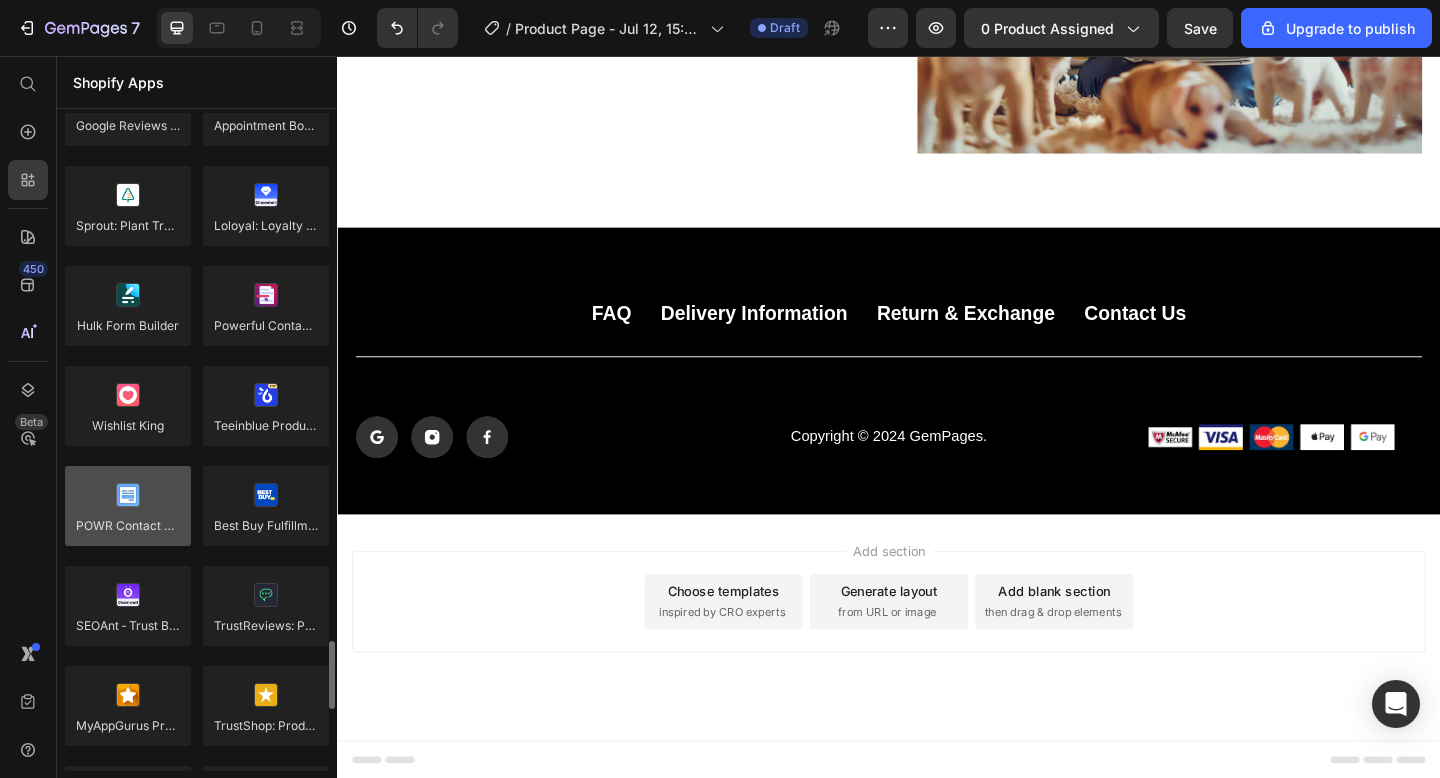 scroll, scrollTop: 4836, scrollLeft: 0, axis: vertical 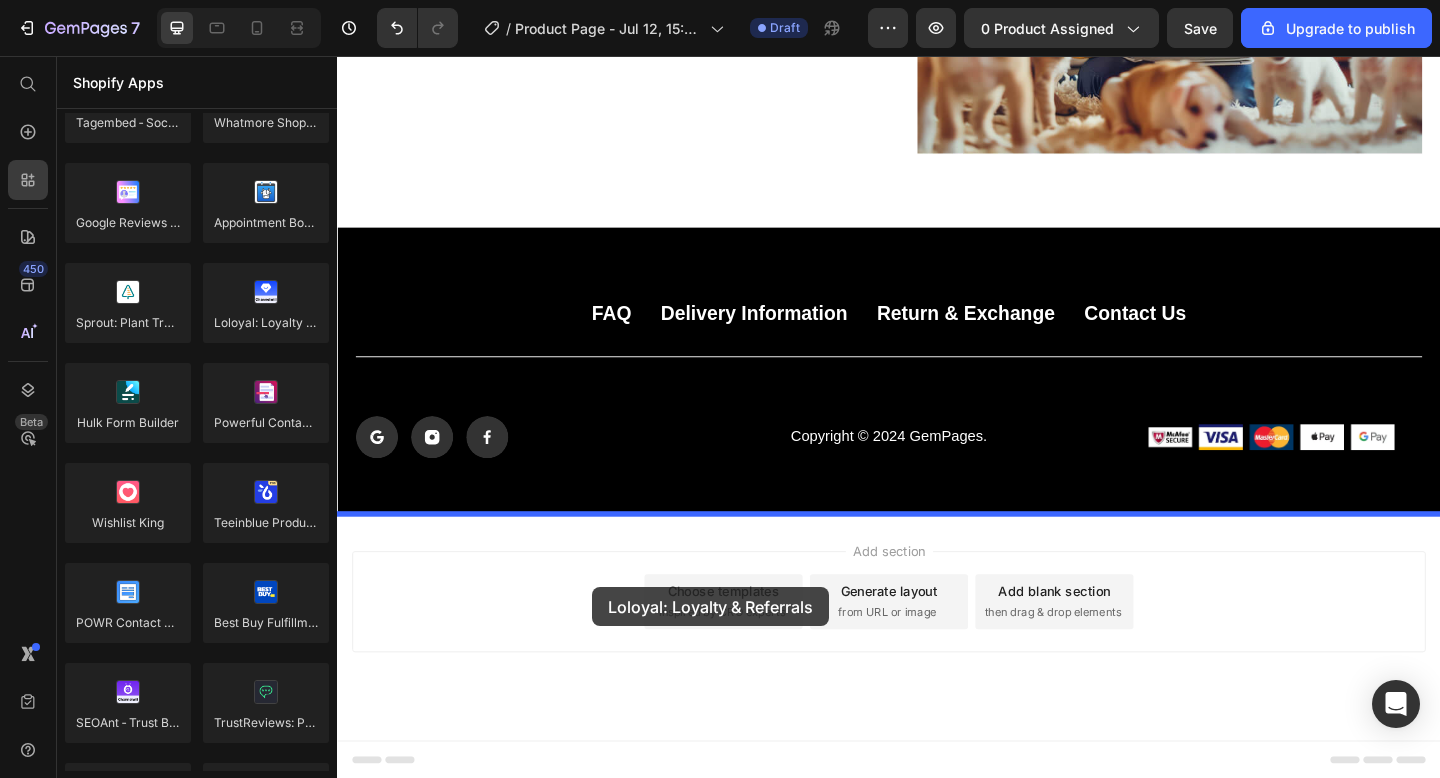 drag, startPoint x: 614, startPoint y: 582, endPoint x: 614, endPoint y: 634, distance: 52 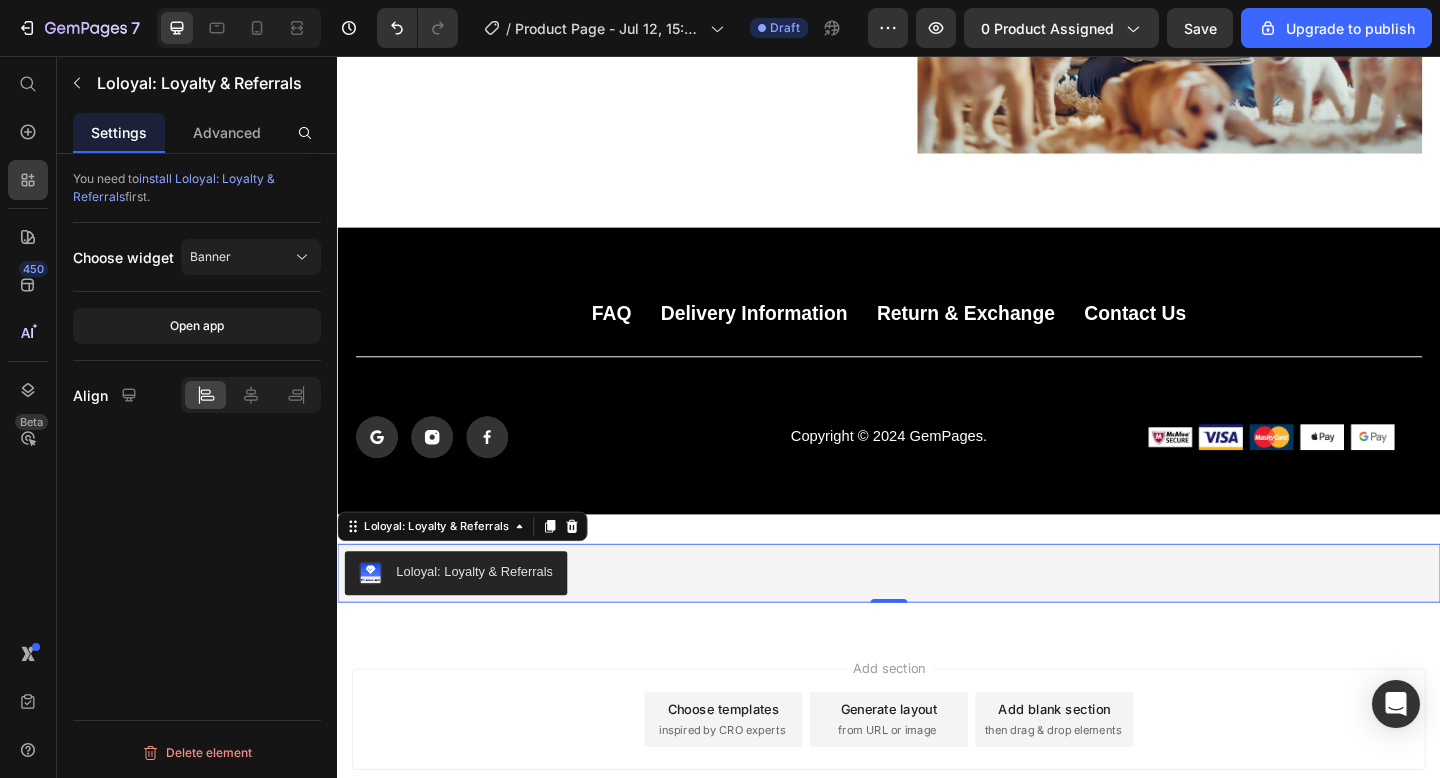 scroll, scrollTop: 0, scrollLeft: 0, axis: both 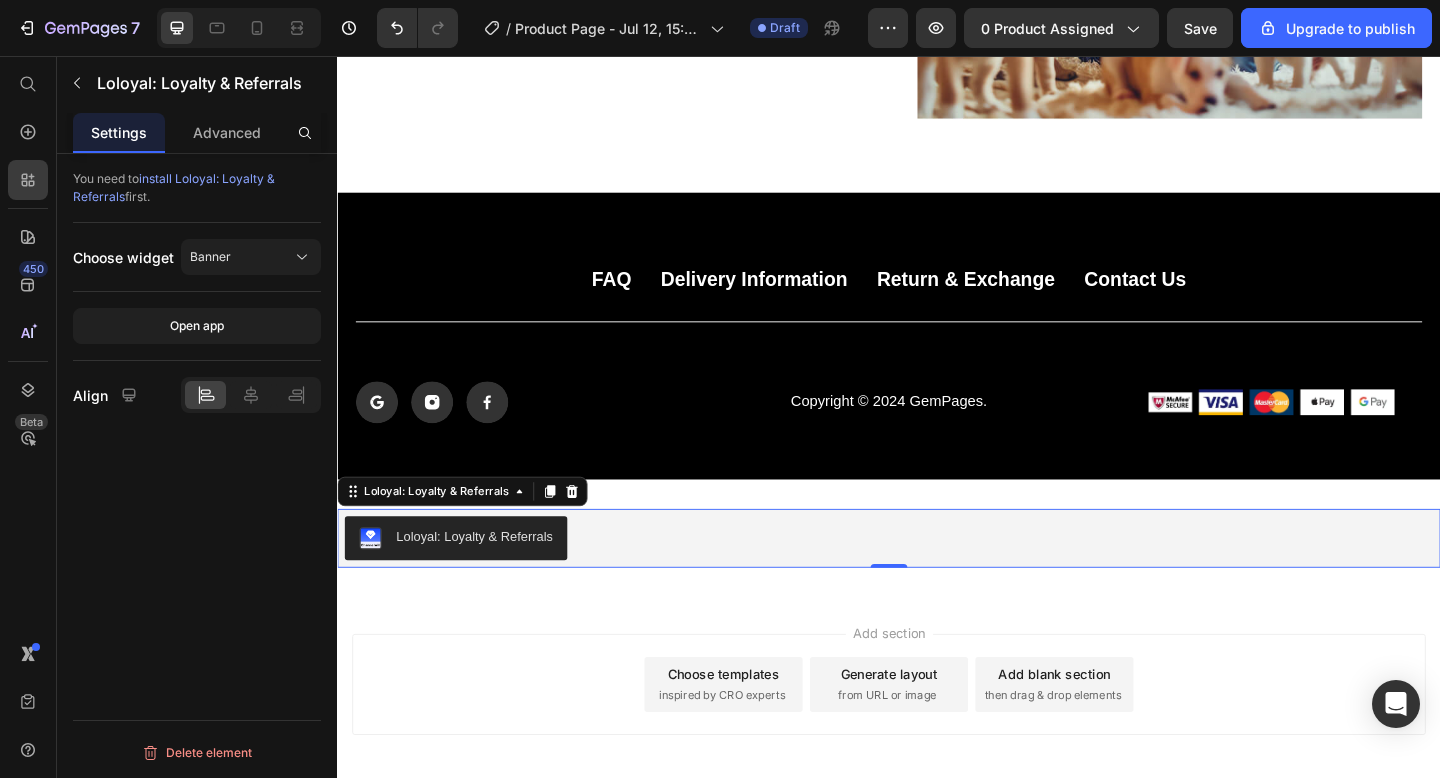 click on "Loloyal: Loyalty & Referrals" at bounding box center [937, 581] 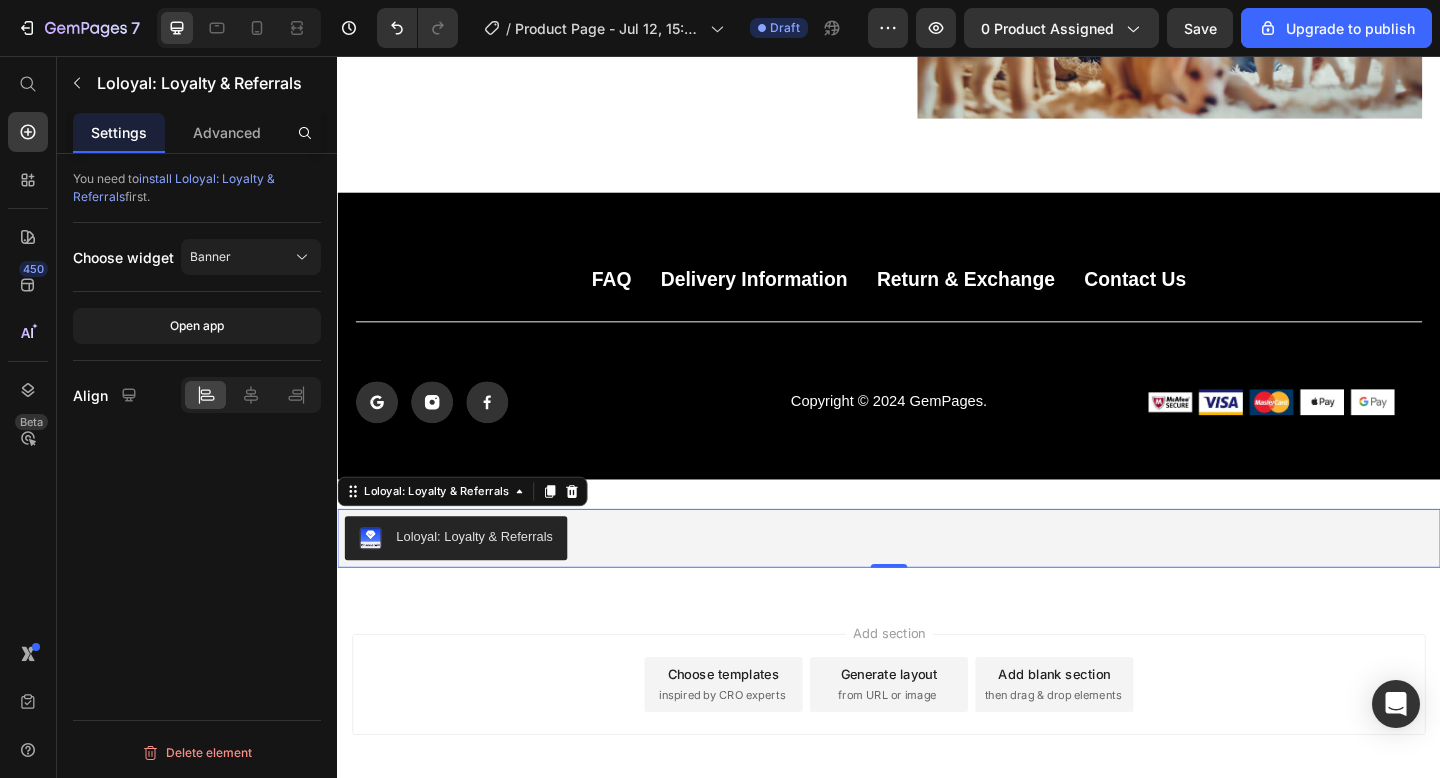 click on "Loloyal: Loyalty & Referrals" at bounding box center [486, 579] 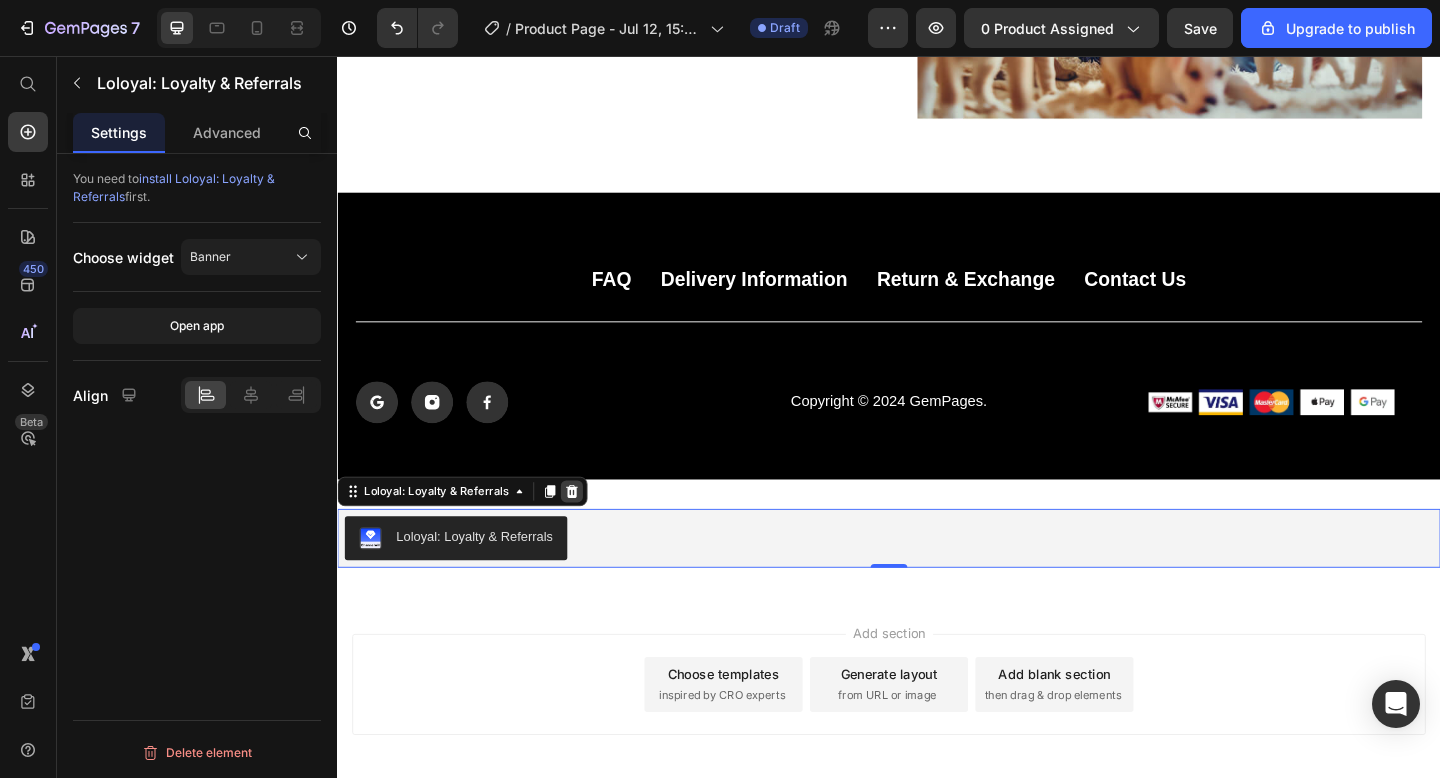 click 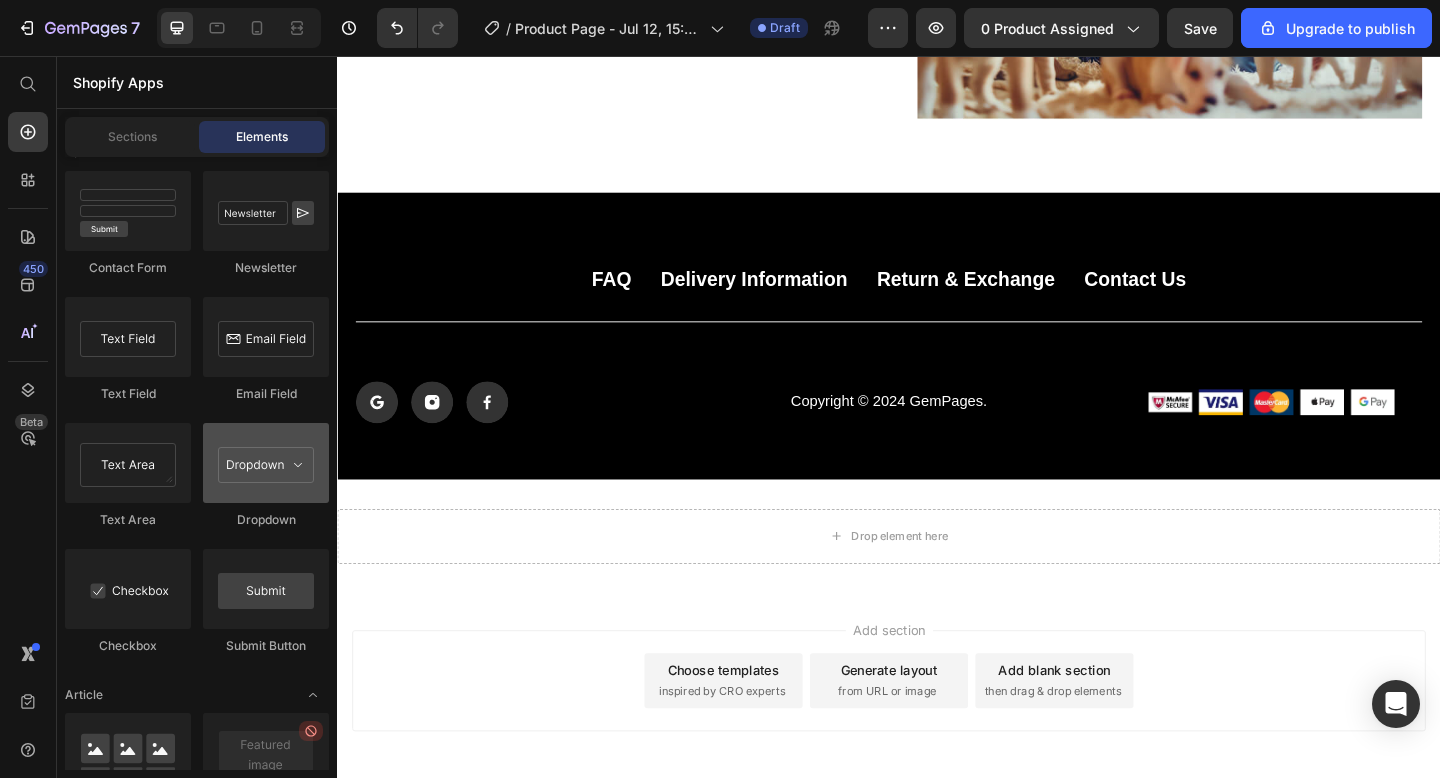 click at bounding box center (266, 463) 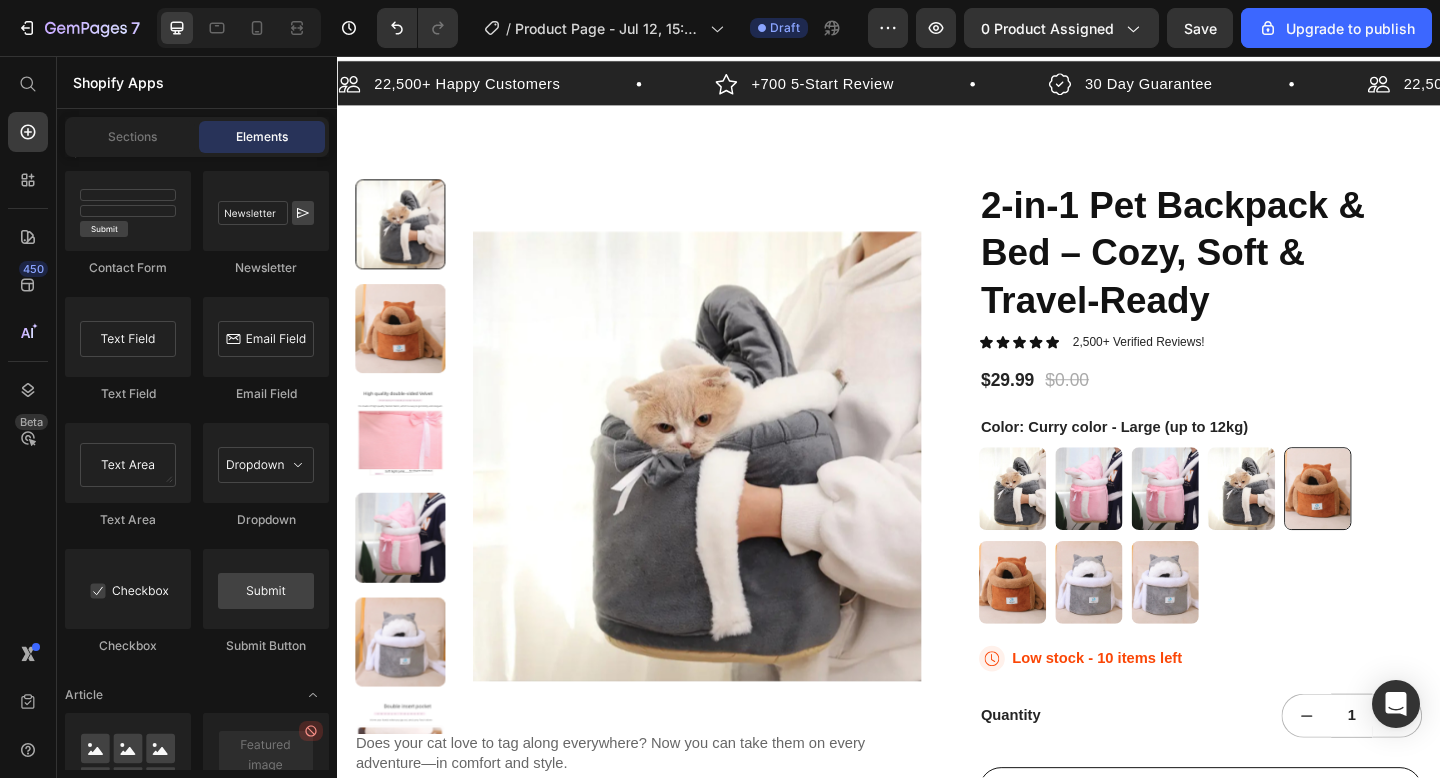 scroll, scrollTop: 0, scrollLeft: 0, axis: both 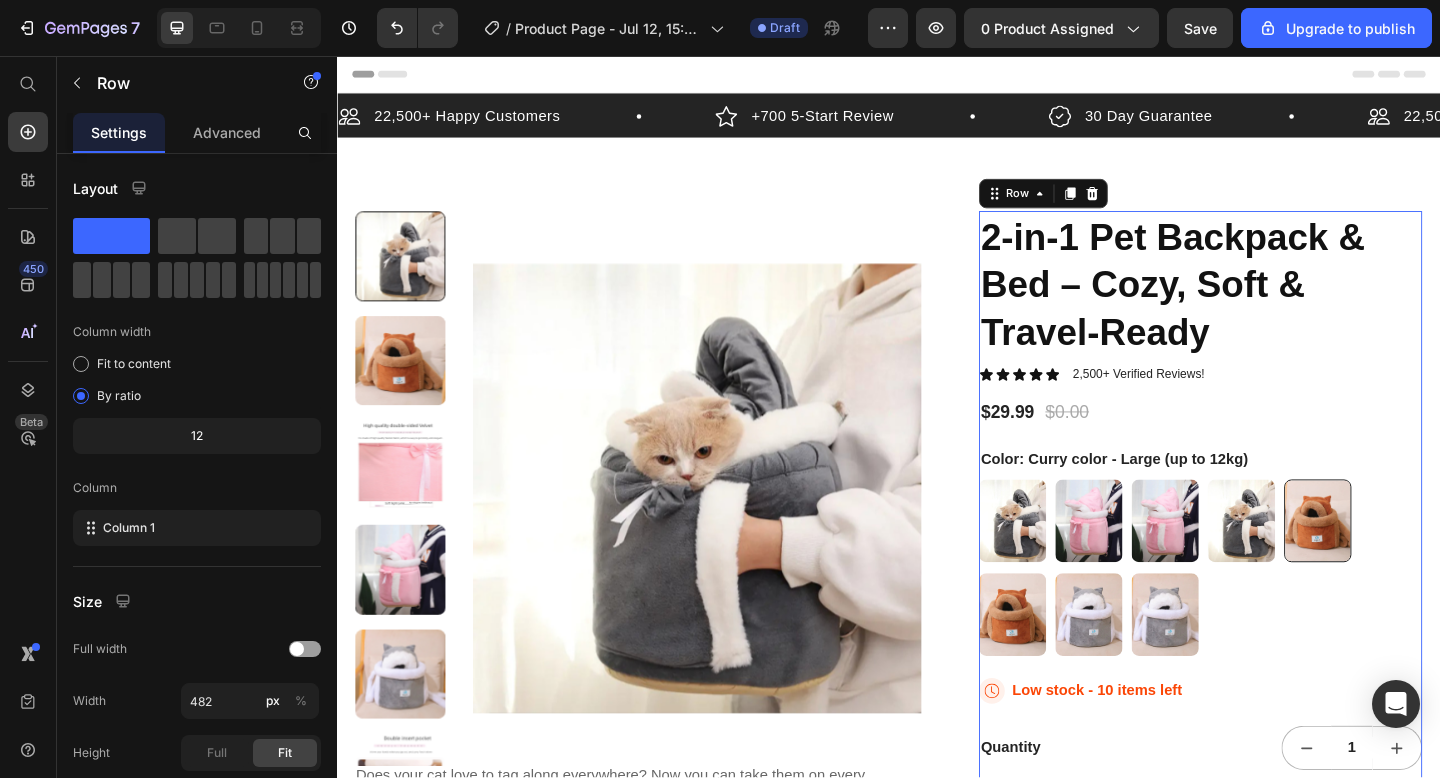 click on "2-in-1 Pet Backpack & Bed – Cozy, Soft & Travel-Ready Product Title Icon Icon Icon Icon Icon Icon List 2,500+ Verified Reviews! Text Block Row $29.99 Product Price $0.00 Product Price Row Color: Curry color - Large (up to 12kg) Gray – Medium (up to 6kg) Gray – Medium (up to 6kg) Pink – Large (up to 12kg) Pink – Large (up to 12kg) Pink – Medium (up to 6kg) Pink – Medium (up to 6kg) Gray – Large (up to 12kg) Gray – Large (up to 12kg) Curry color - Large (up to 12kg) Curry color - Large (up to 12kg) Curry color  – Medium (up to 6kg) Curry color  – Medium (up to 6kg) Light Gray  – Medium (up to 6kg) Light Gray  – Medium (up to 6kg) Light Gray - Large (up to 12kg) Light Gray - Large (up to 12kg) Product Variants & Swatches
Icon Low stock - 10 items left Stock Counter Row Quantity Text Block 1 Product Quantity Row ADD TO CART Add to Cart SHOP NOW Dynamic Checkout" at bounding box center (1276, 599) 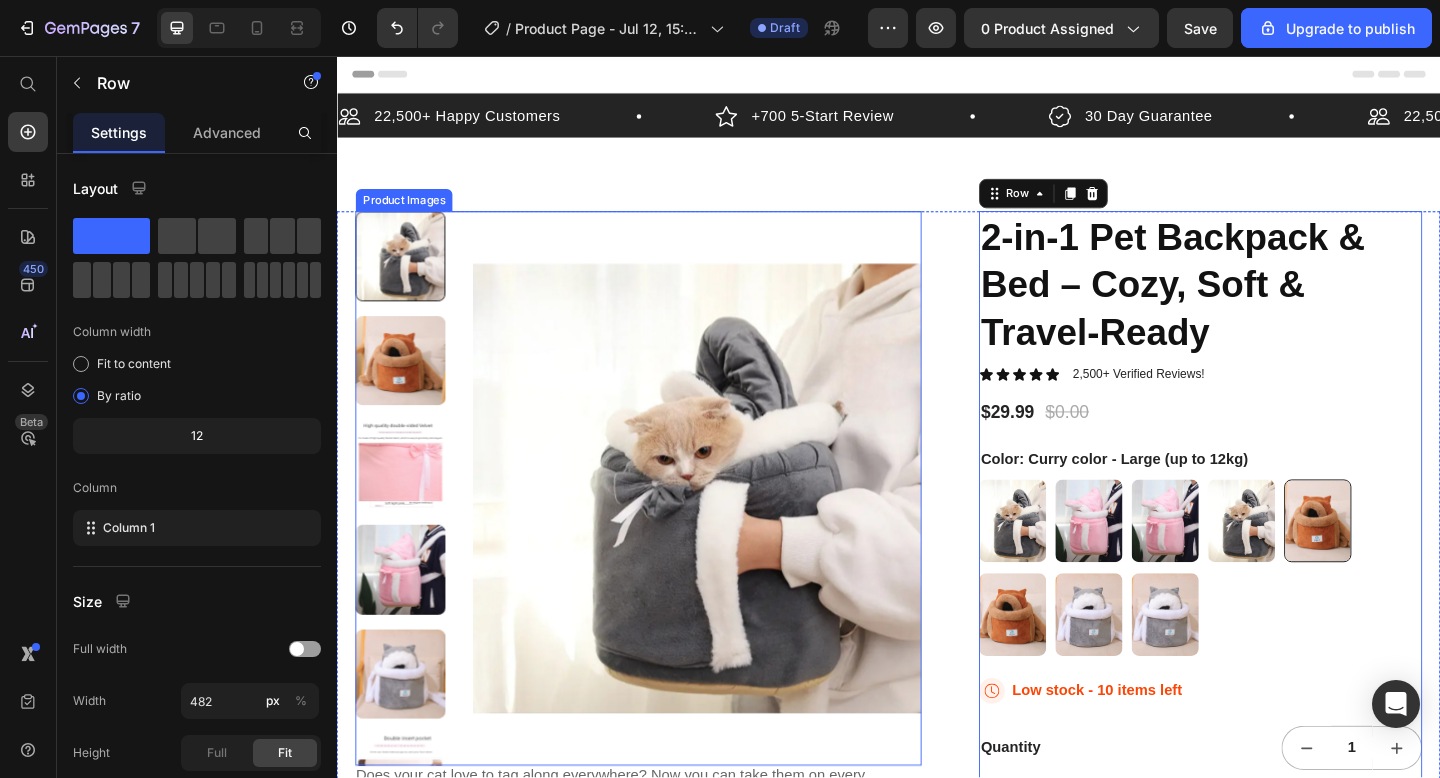 click at bounding box center [729, 526] 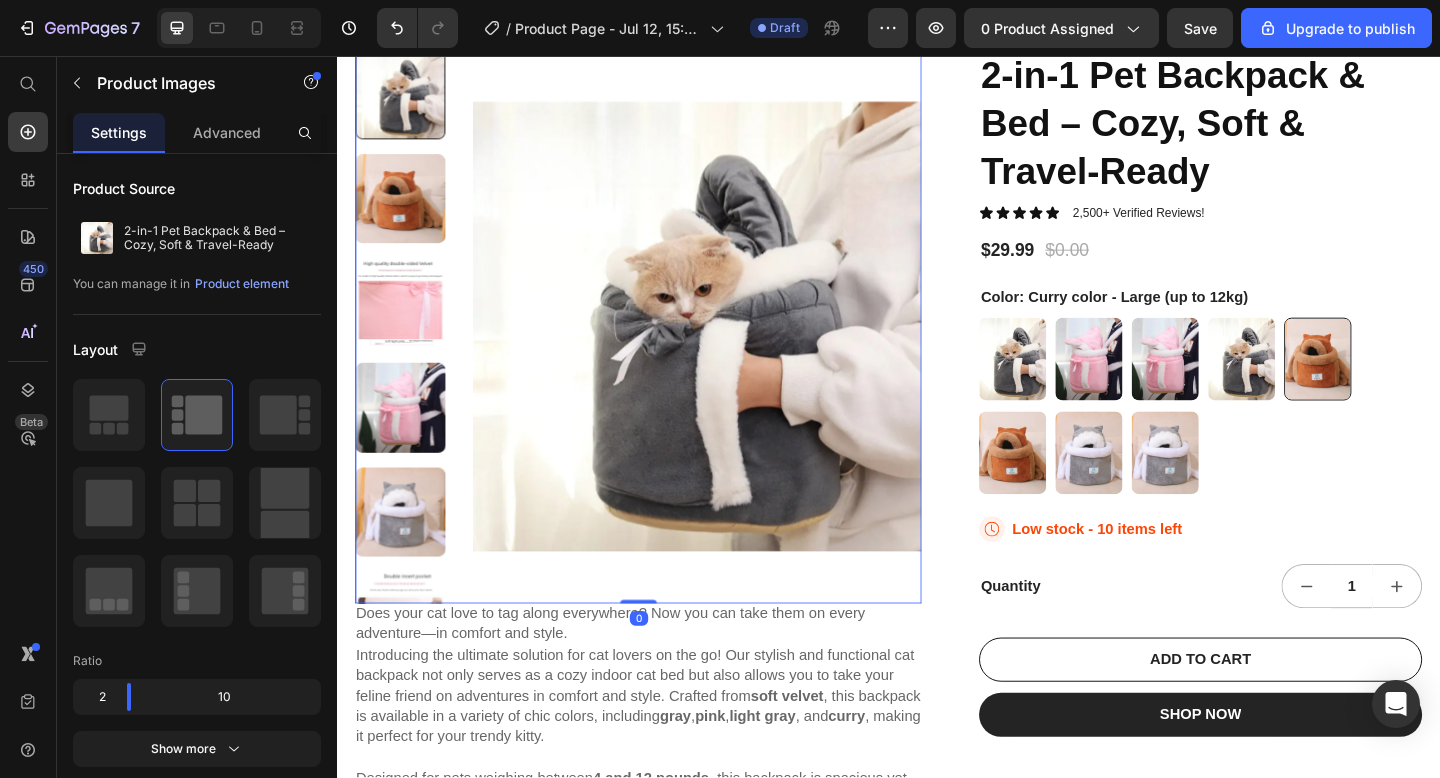 scroll, scrollTop: 191, scrollLeft: 0, axis: vertical 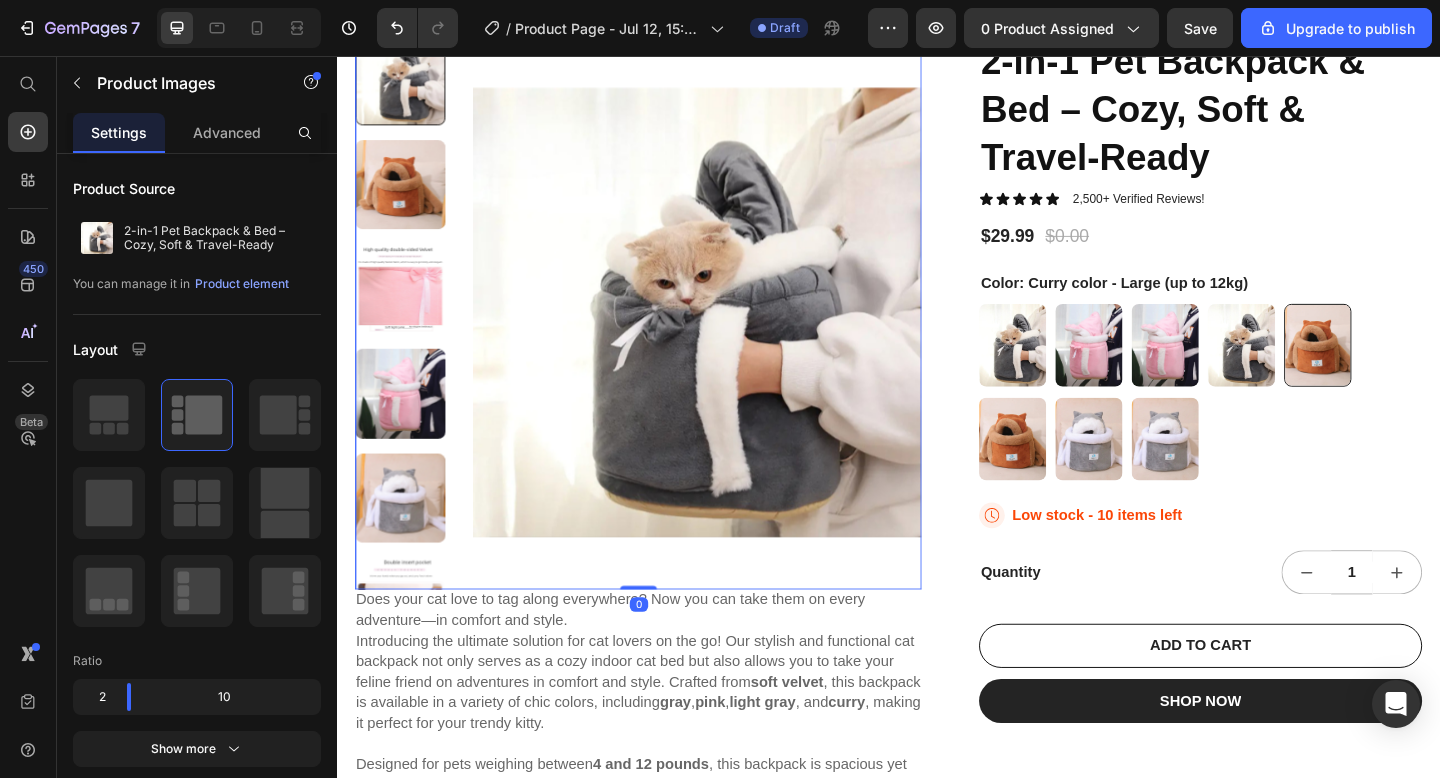 drag, startPoint x: 667, startPoint y: 632, endPoint x: 667, endPoint y: 594, distance: 38 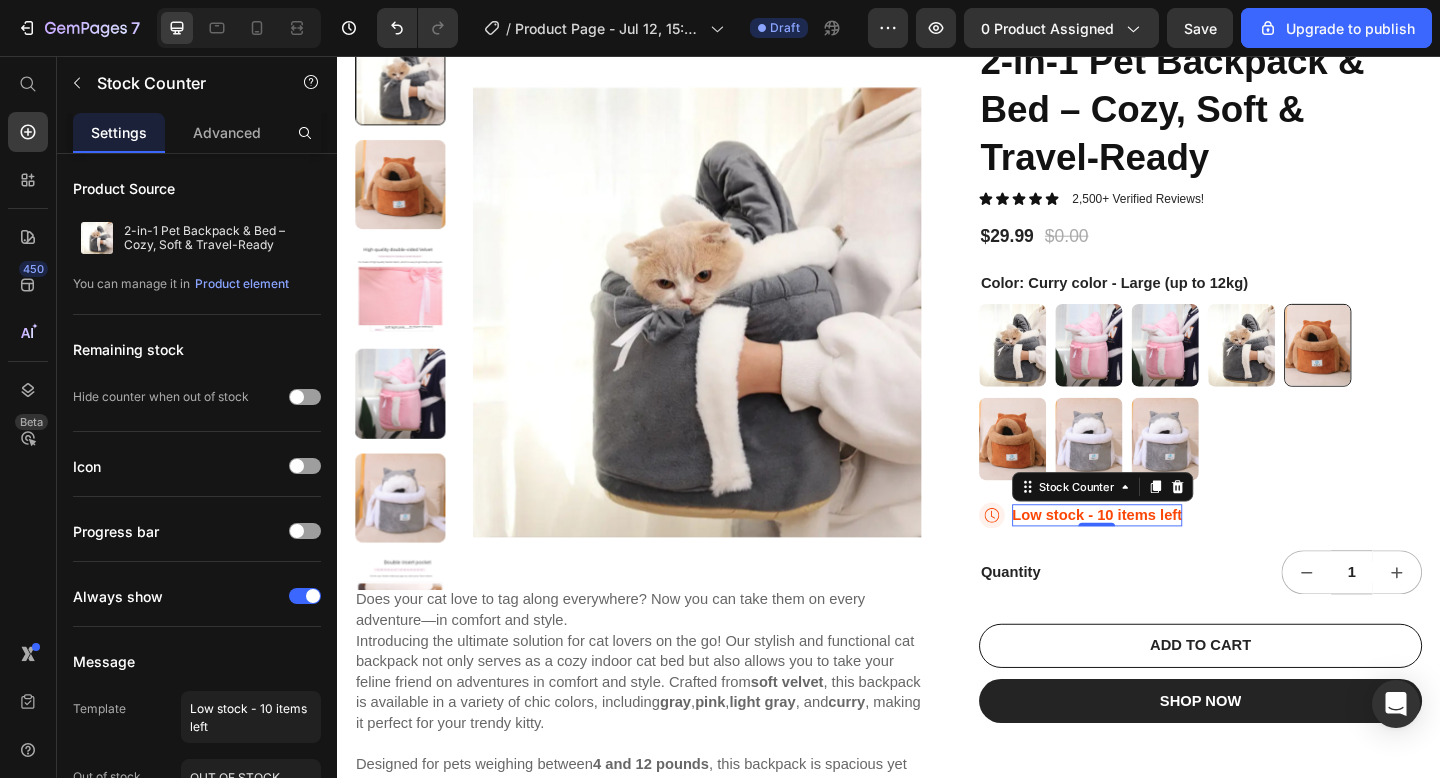 click on "Low stock - 10 items left" at bounding box center [1163, 556] 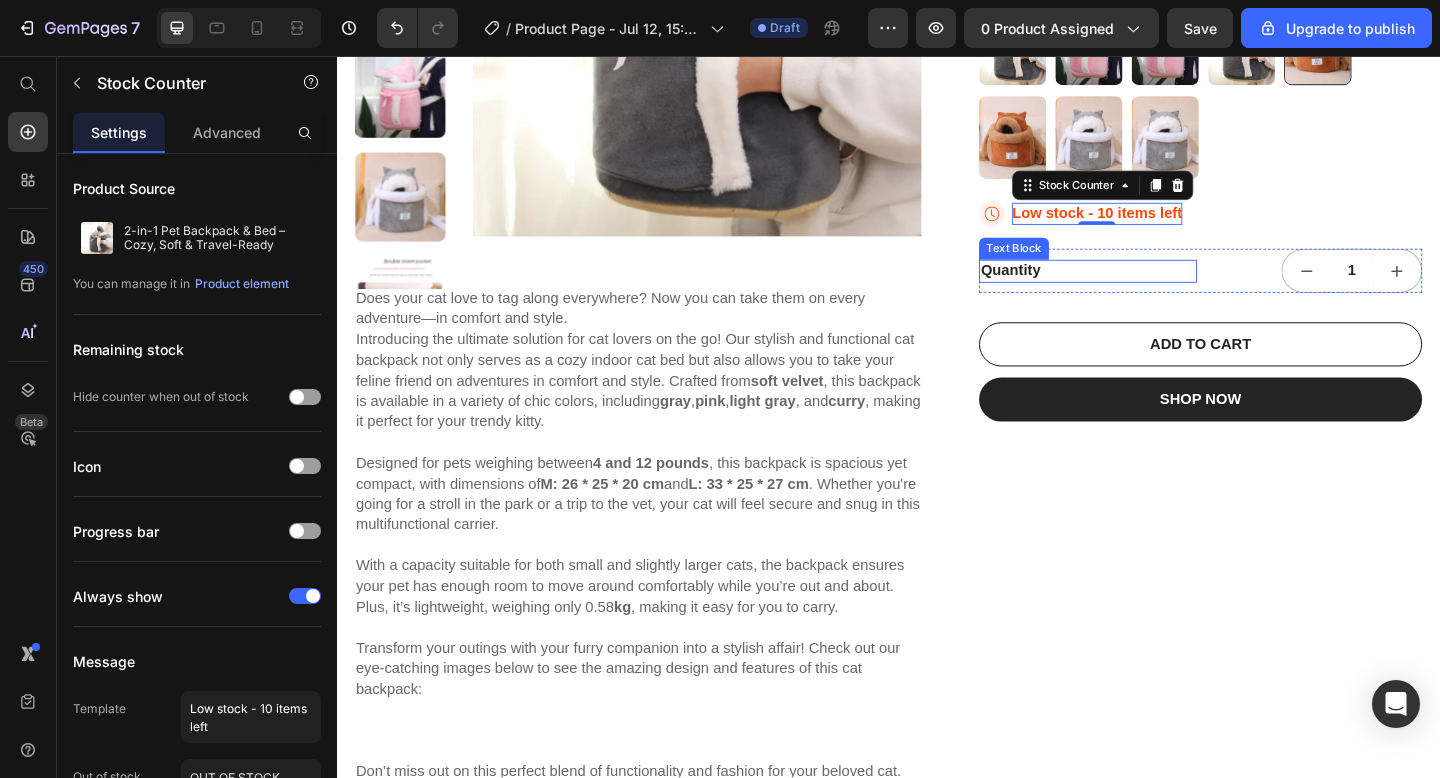 scroll, scrollTop: 522, scrollLeft: 0, axis: vertical 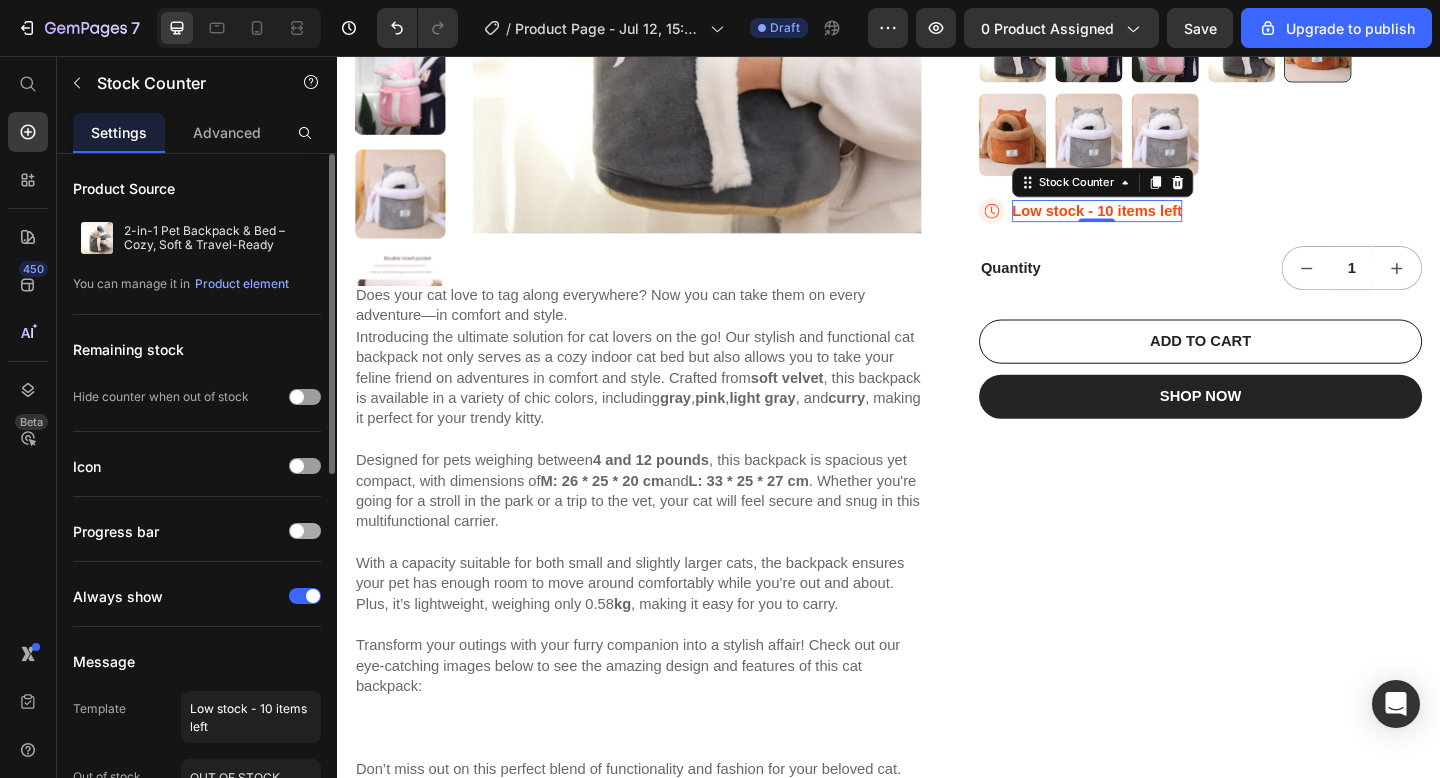 click at bounding box center [297, 531] 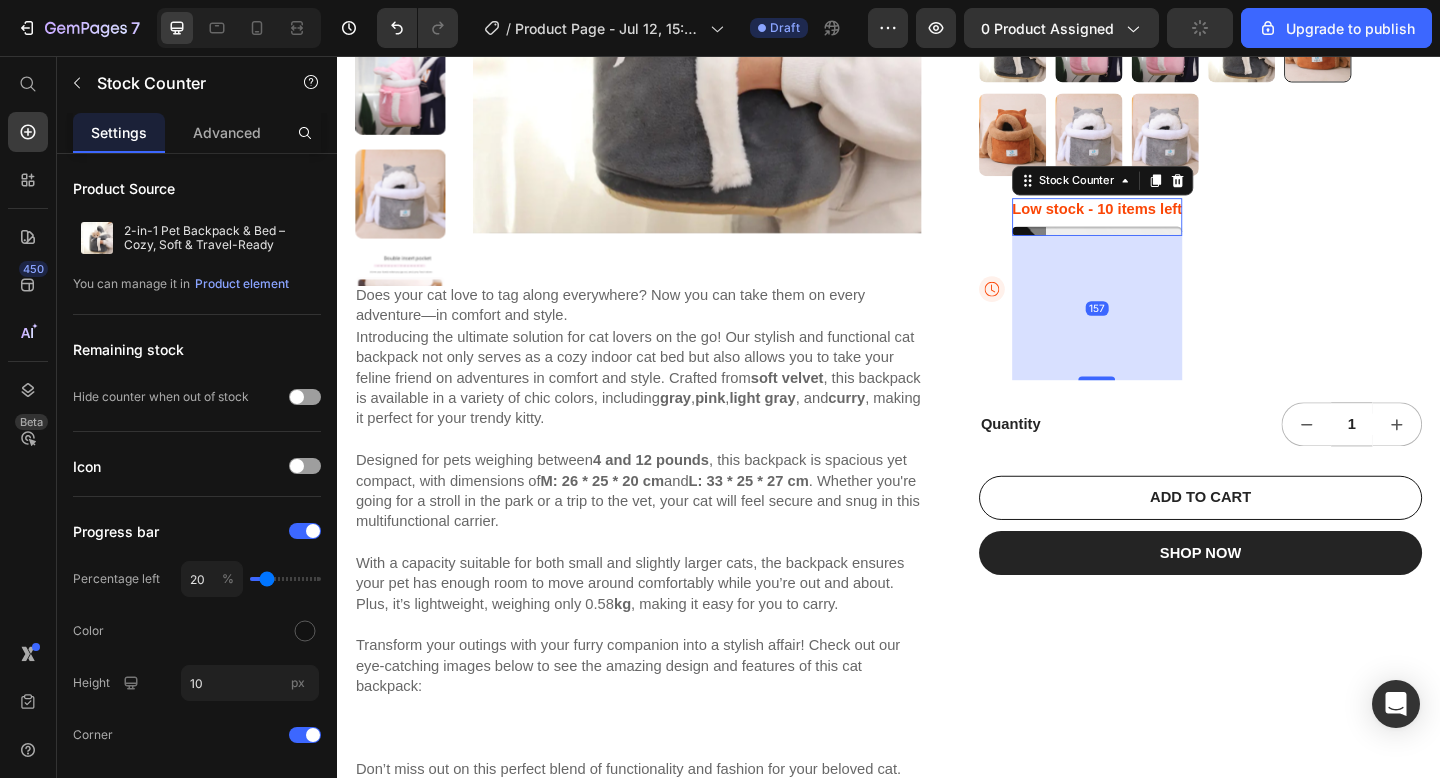 drag, startPoint x: 1161, startPoint y: 249, endPoint x: 1184, endPoint y: 419, distance: 171.54883 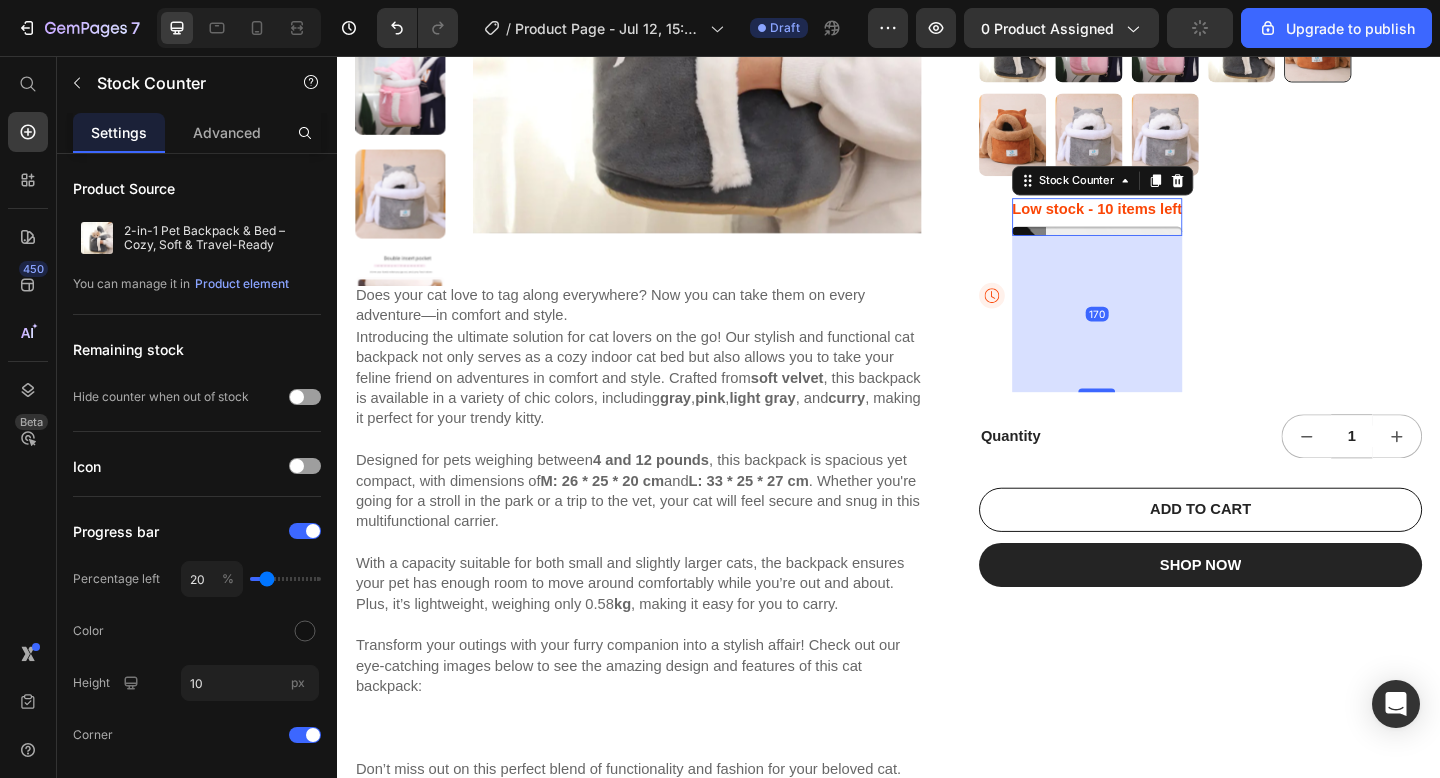 click on "170" at bounding box center (1163, 337) 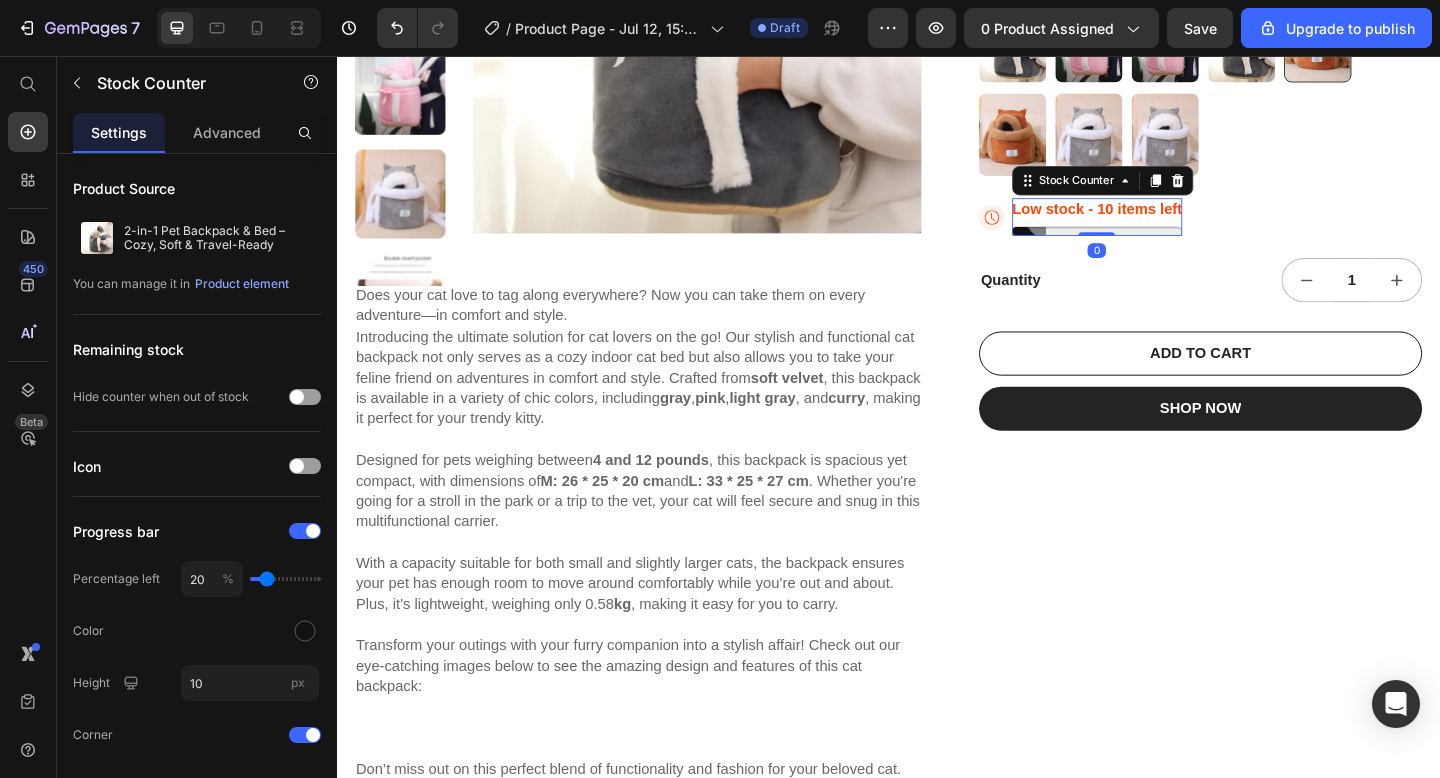 drag, startPoint x: 1172, startPoint y: 417, endPoint x: 1175, endPoint y: 211, distance: 206.02185 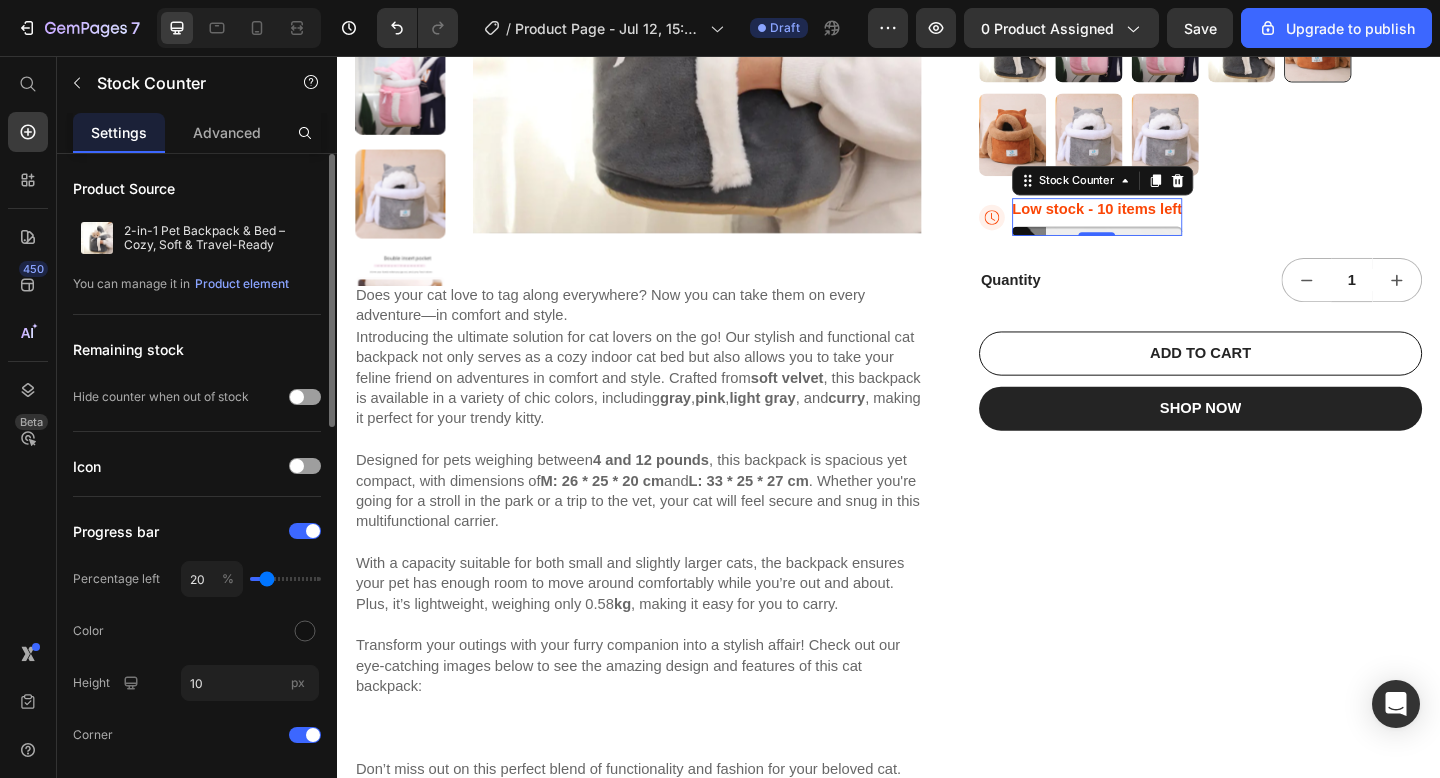 type on "34" 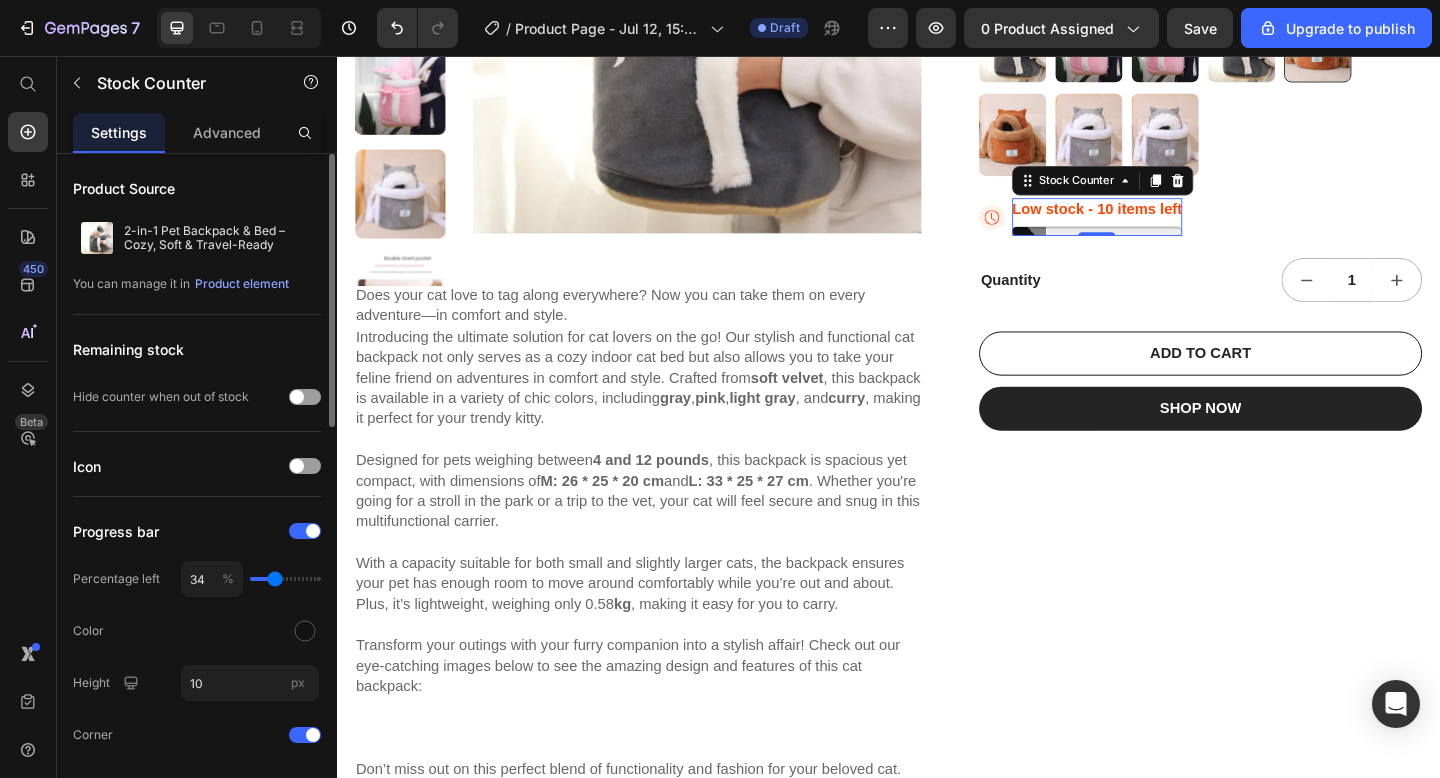 type on "34" 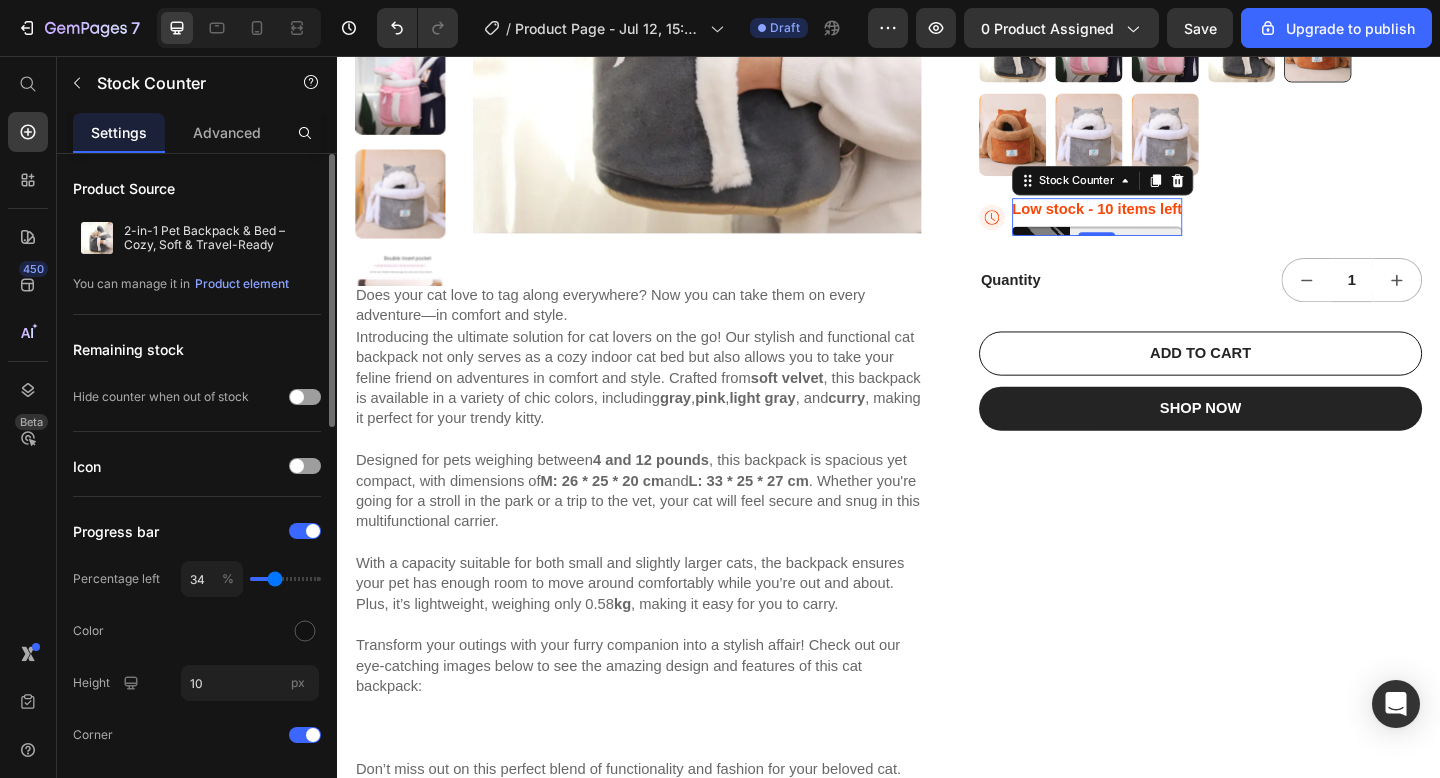 click on "34 %" 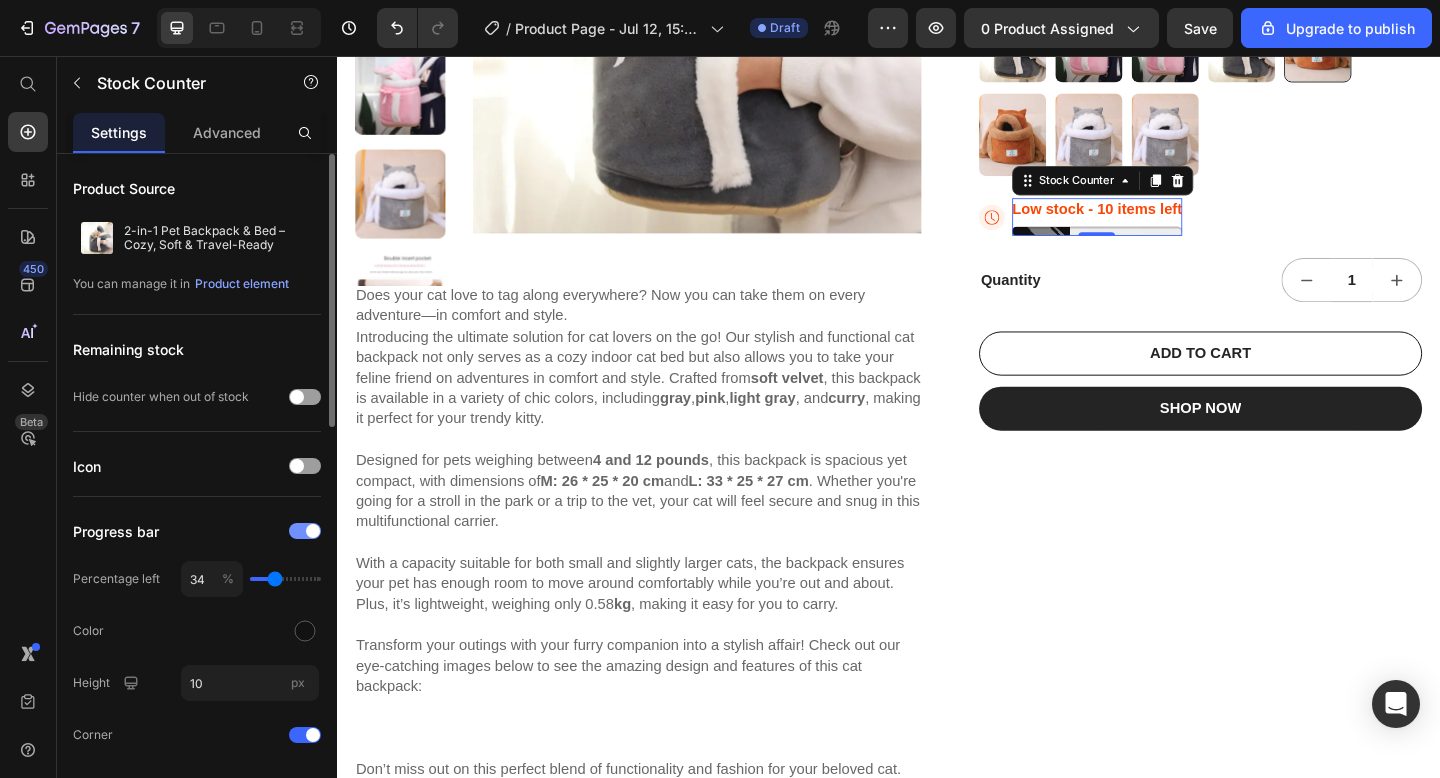 click at bounding box center (305, 531) 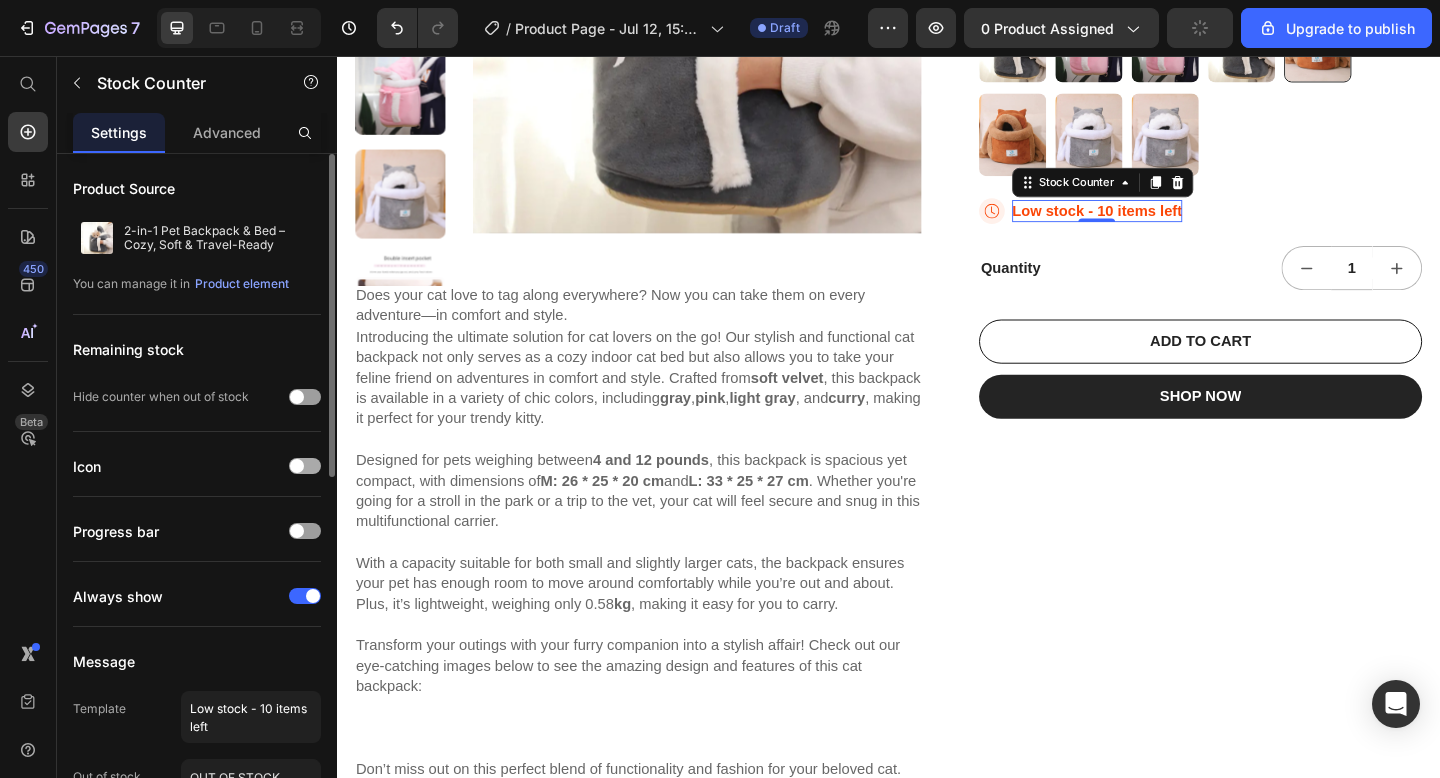 click at bounding box center (305, 466) 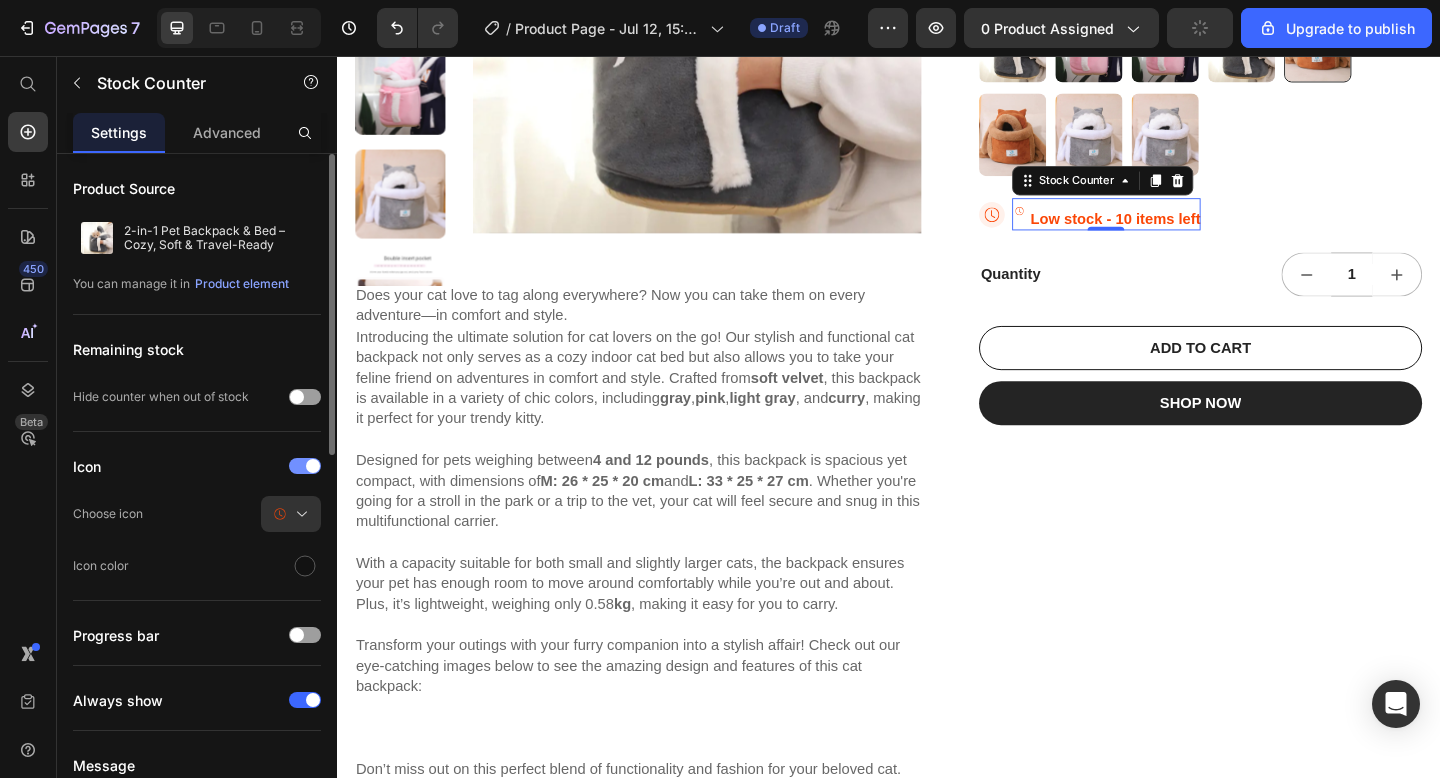 click at bounding box center (313, 466) 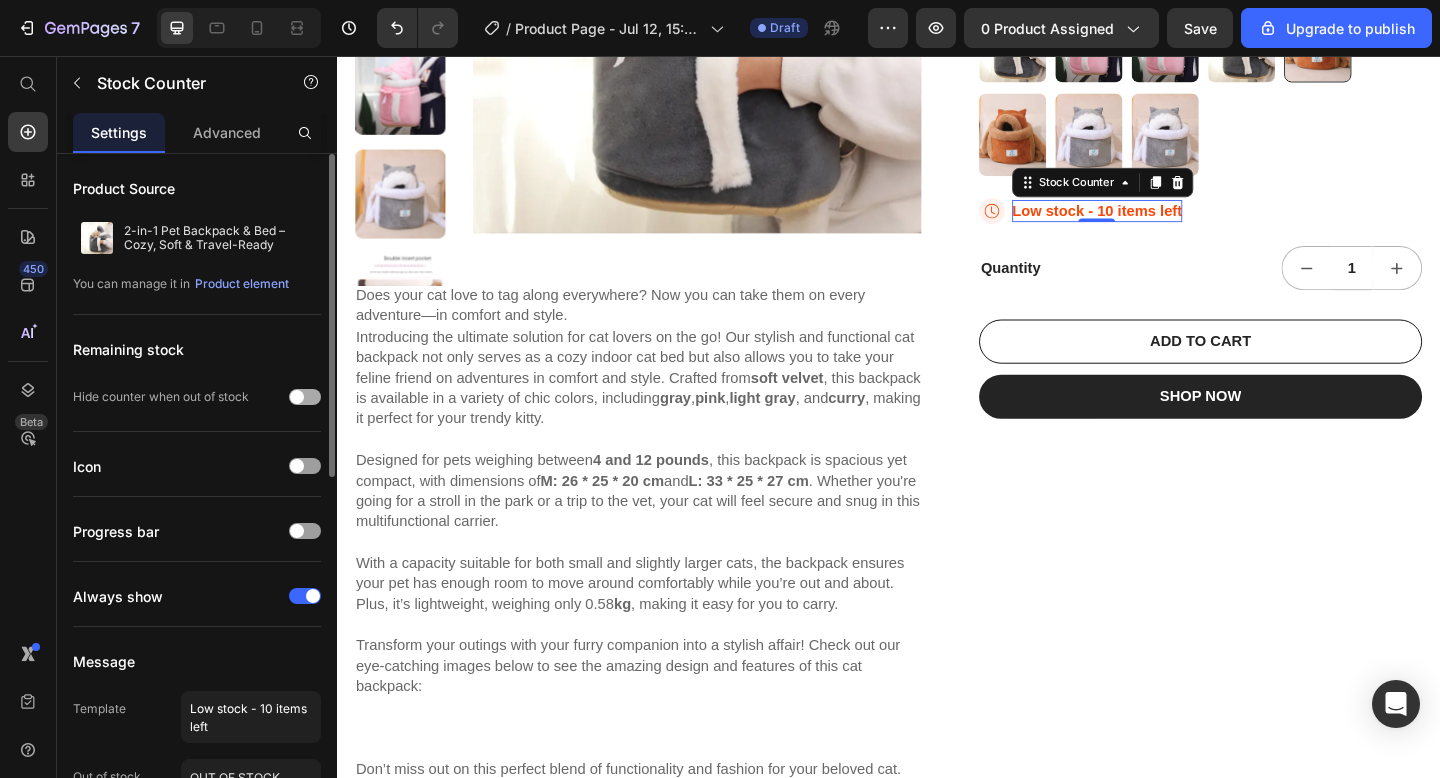 click at bounding box center (297, 397) 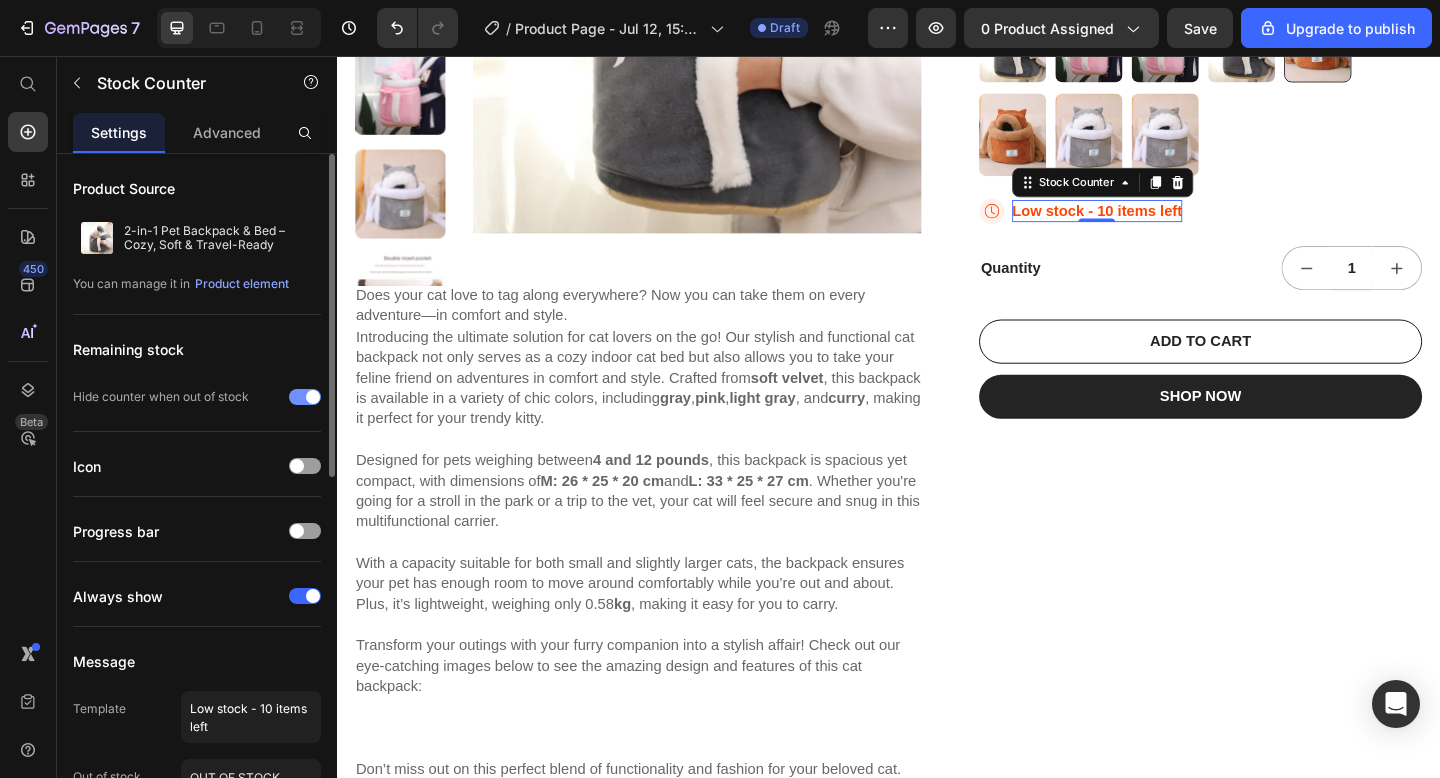 click at bounding box center [305, 397] 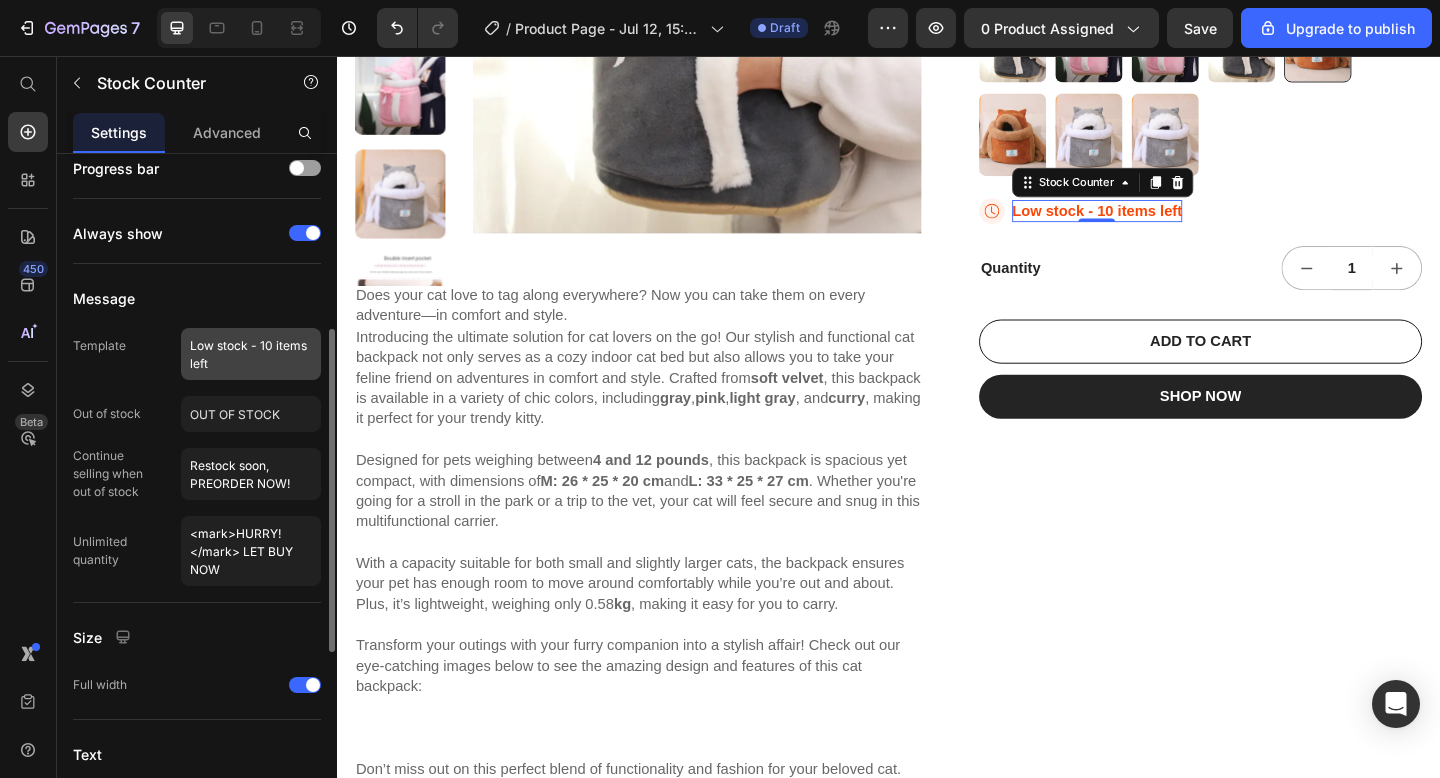 scroll, scrollTop: 365, scrollLeft: 0, axis: vertical 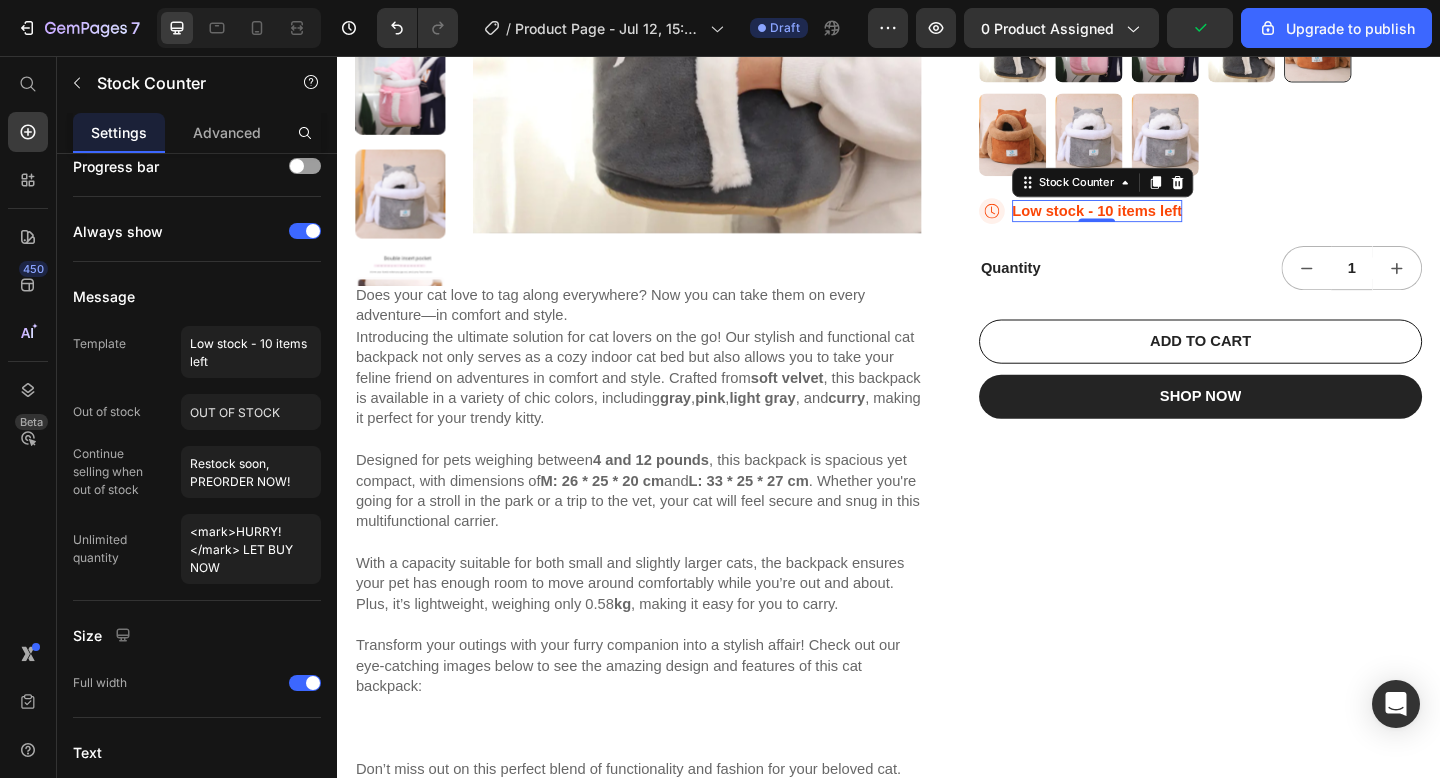 click on "0" at bounding box center [1163, 253] 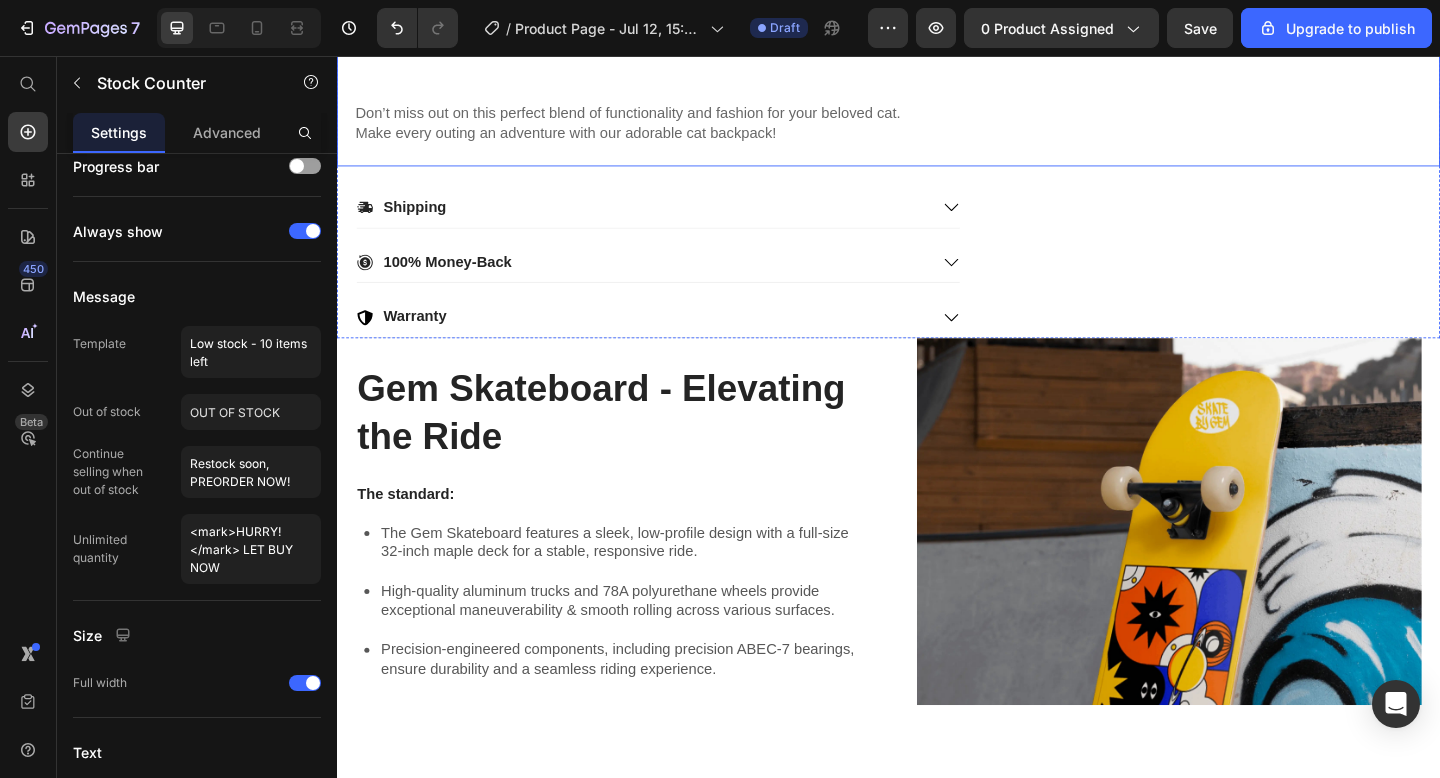 scroll, scrollTop: 1410, scrollLeft: 0, axis: vertical 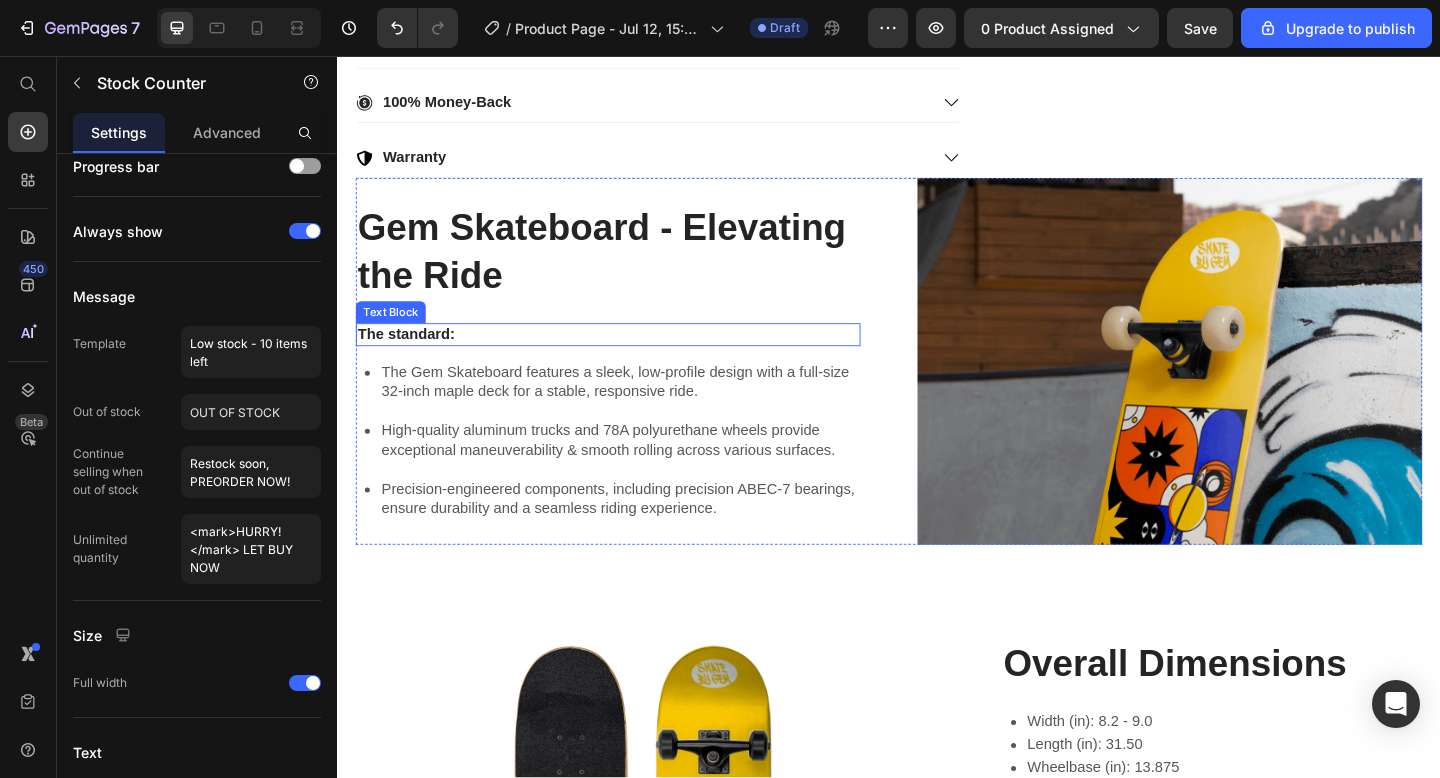 click on "The standard:" at bounding box center (631, 359) 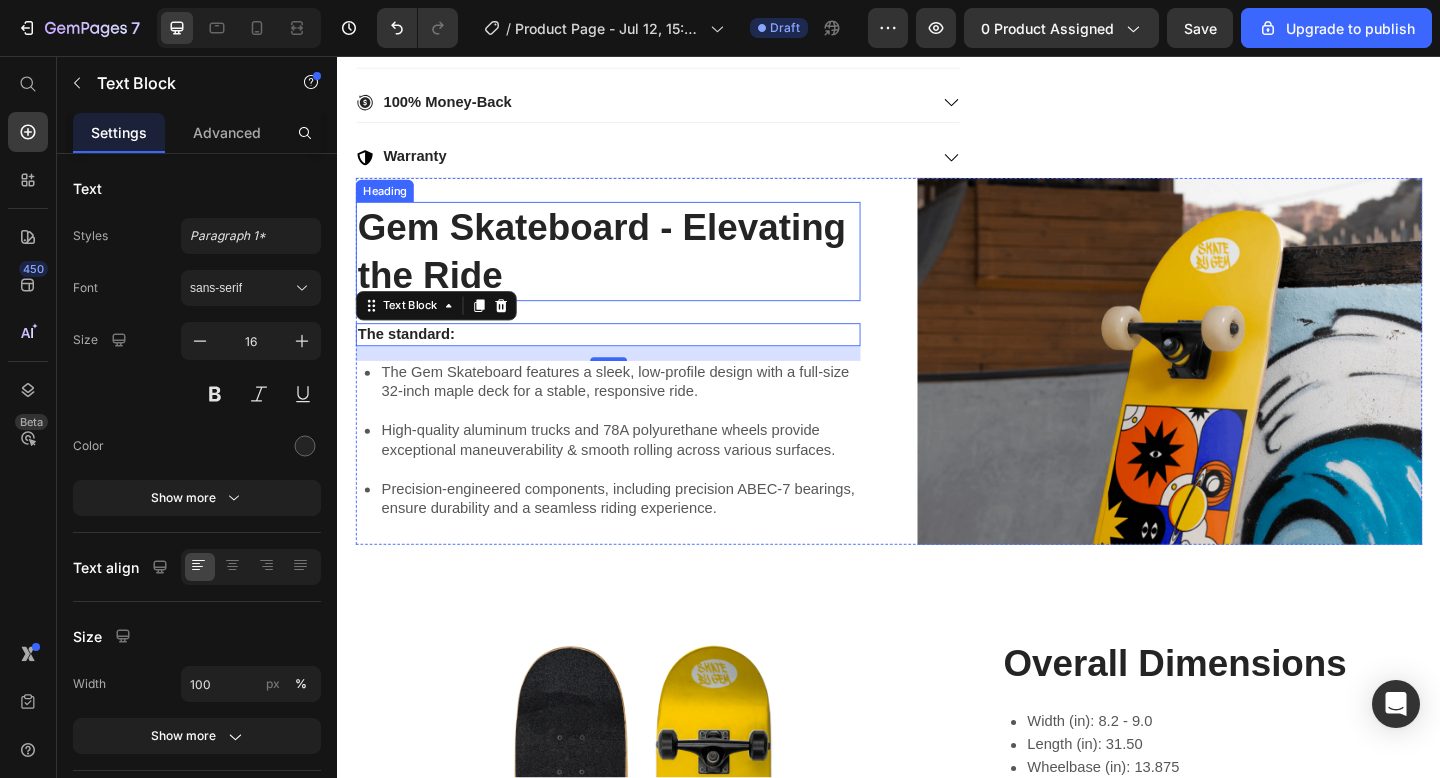 click on "Gem Skateboard - Elevating the Ride" at bounding box center (631, 269) 